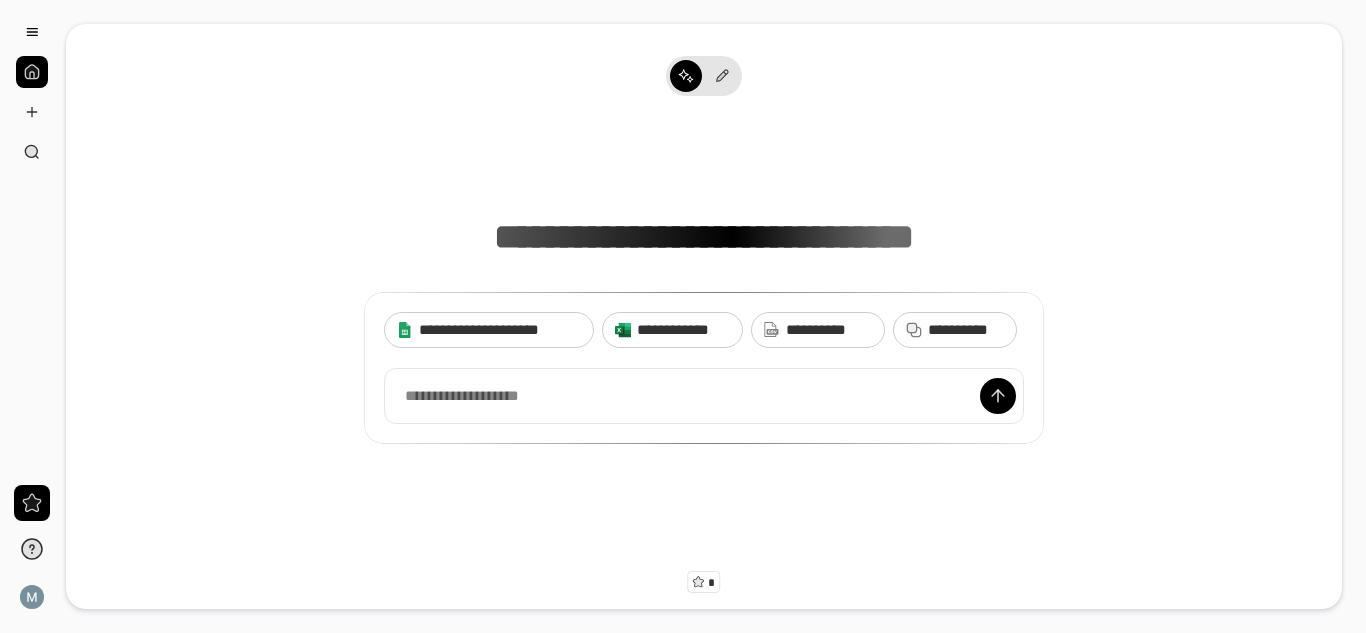 scroll, scrollTop: 0, scrollLeft: 0, axis: both 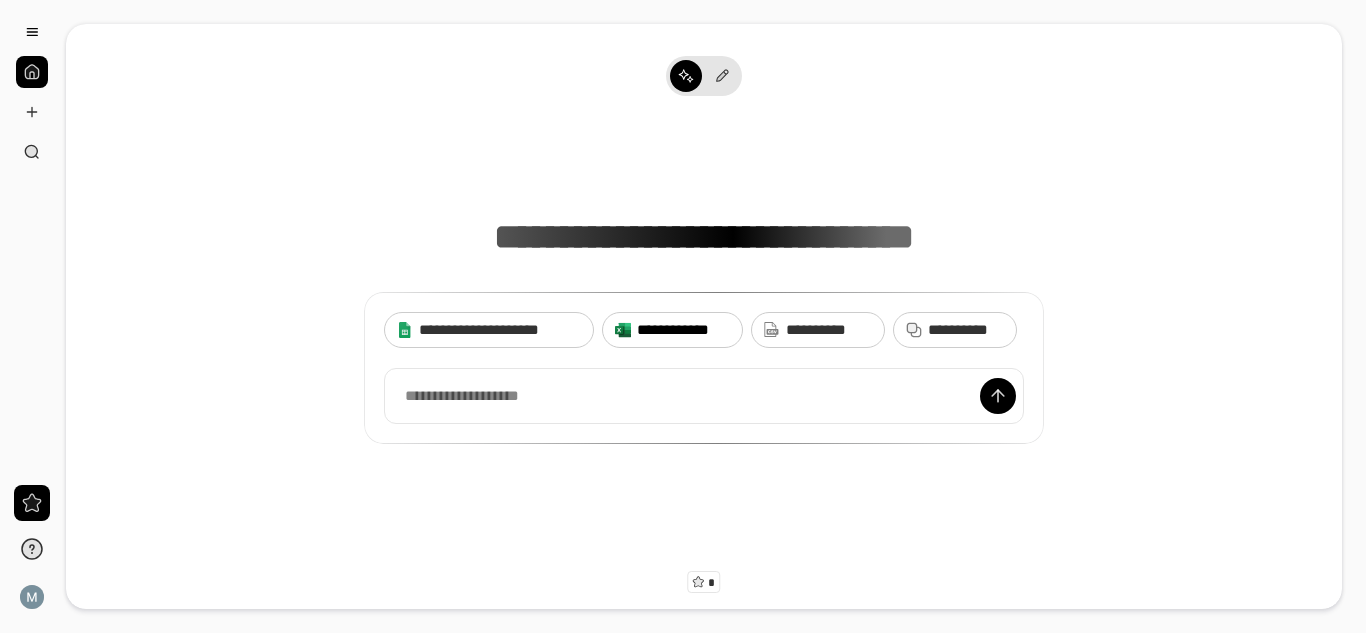 click on "**********" at bounding box center [683, 330] 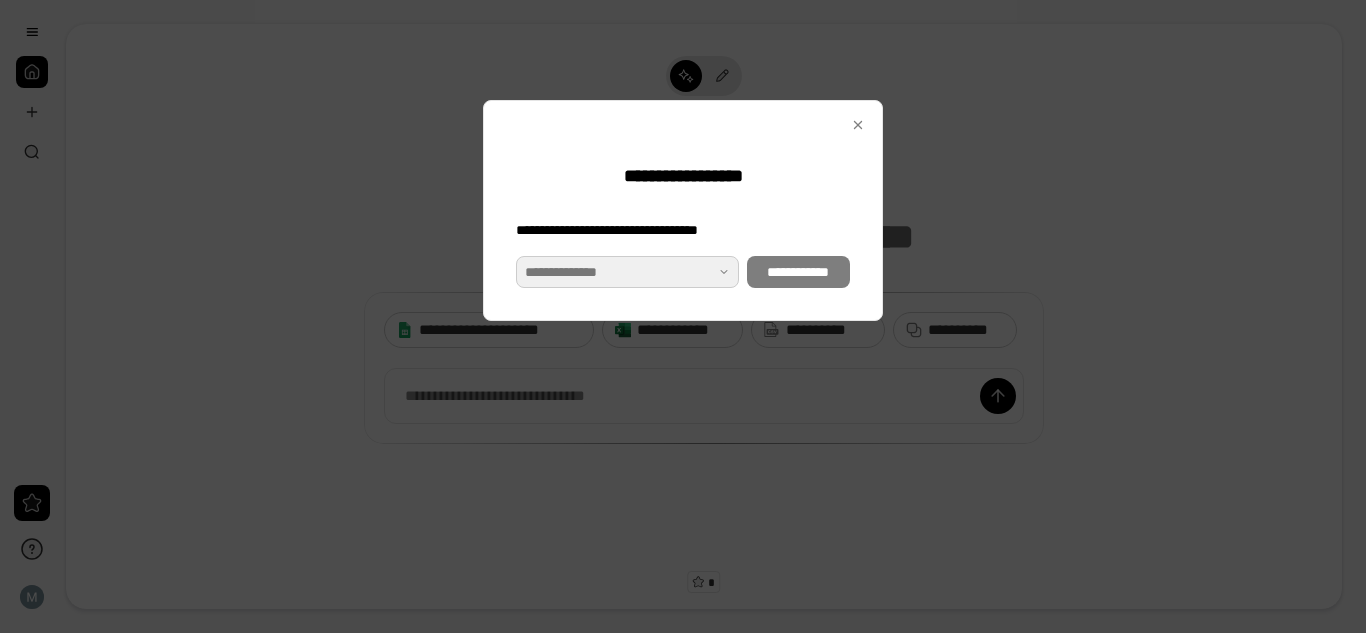 click at bounding box center (627, 272) 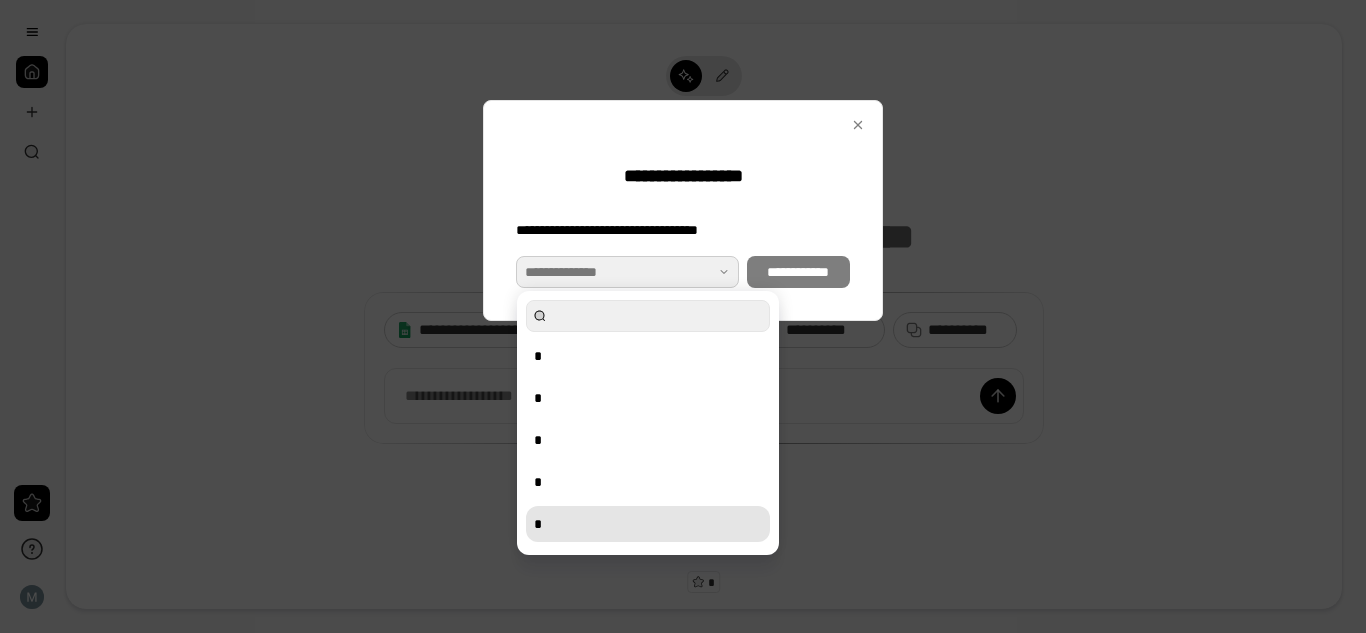 click on "*" at bounding box center [648, 524] 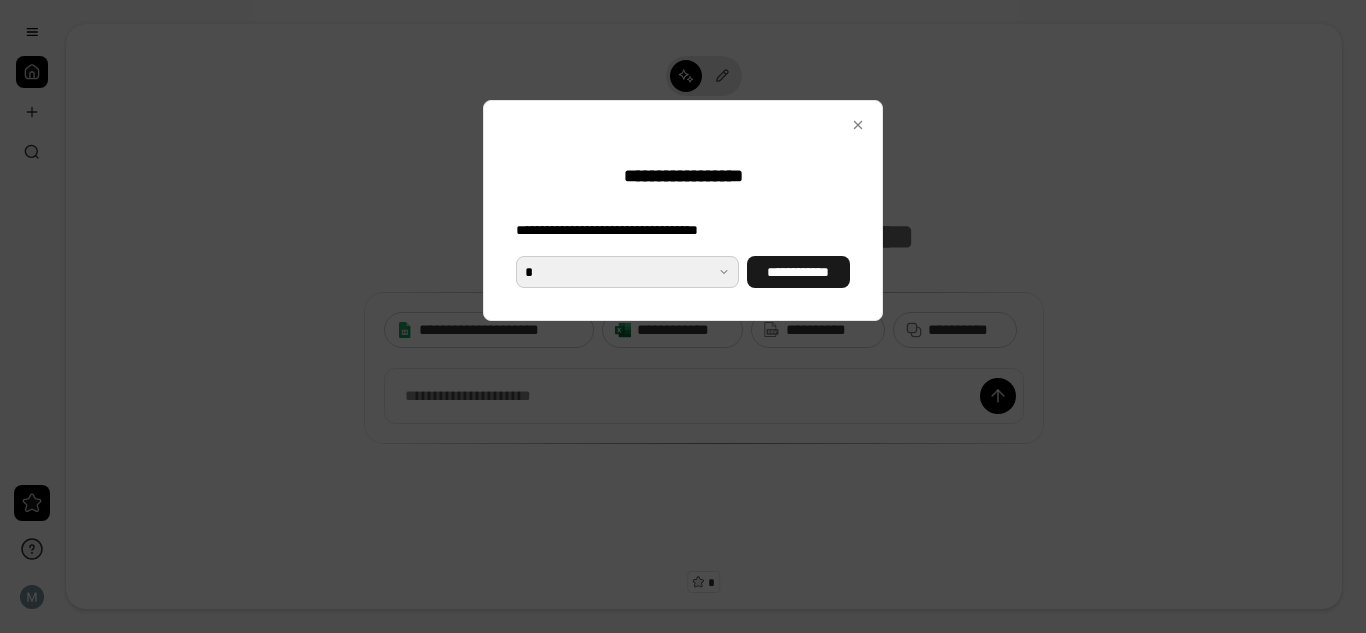click on "**********" at bounding box center (798, 272) 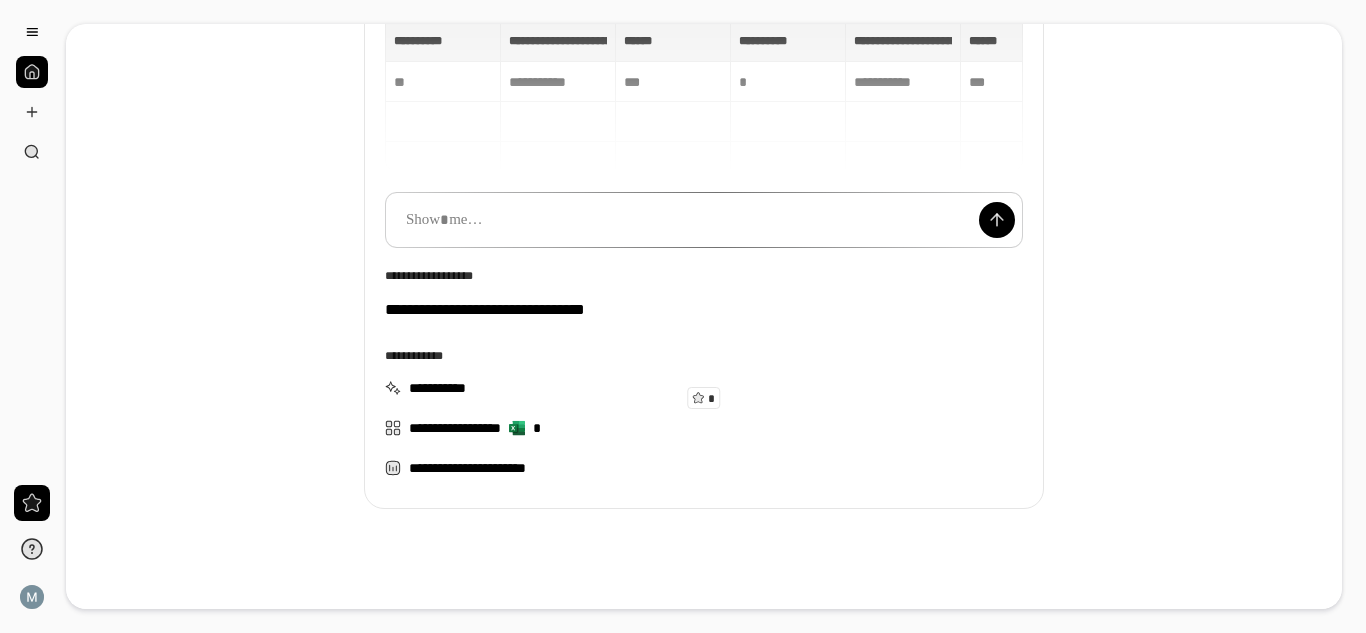 scroll, scrollTop: 0, scrollLeft: 0, axis: both 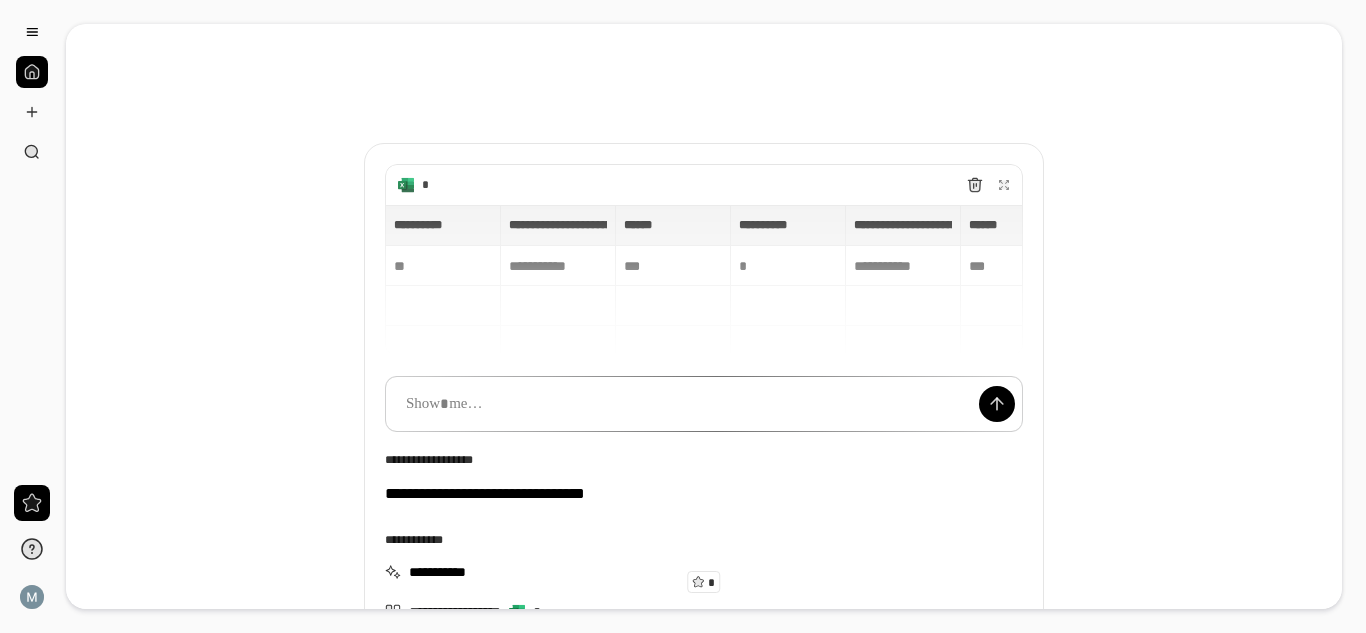 type 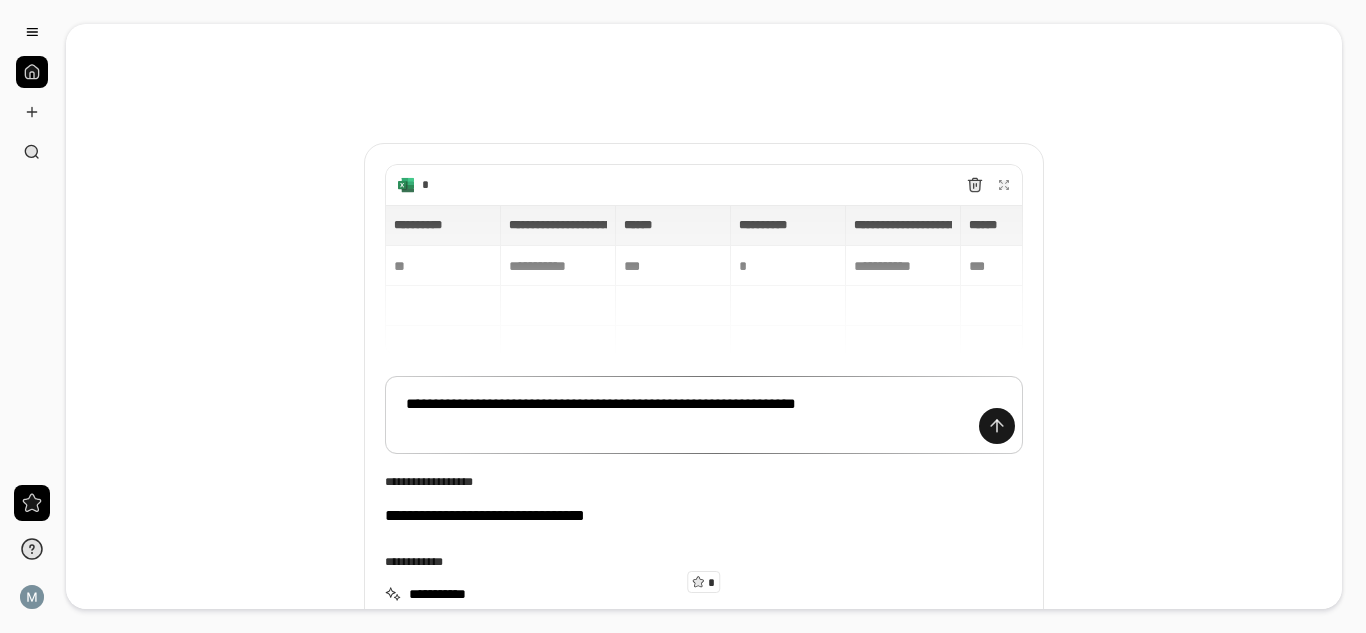 click at bounding box center (997, 426) 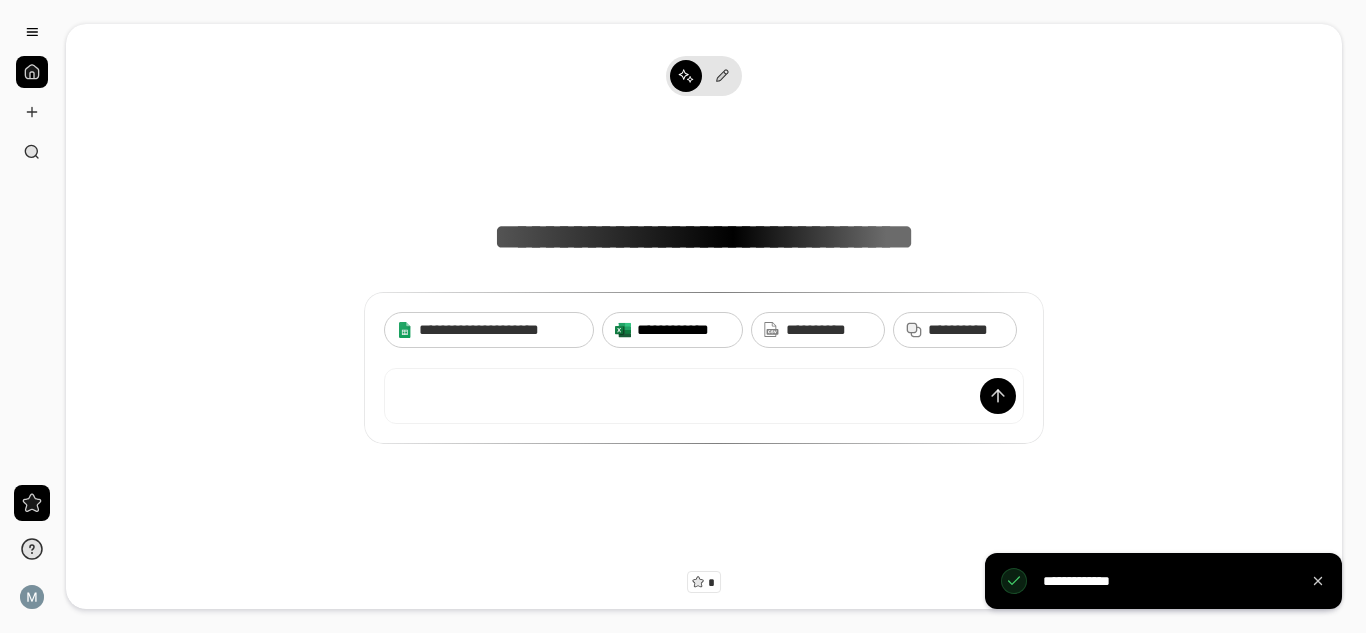 scroll, scrollTop: 0, scrollLeft: 0, axis: both 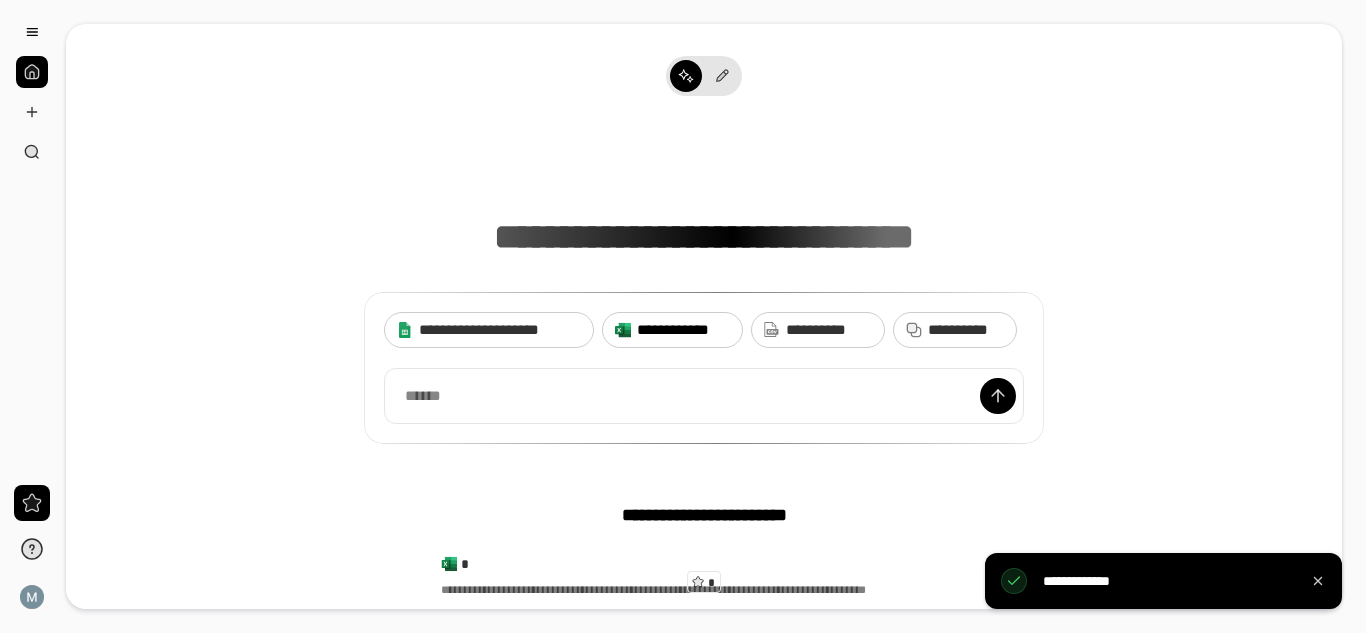 click on "**********" at bounding box center (683, 330) 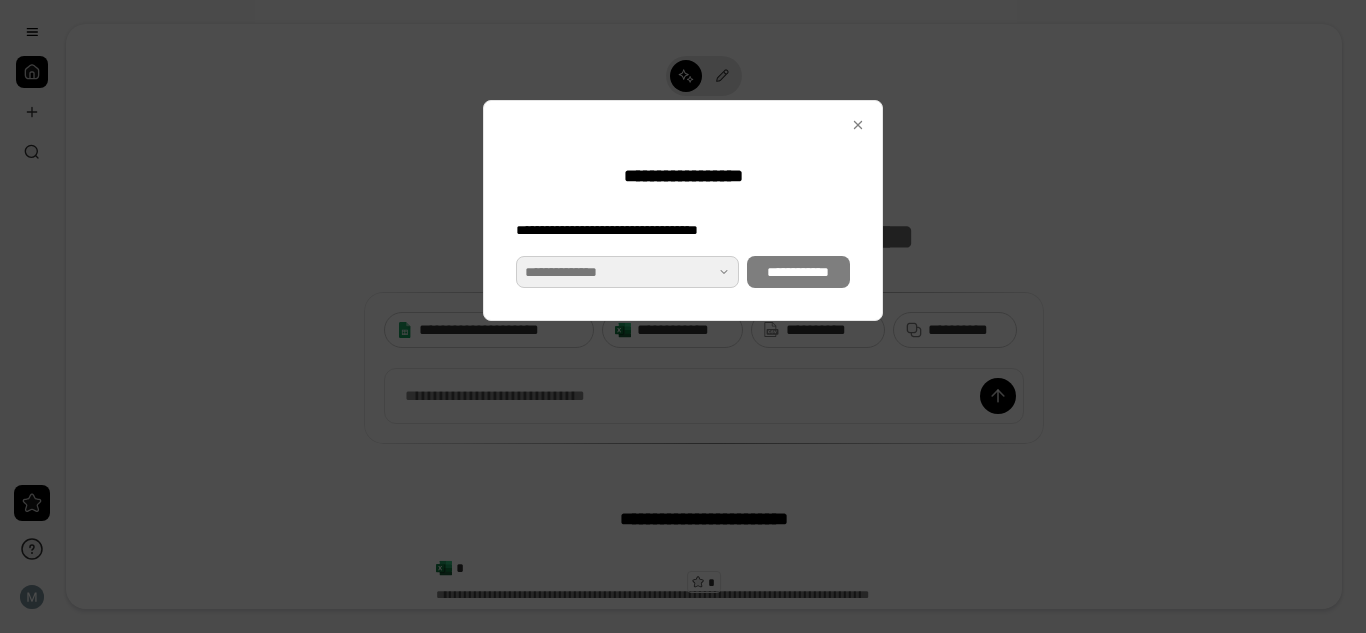click at bounding box center [627, 272] 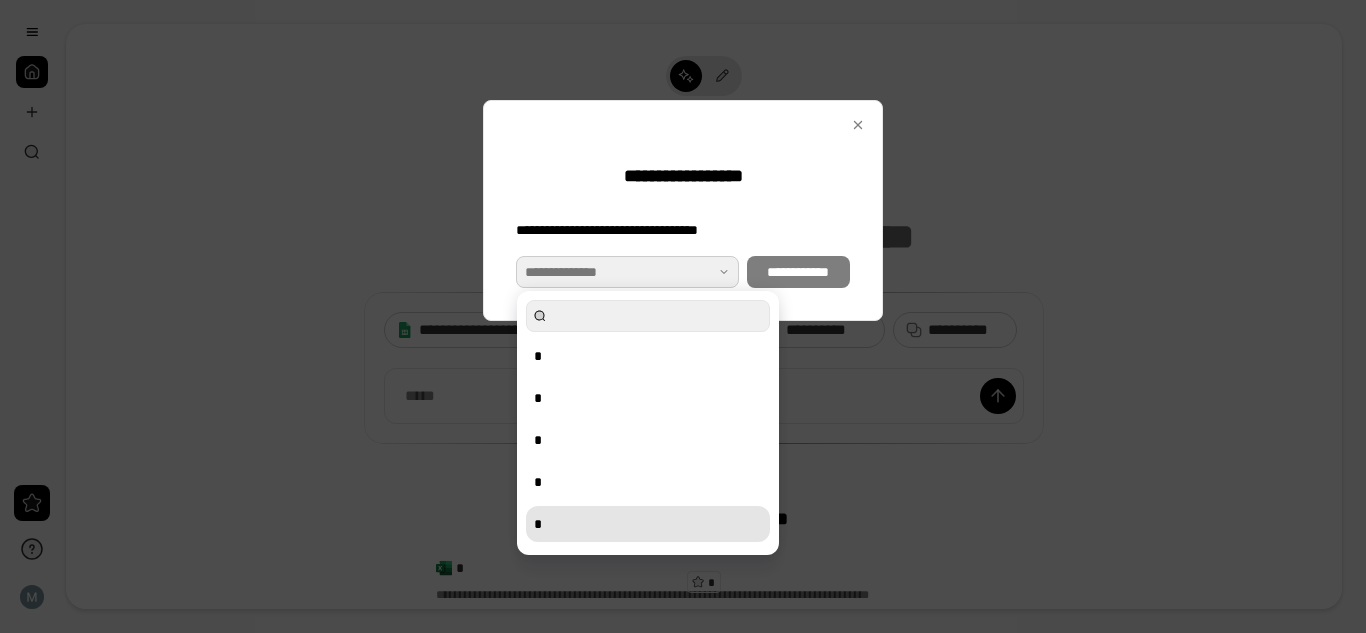 click on "*" at bounding box center [648, 524] 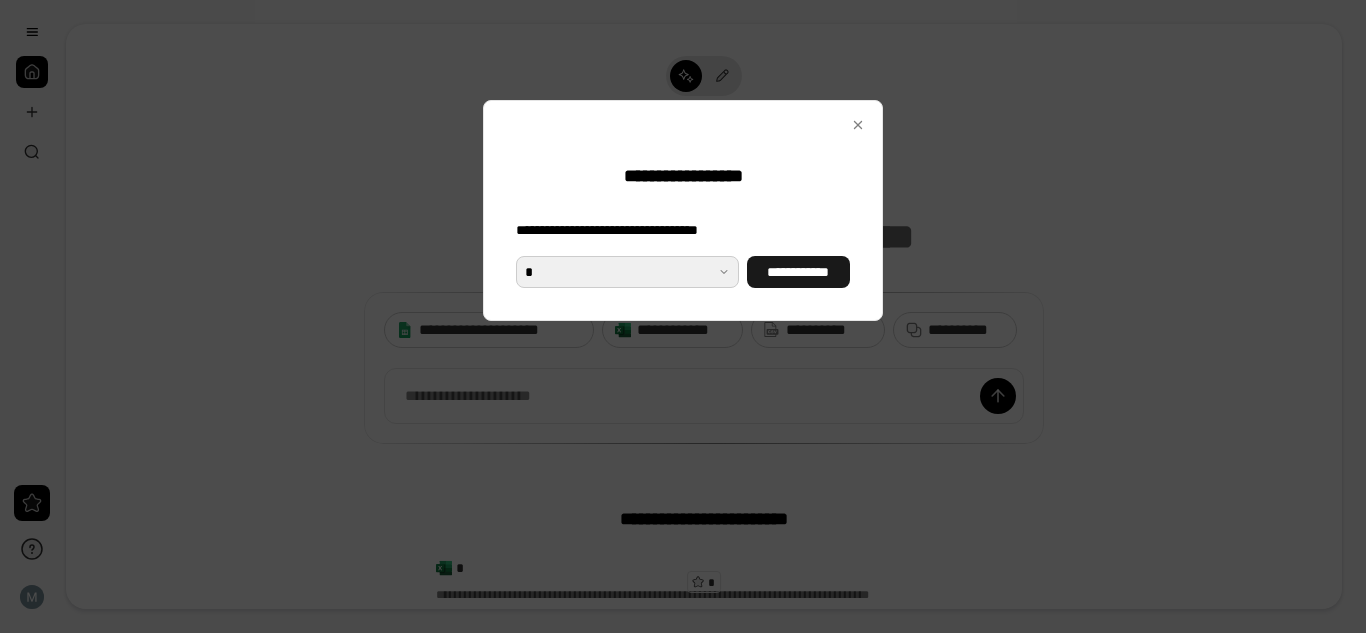 click on "**********" at bounding box center (798, 272) 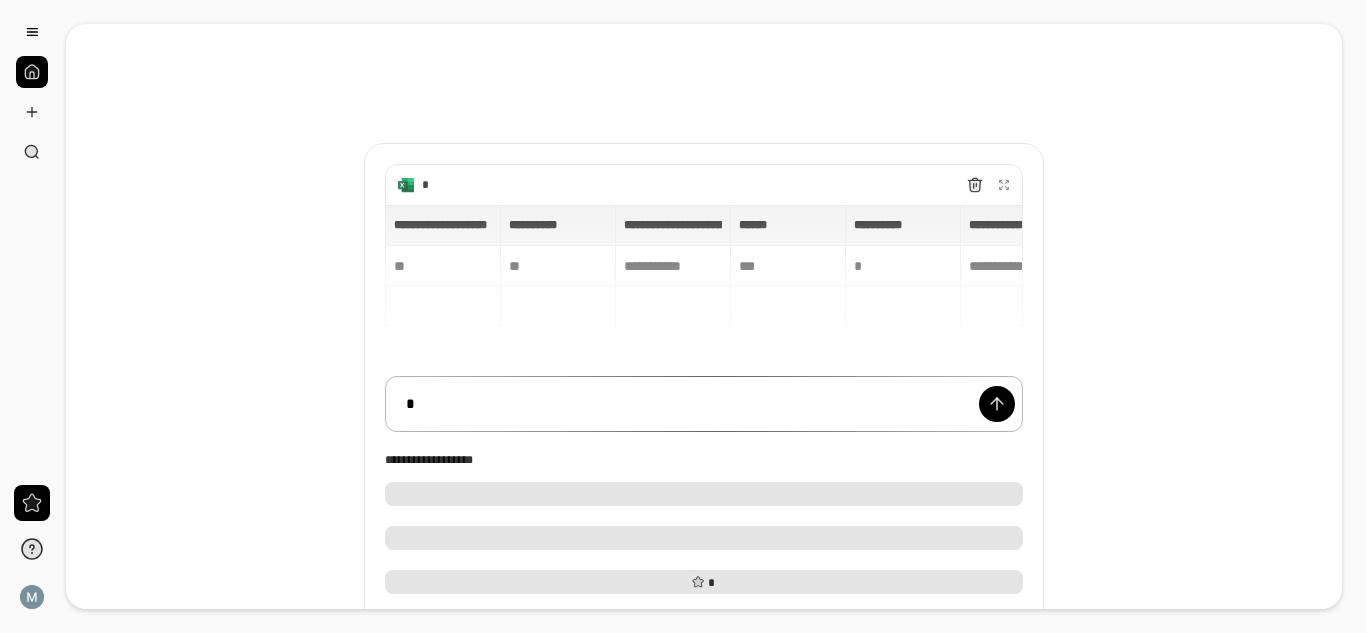 type 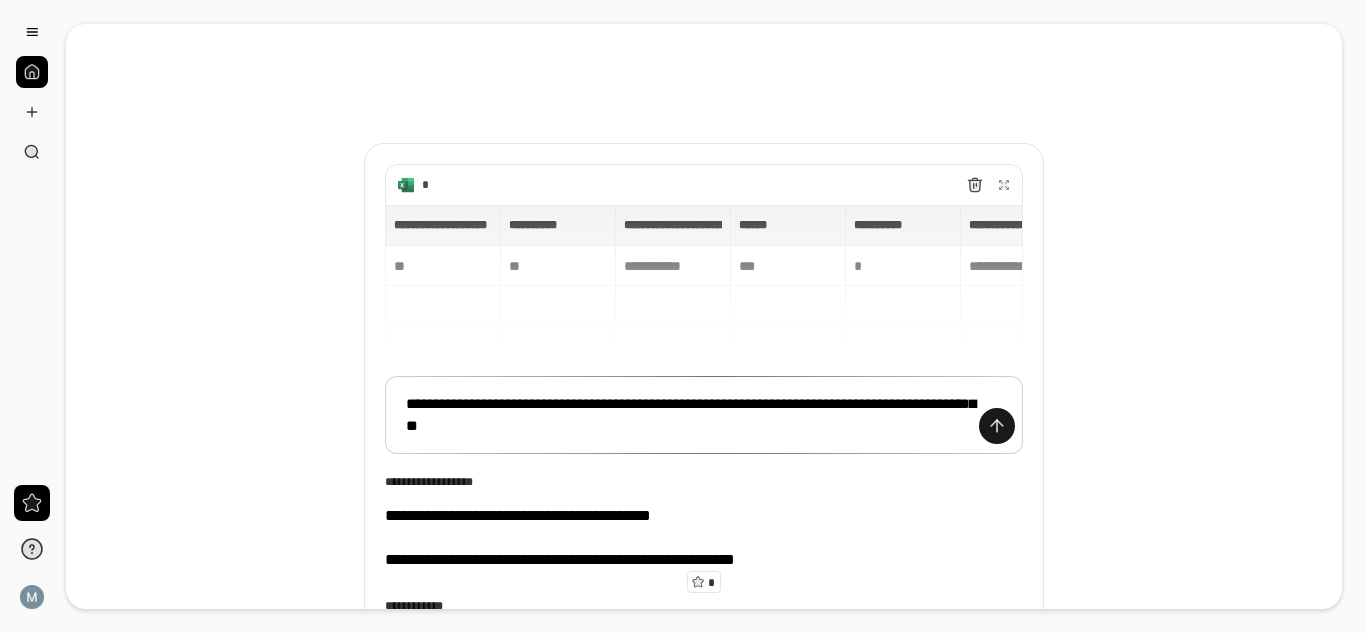 click at bounding box center (997, 426) 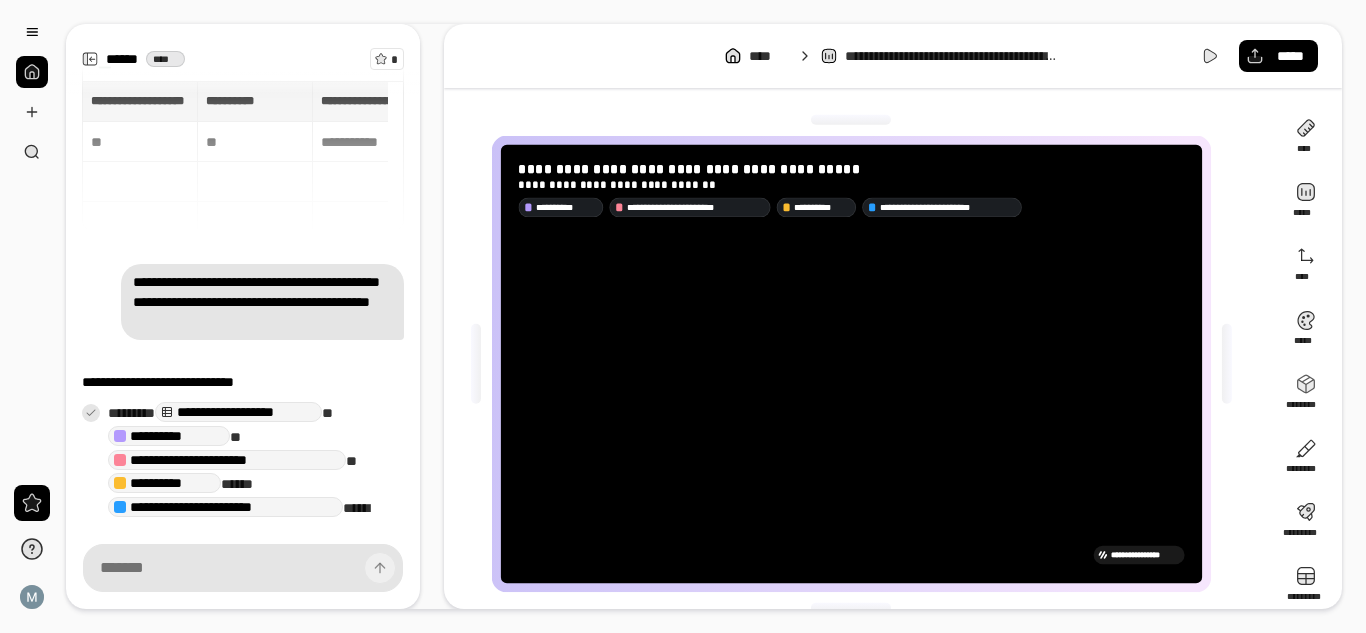 scroll, scrollTop: 154, scrollLeft: 0, axis: vertical 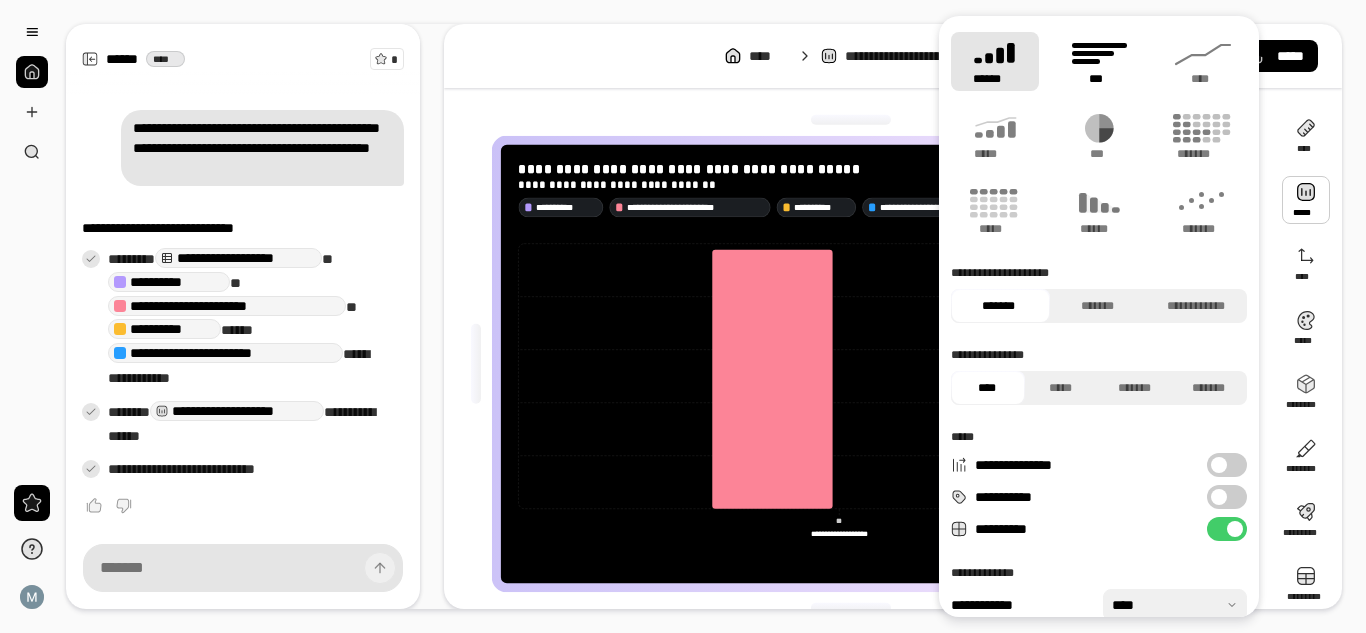 click on "***" at bounding box center (1098, 79) 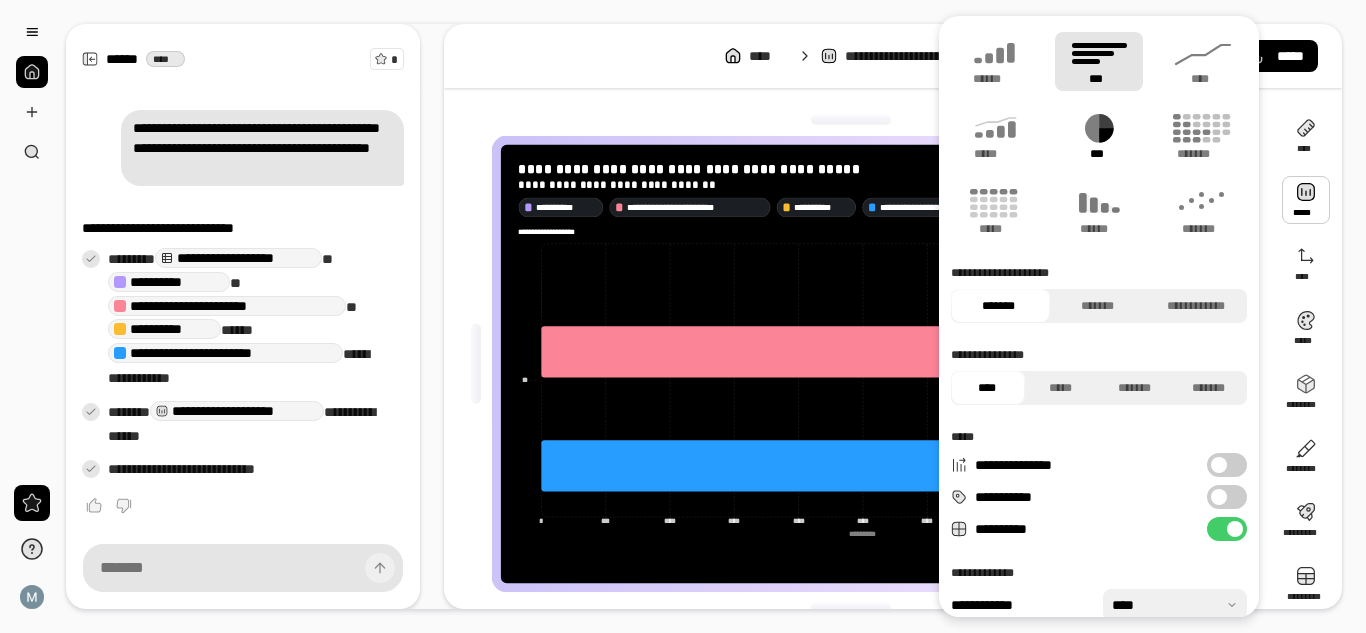 click 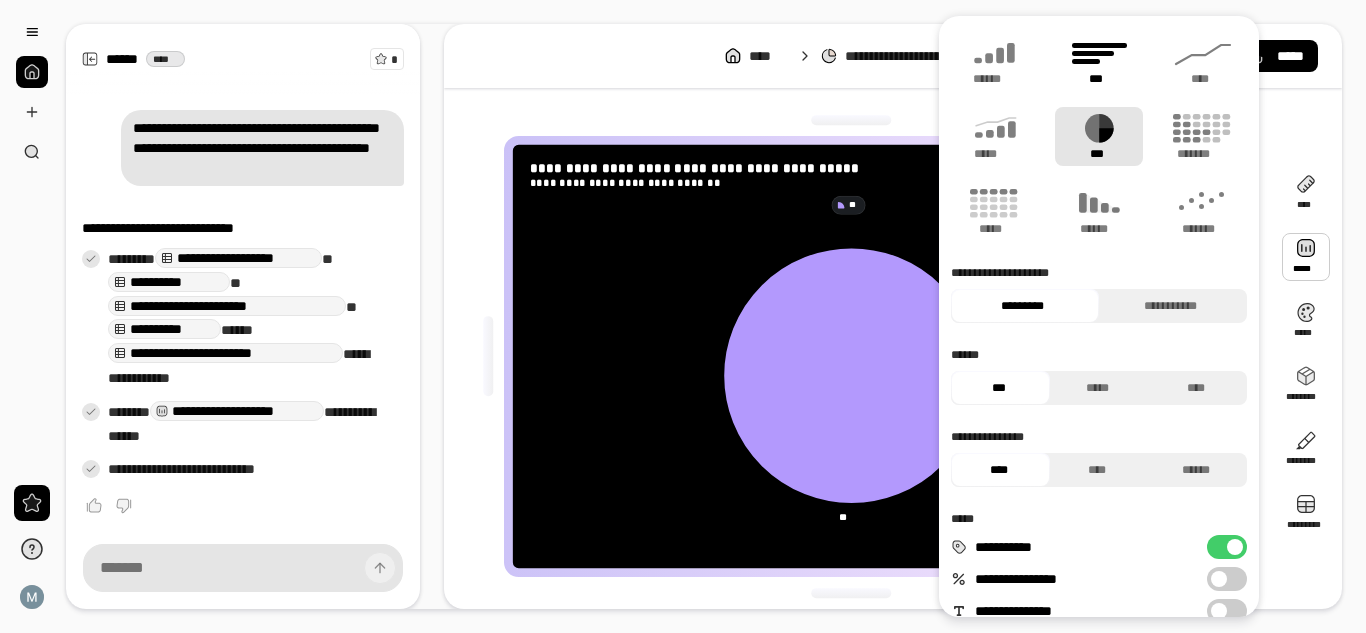 click 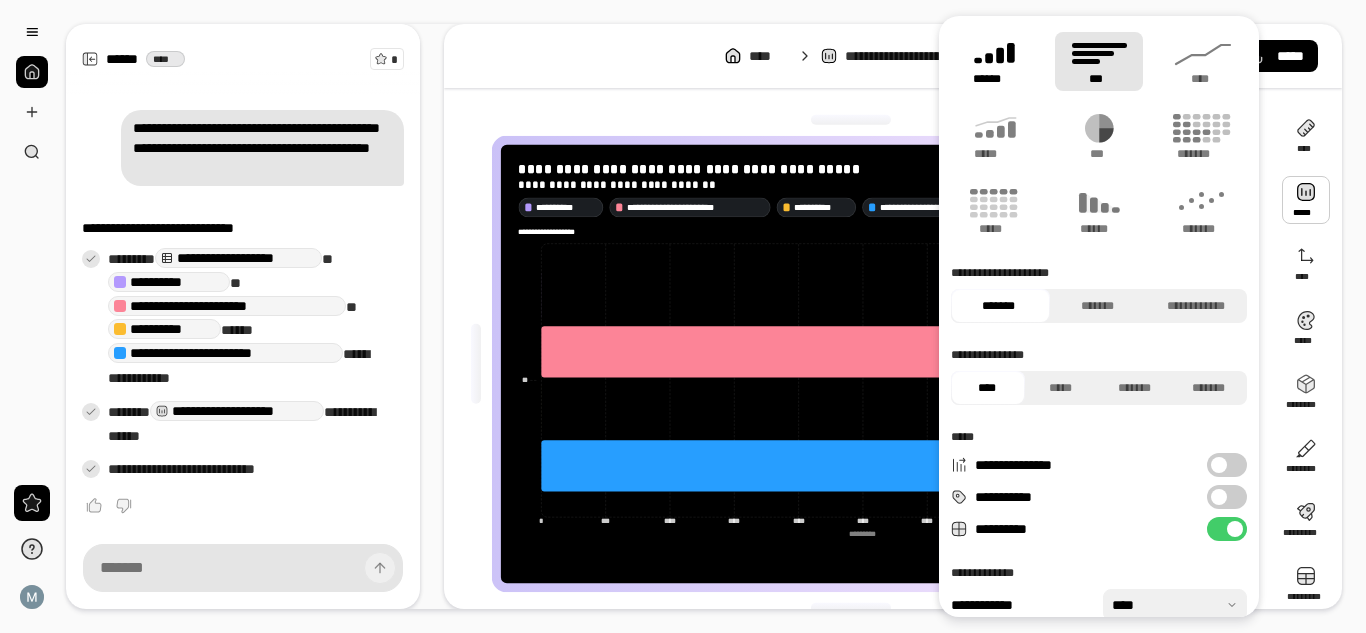 click 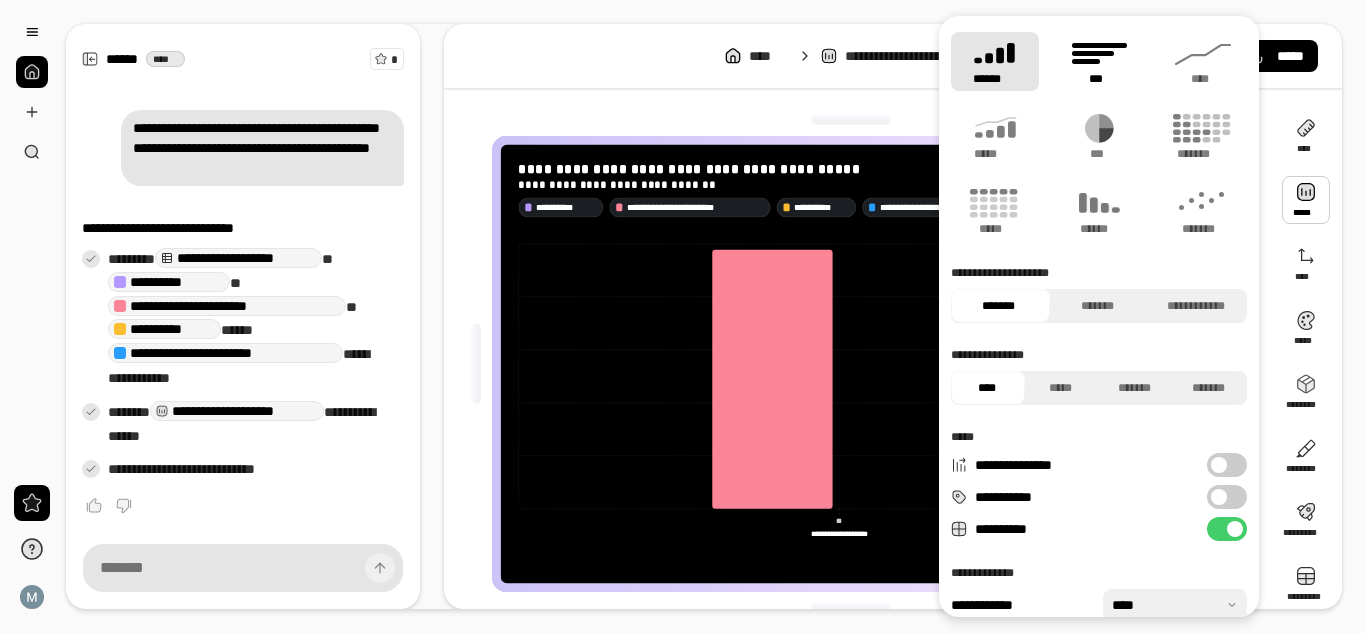 click 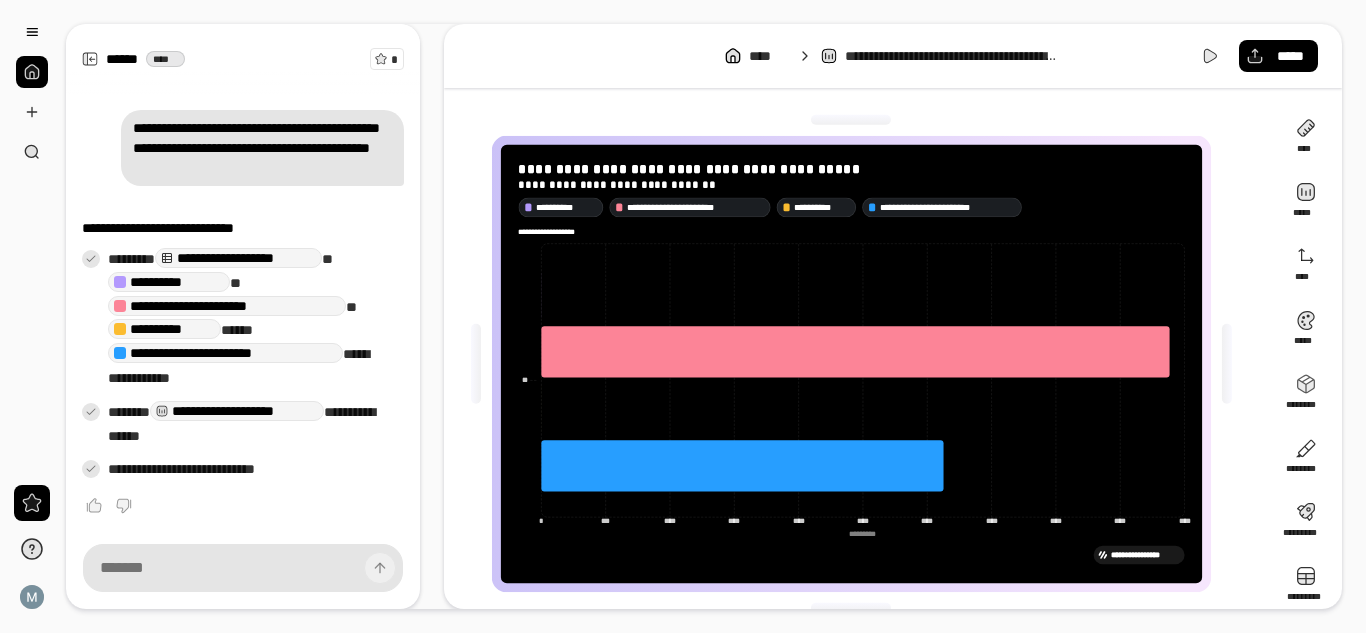 click on "**********" at bounding box center [851, 364] 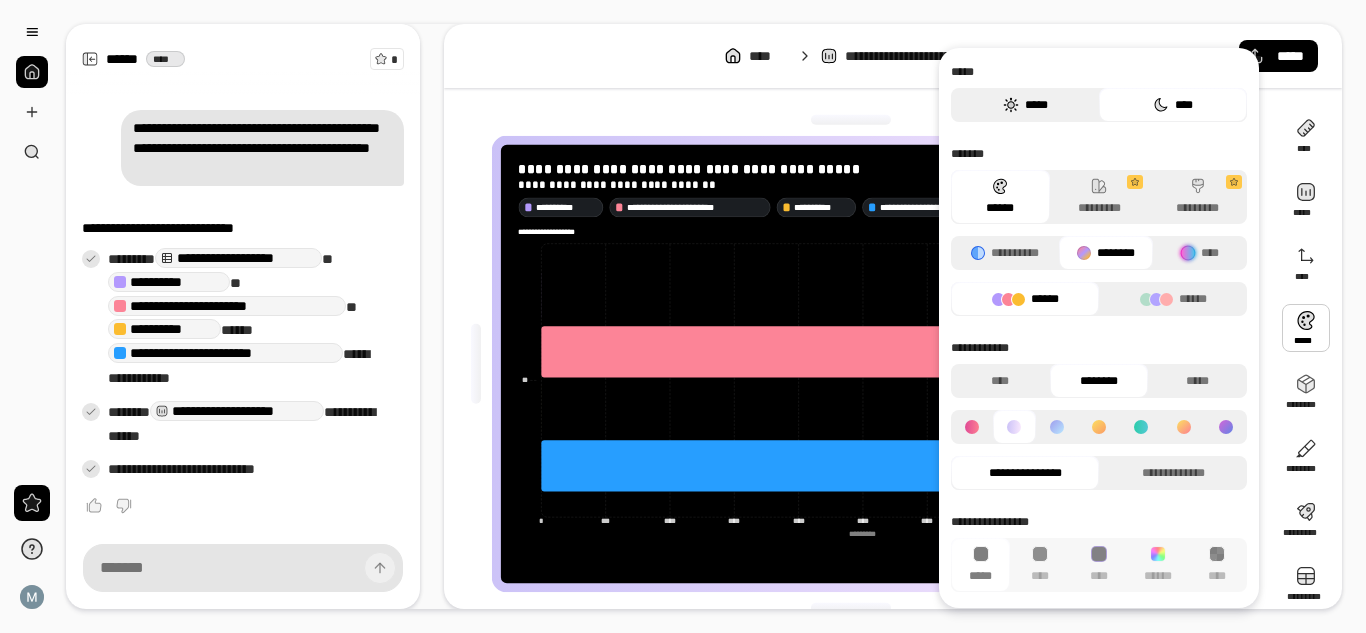 click on "*****" at bounding box center [1025, 105] 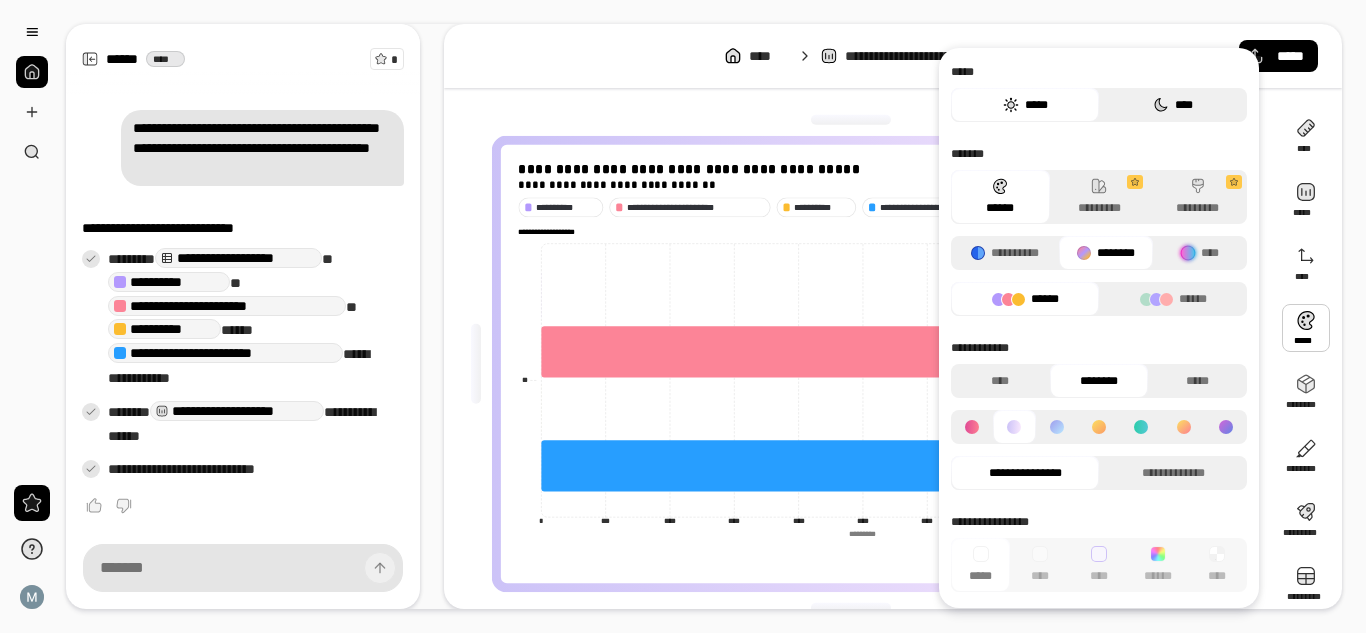 click on "****" at bounding box center [1173, 105] 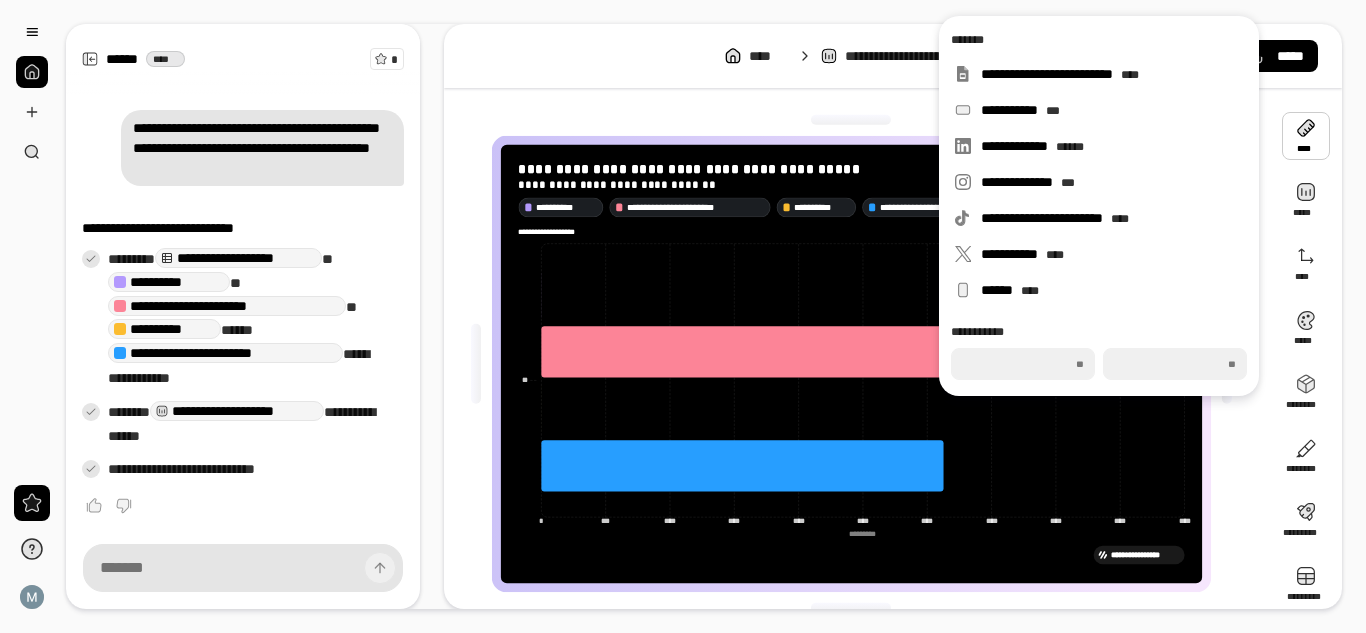 click at bounding box center [1306, 136] 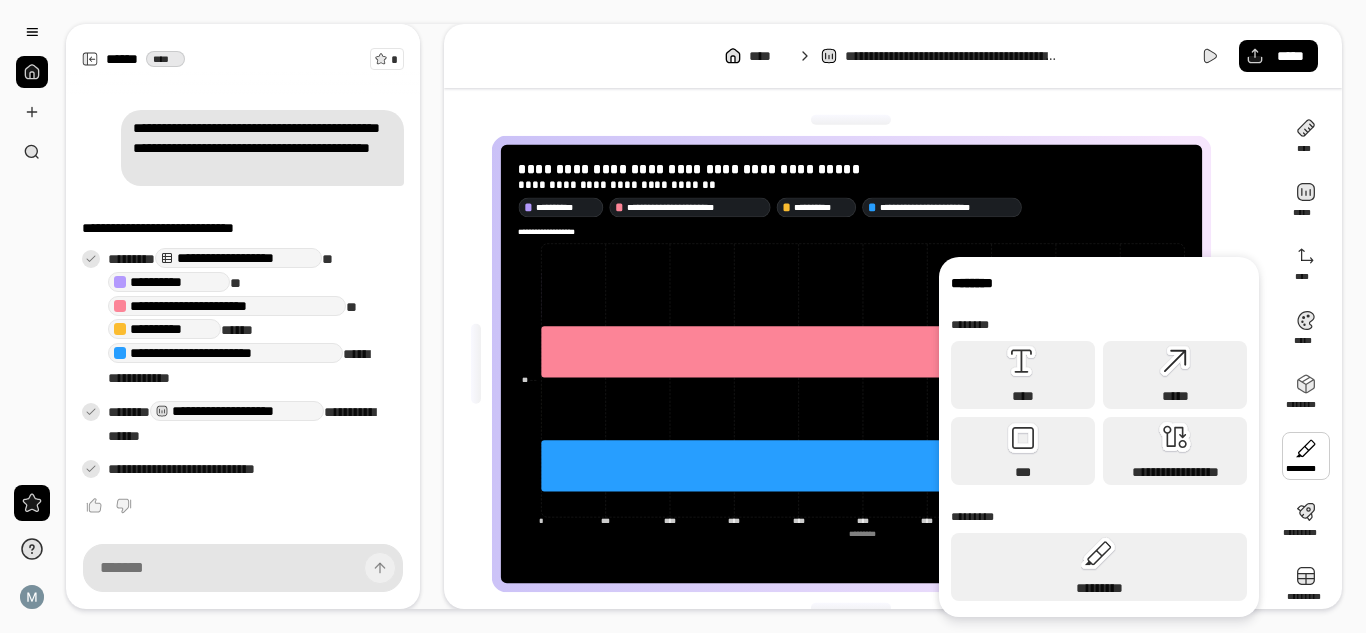 click at bounding box center [1306, 456] 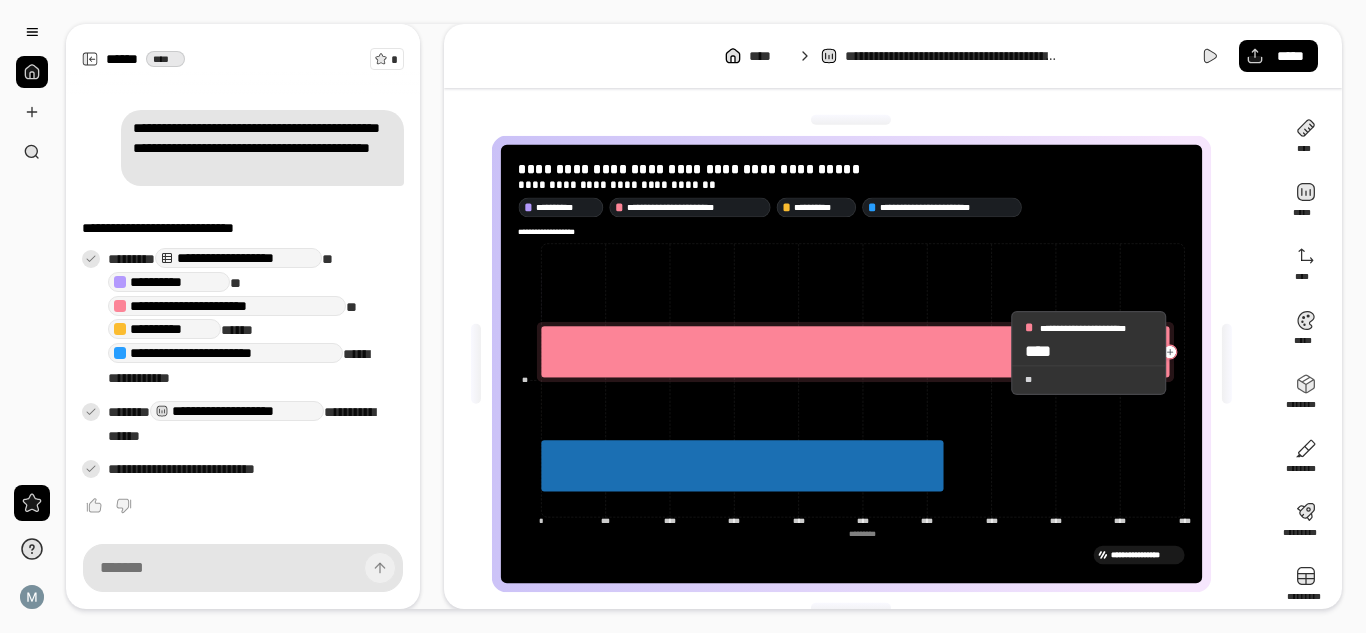 click 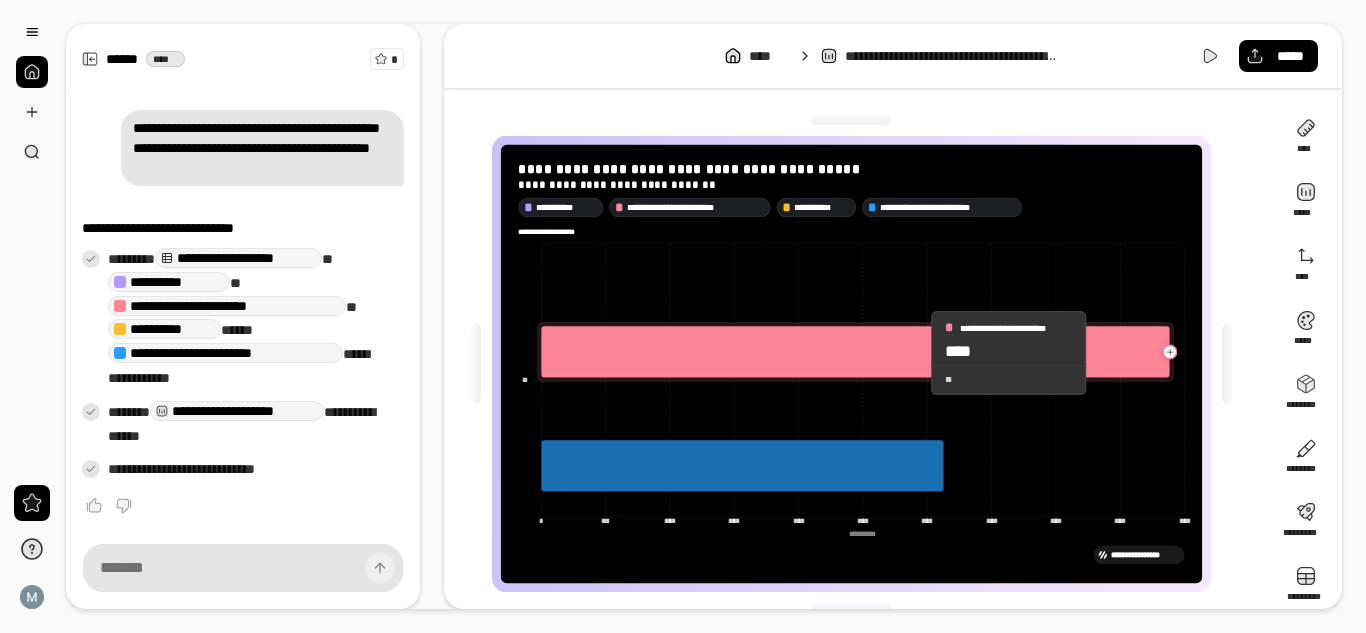 click 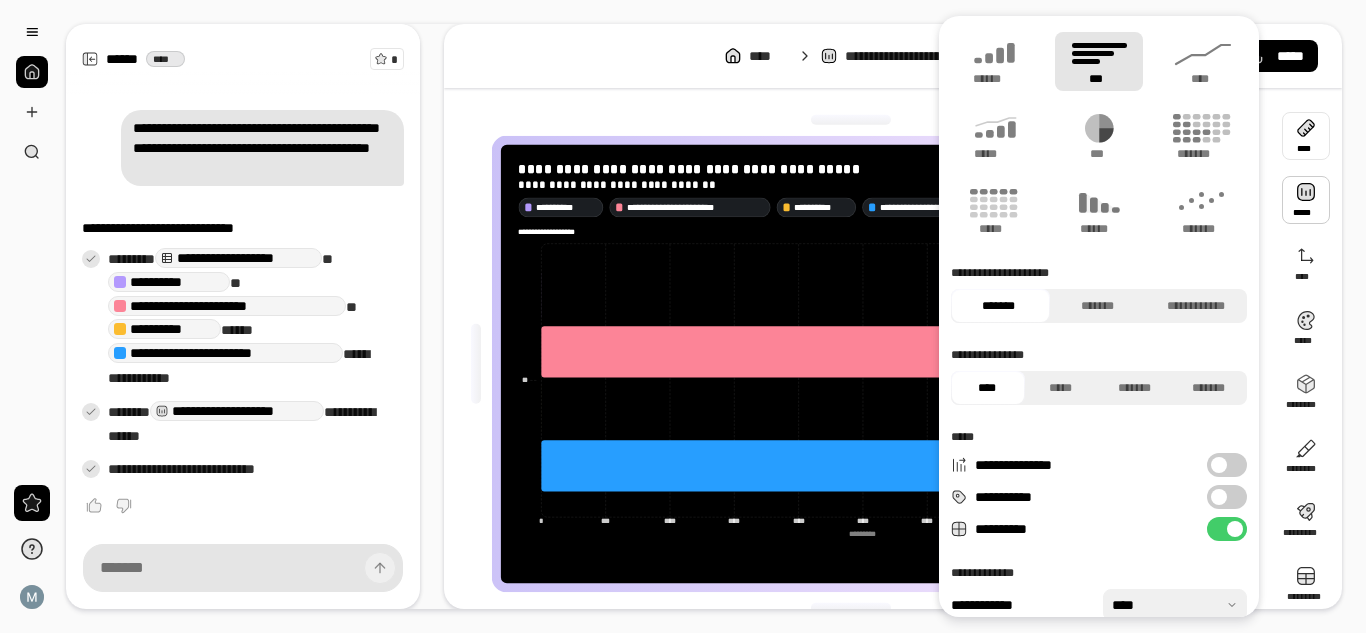 click at bounding box center (851, 120) 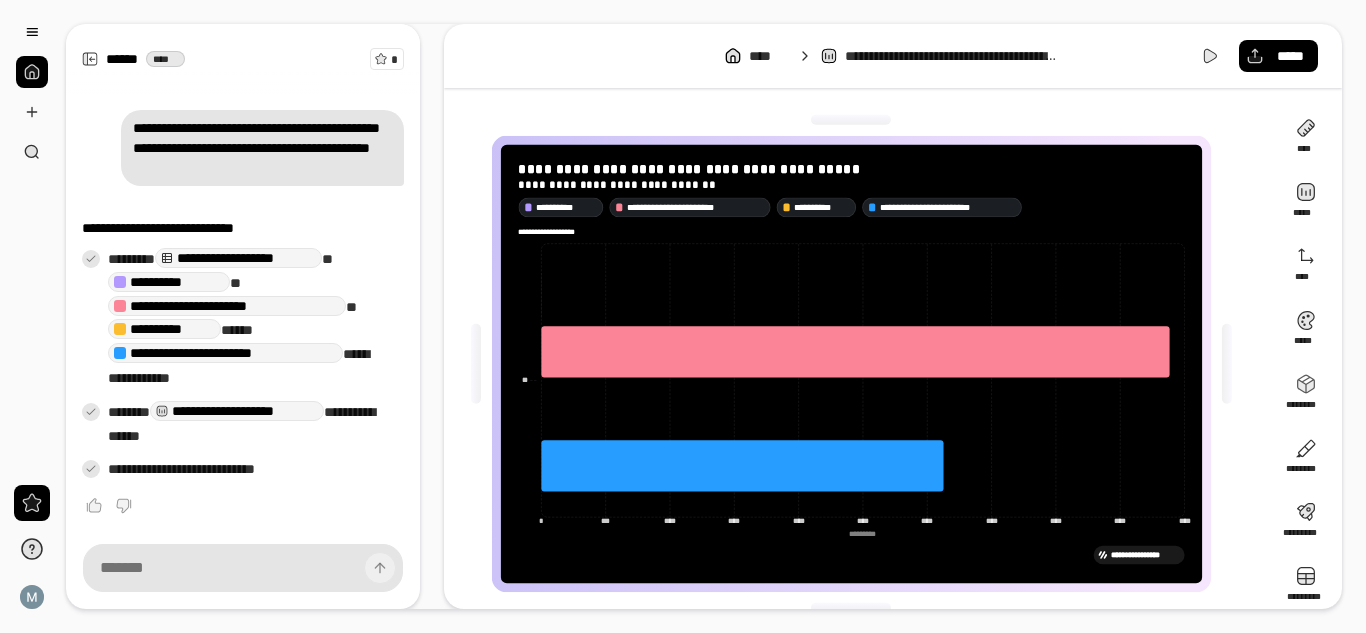click on "**********" at bounding box center (851, 364) 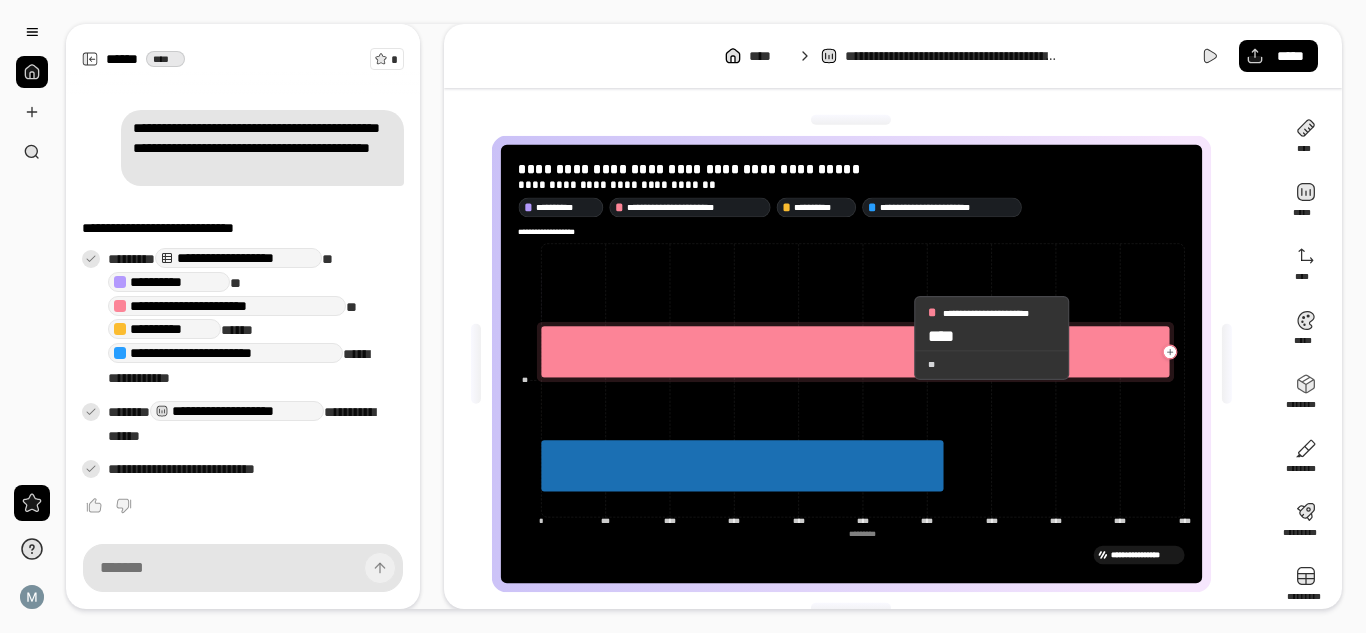 click 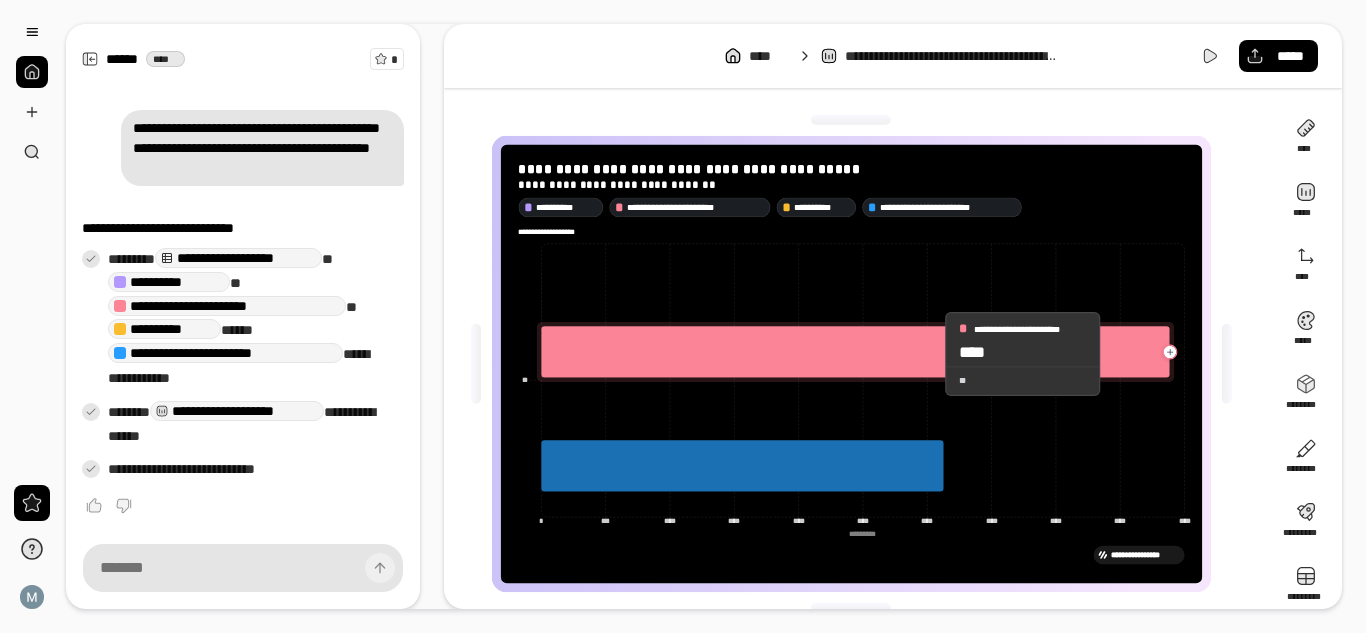 click 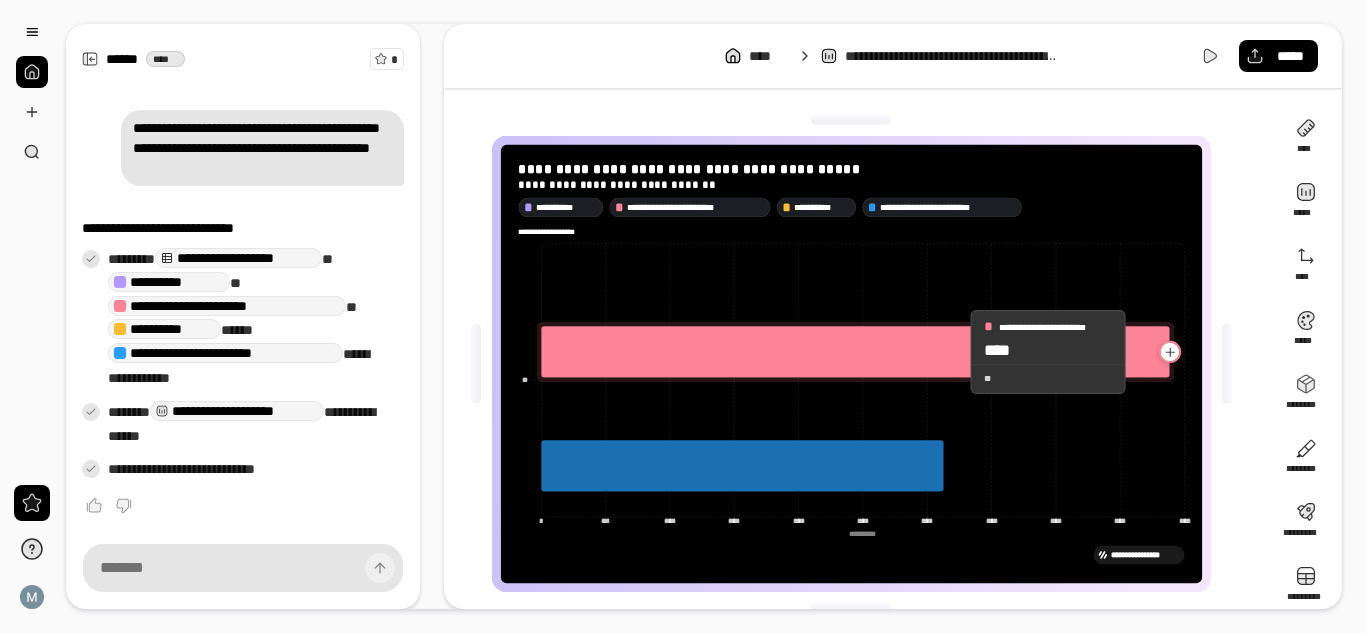click 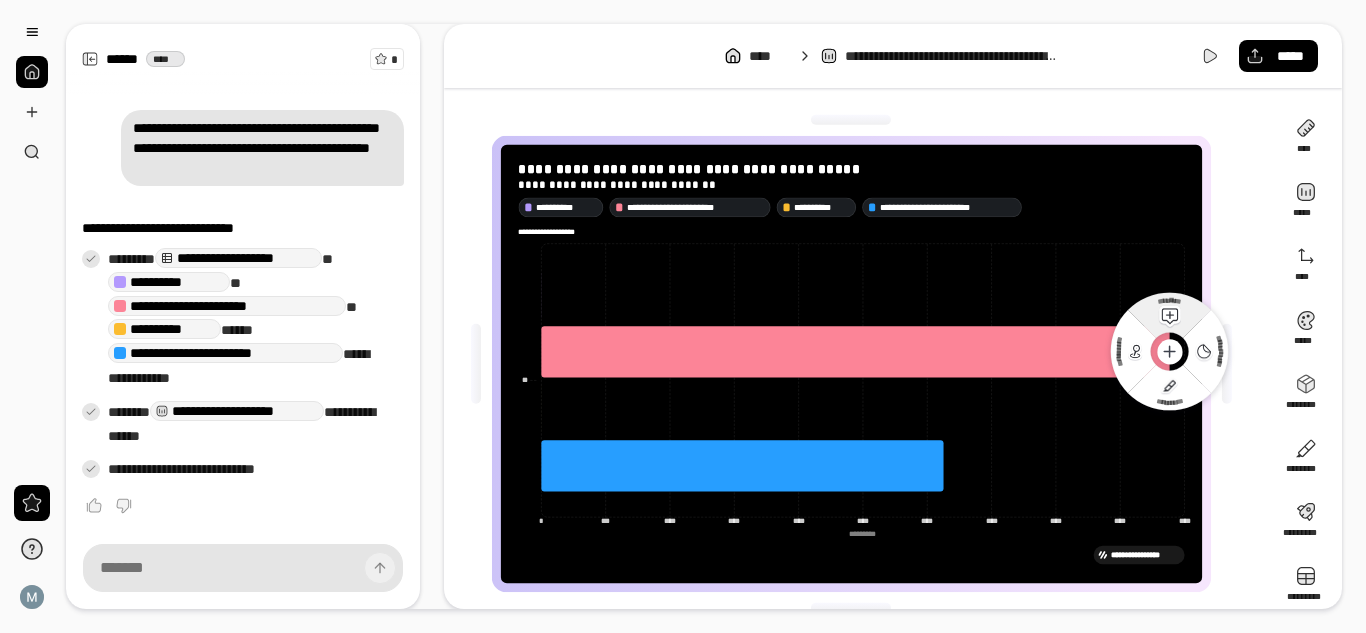 click 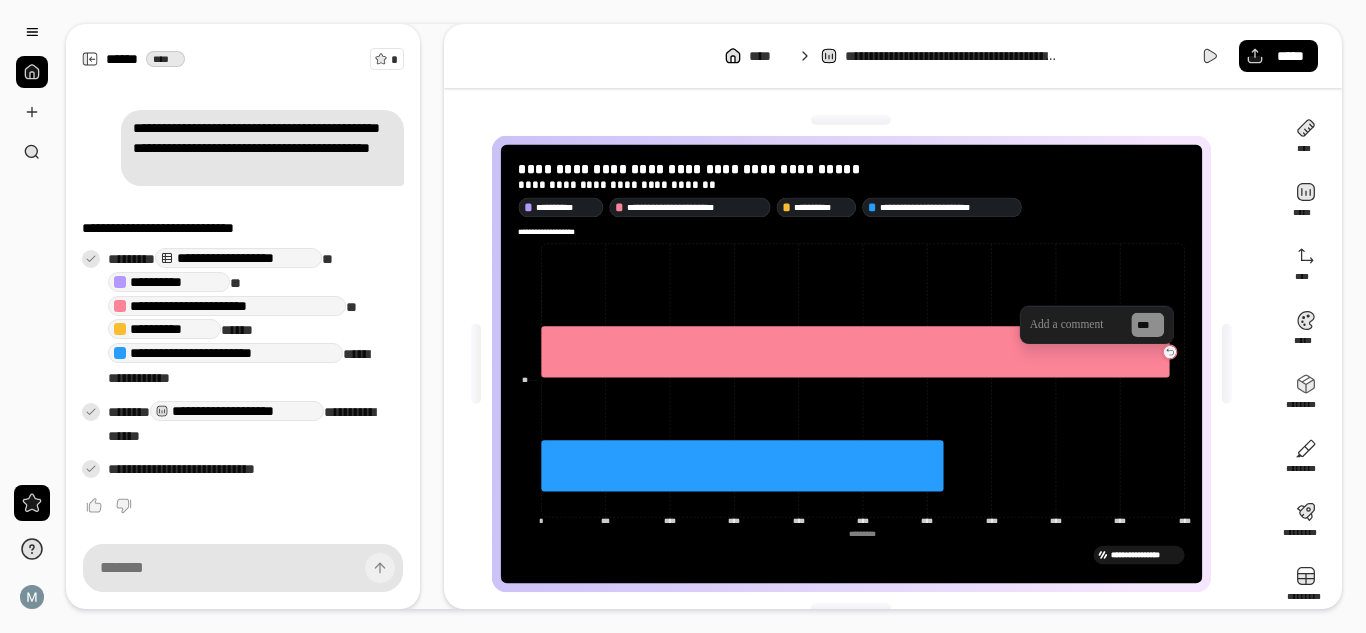click at bounding box center [1076, 325] 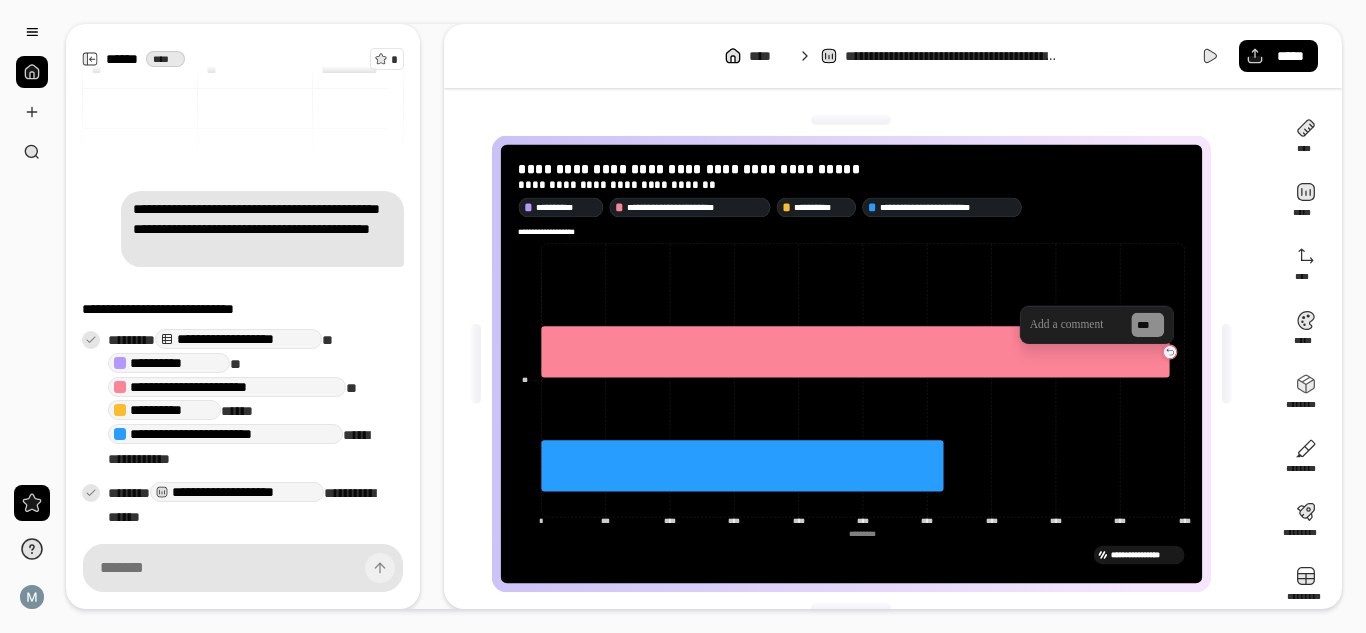 scroll, scrollTop: 0, scrollLeft: 0, axis: both 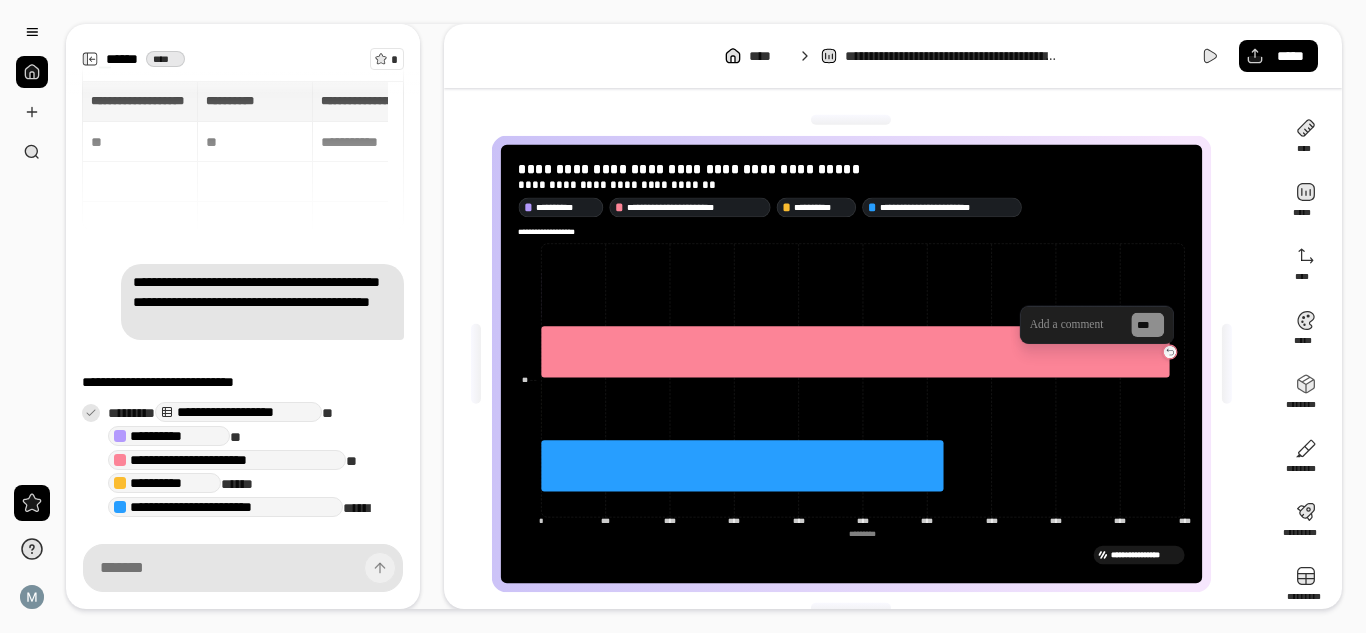 click at bounding box center [1076, 325] 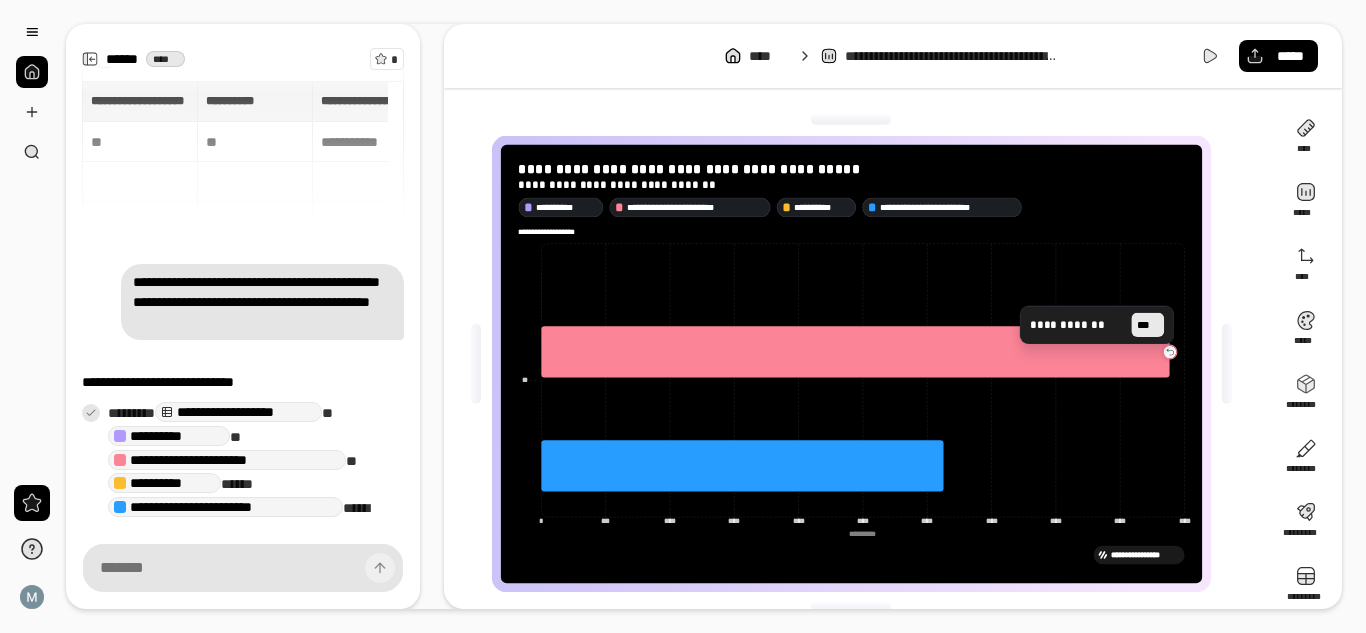 click on "***" at bounding box center (1147, 325) 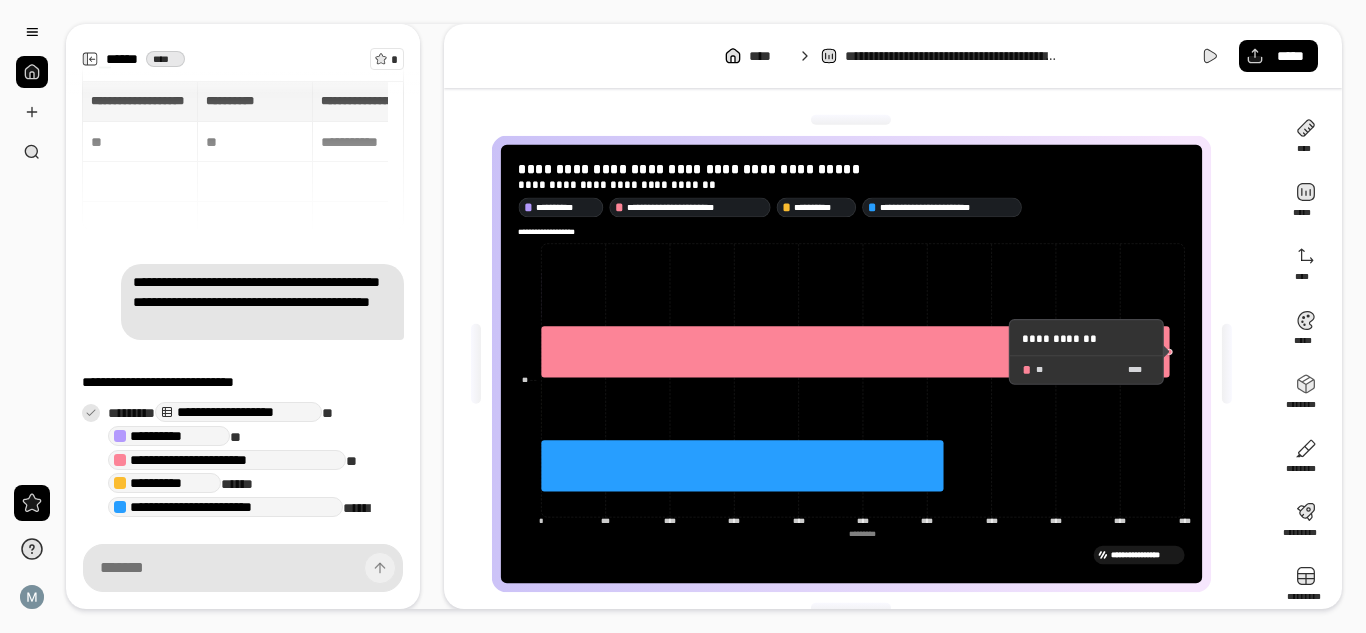 click on "**********" at bounding box center (1086, 339) 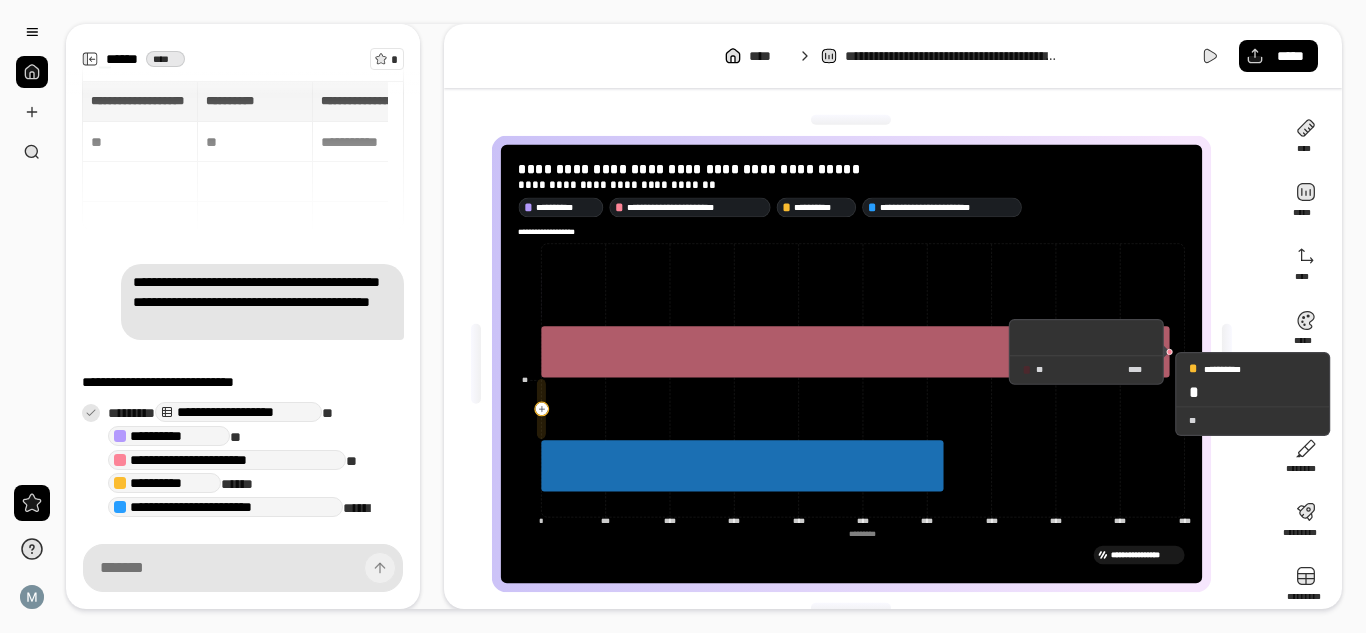 click 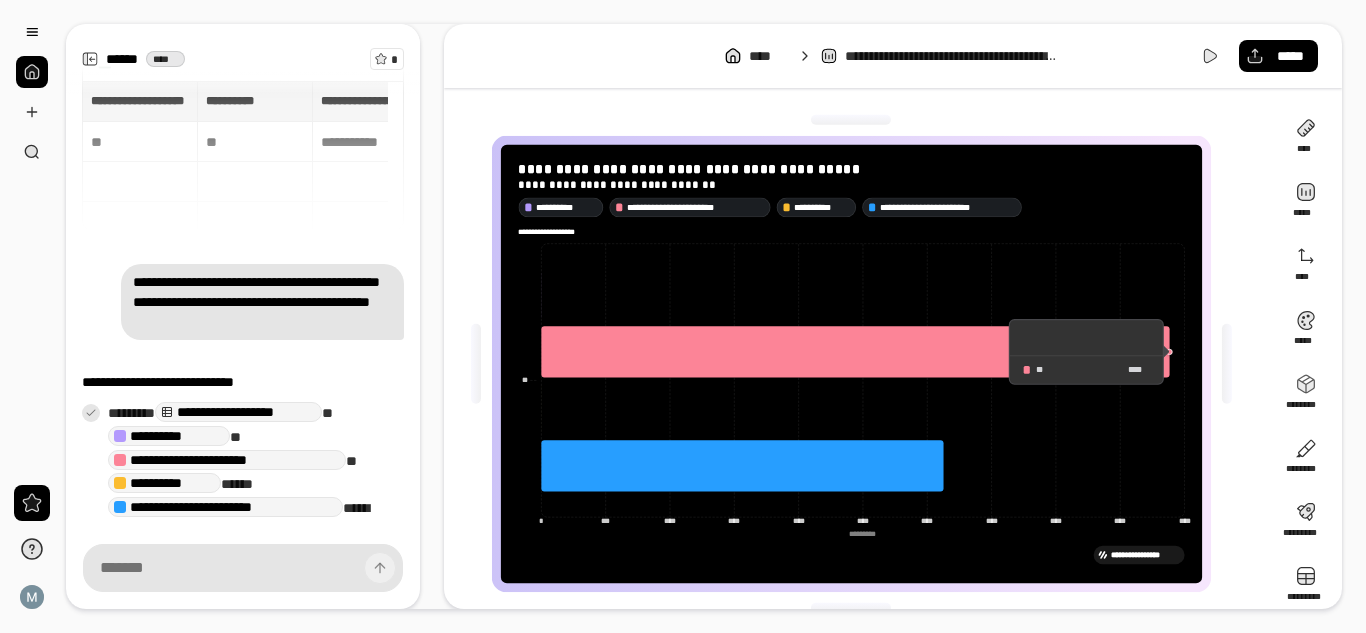 click on "** ****" at bounding box center (1086, 369) 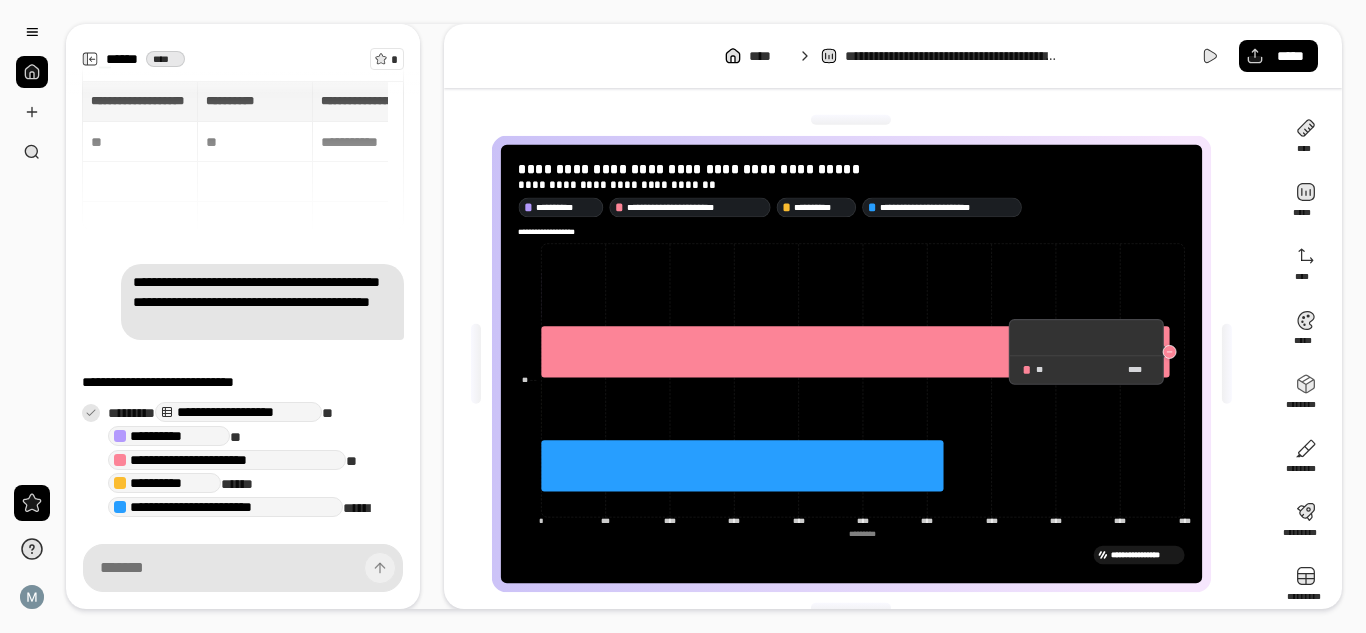 click 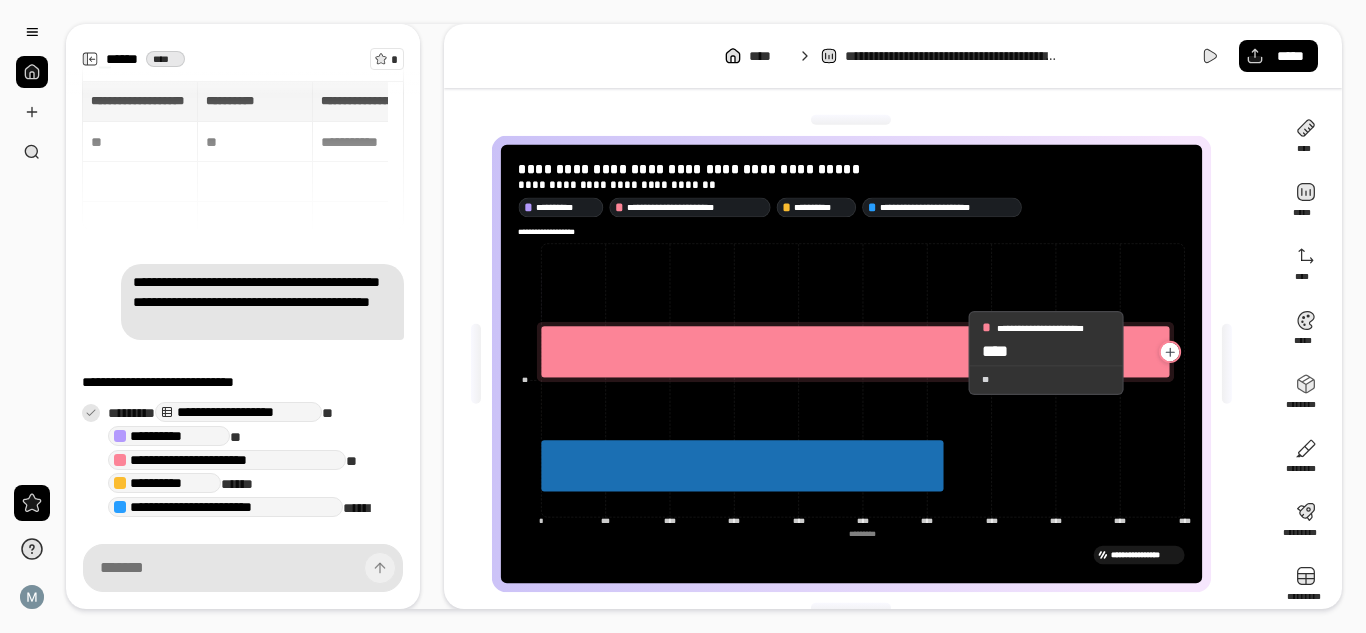 click 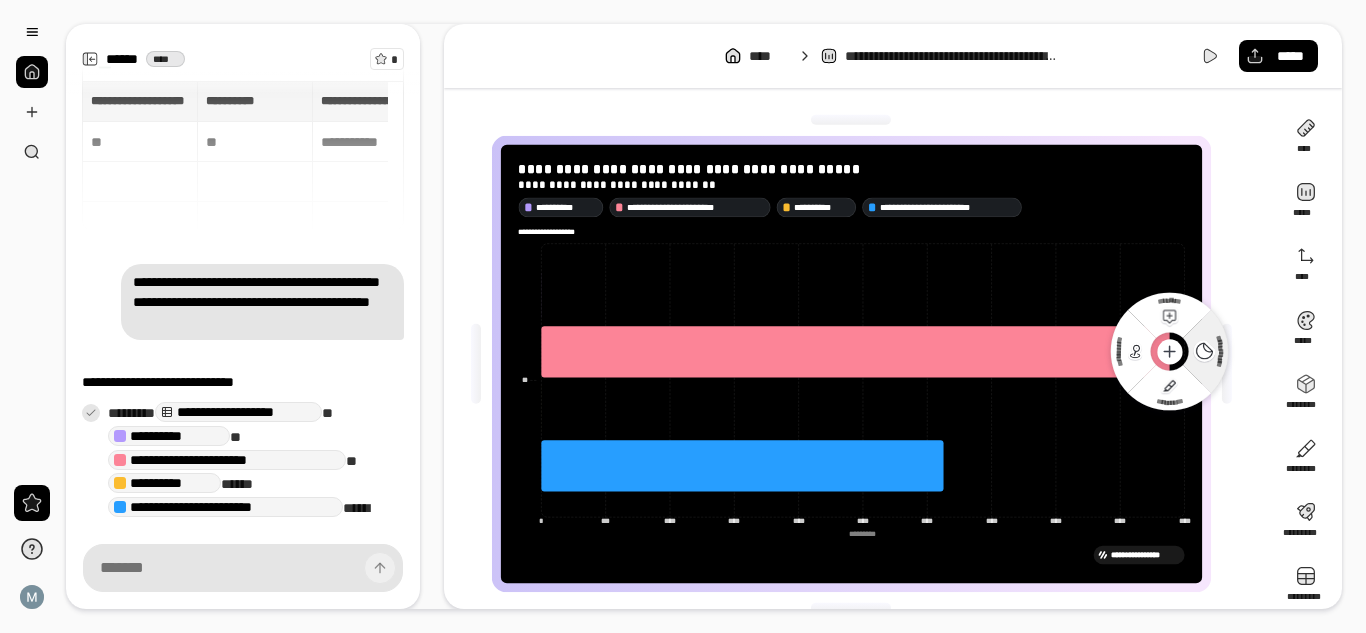 click on "**********" 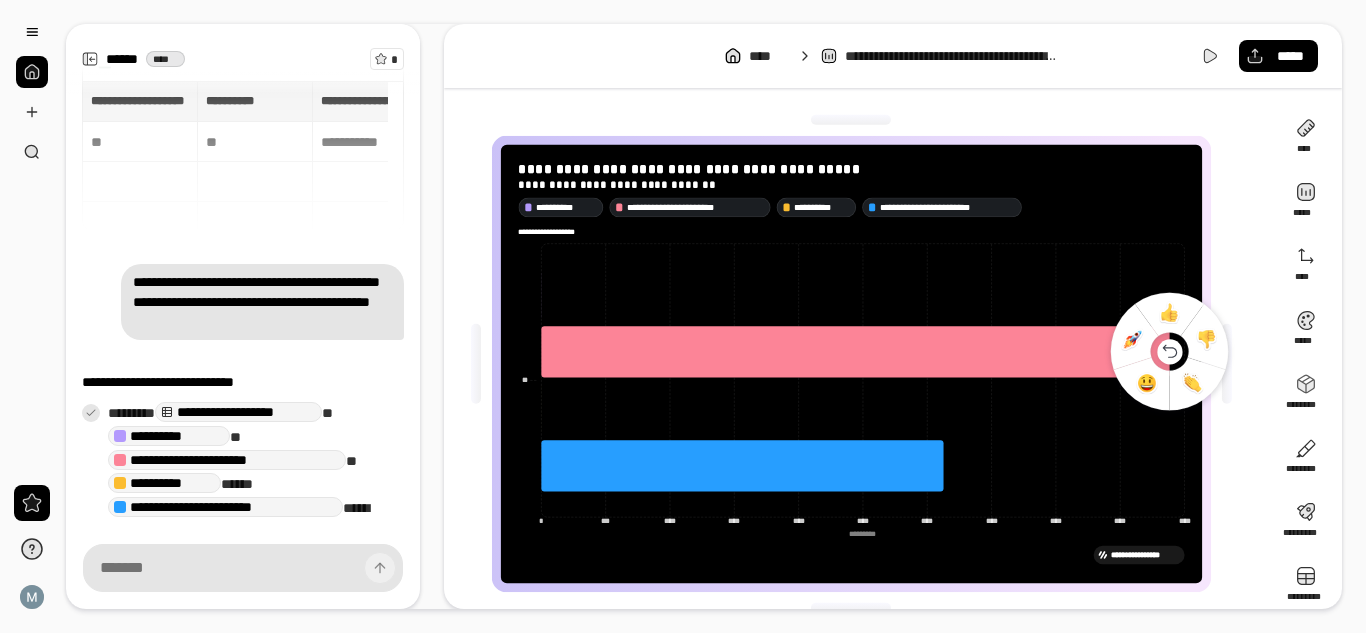 click 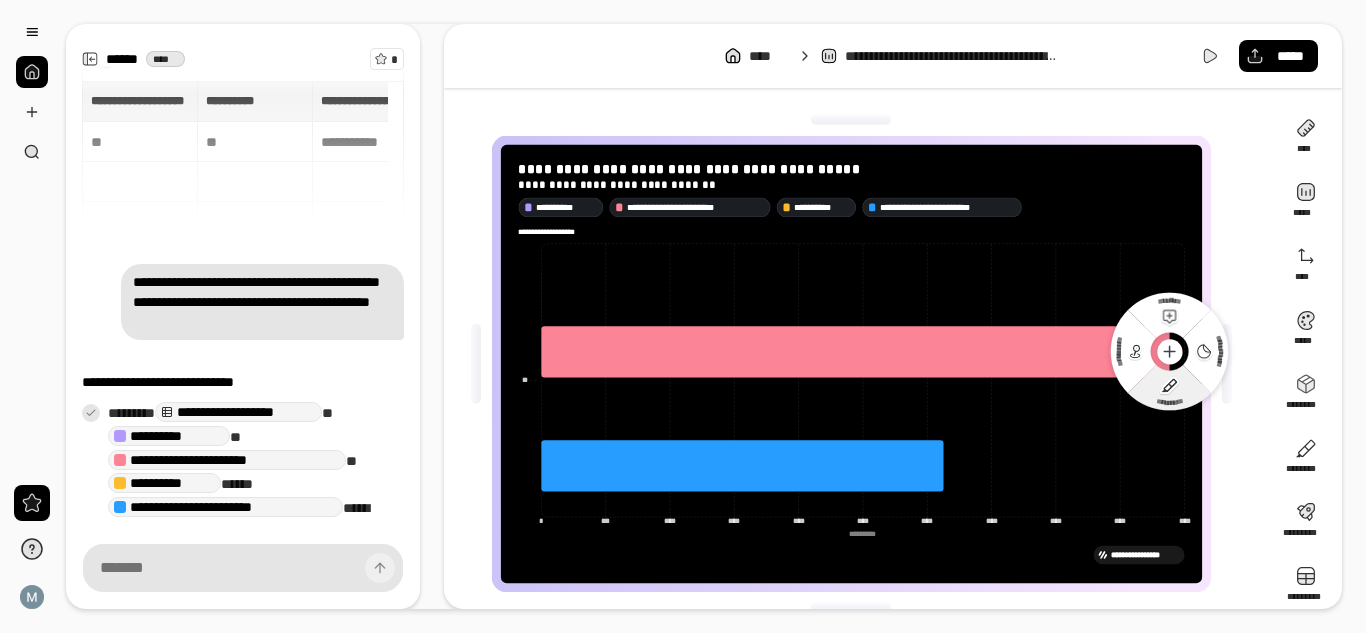 click on "*********" 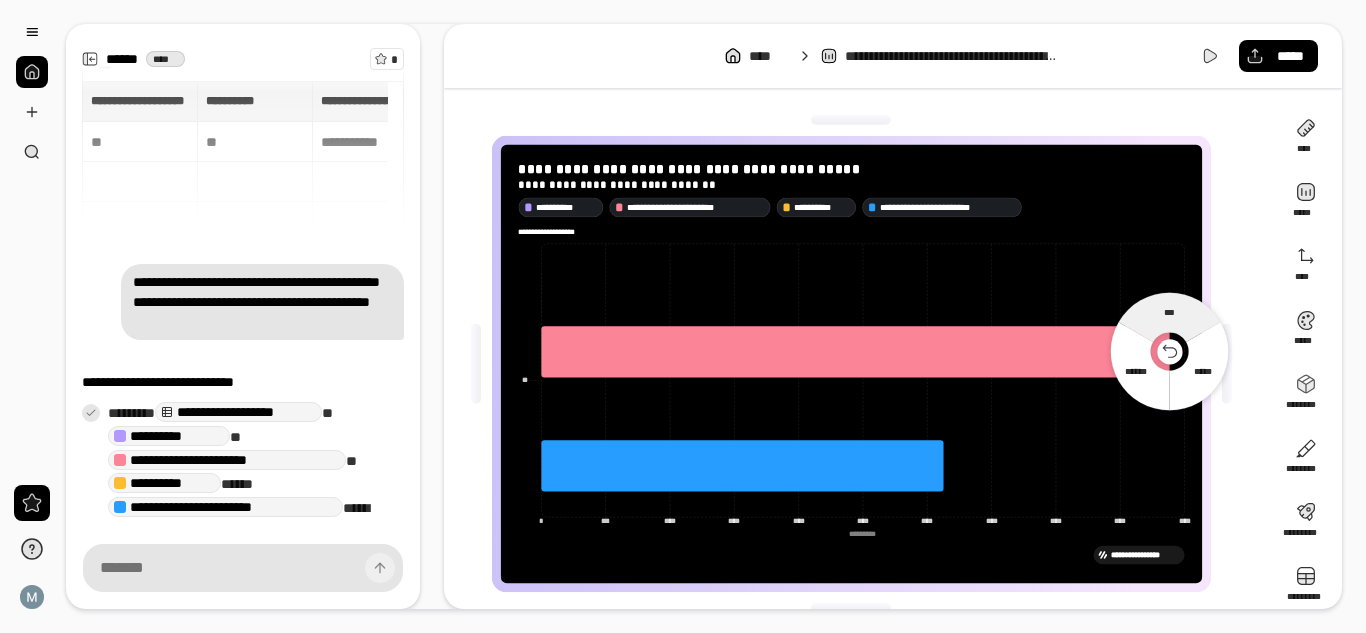 click 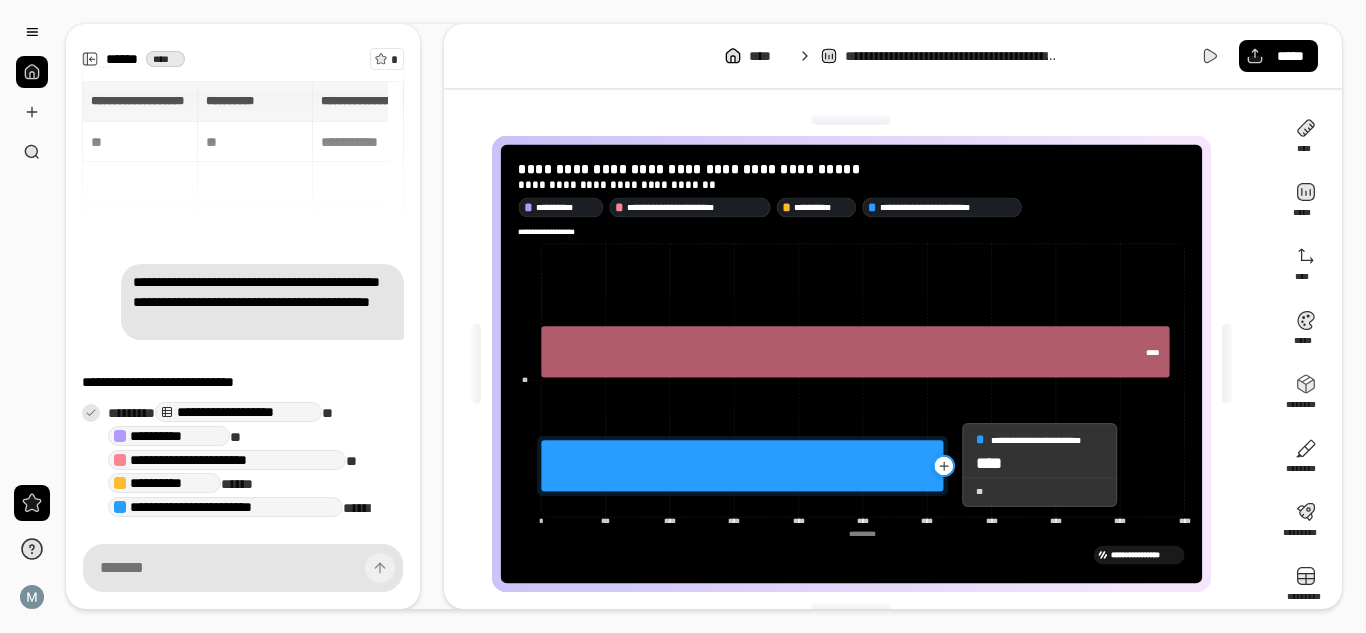 click 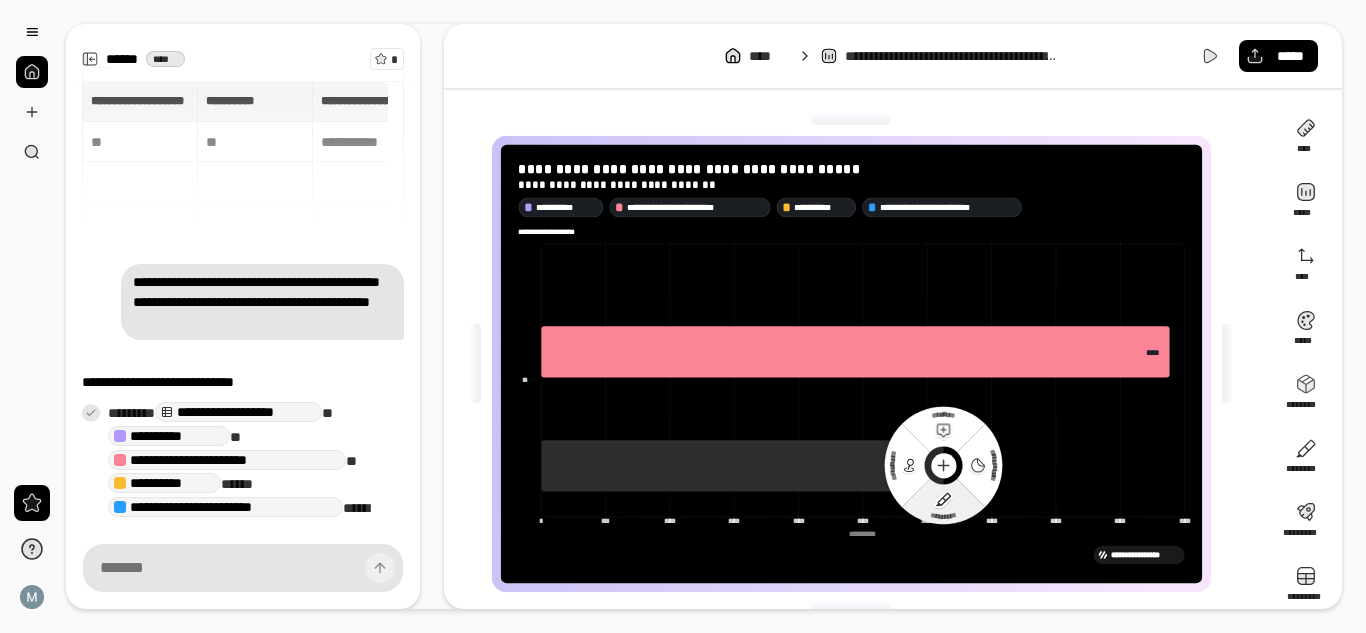 click 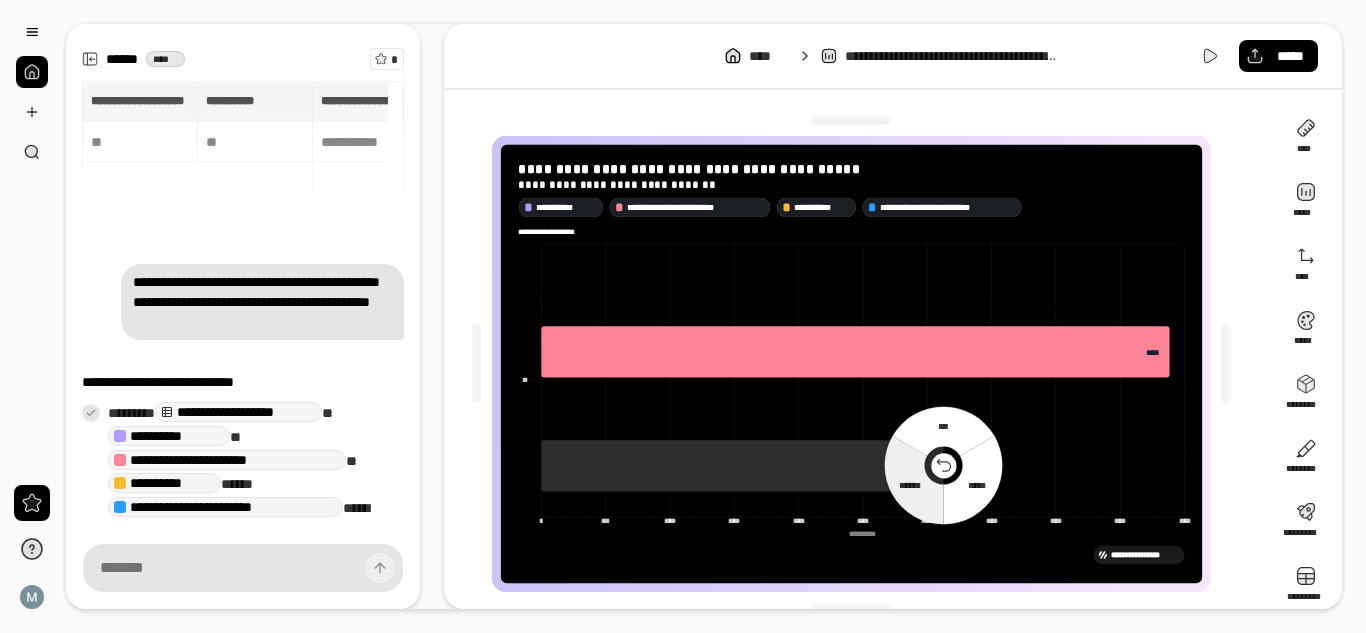 click 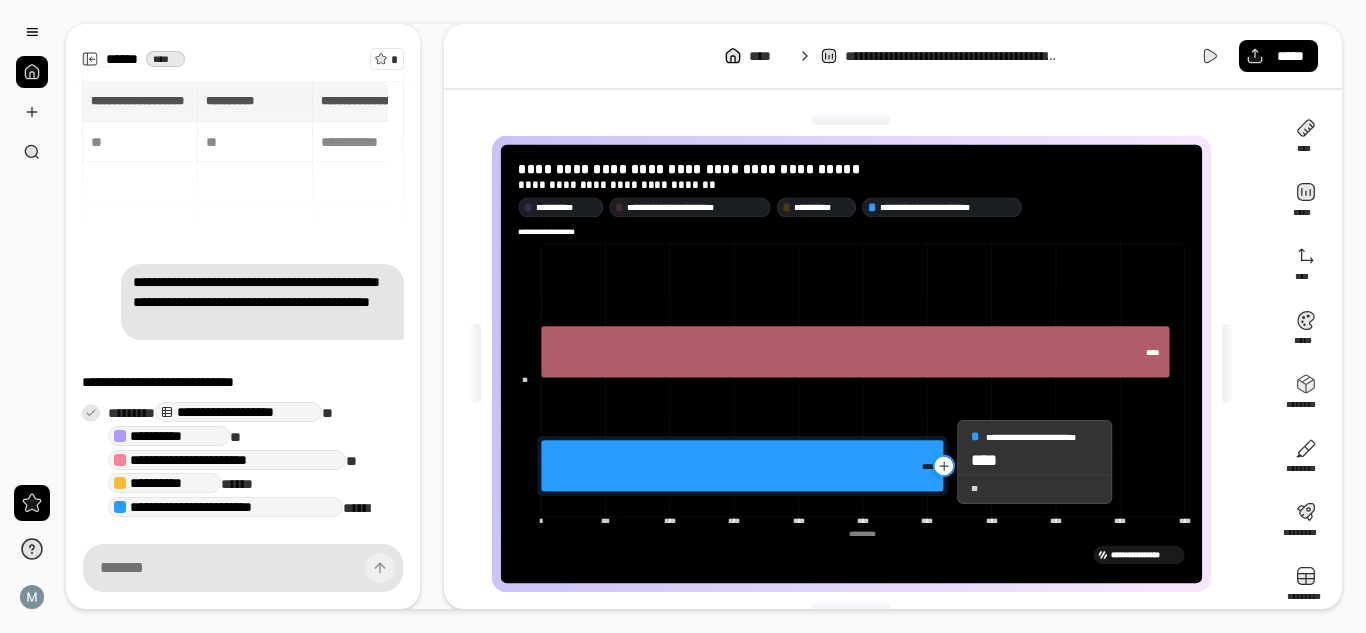 click 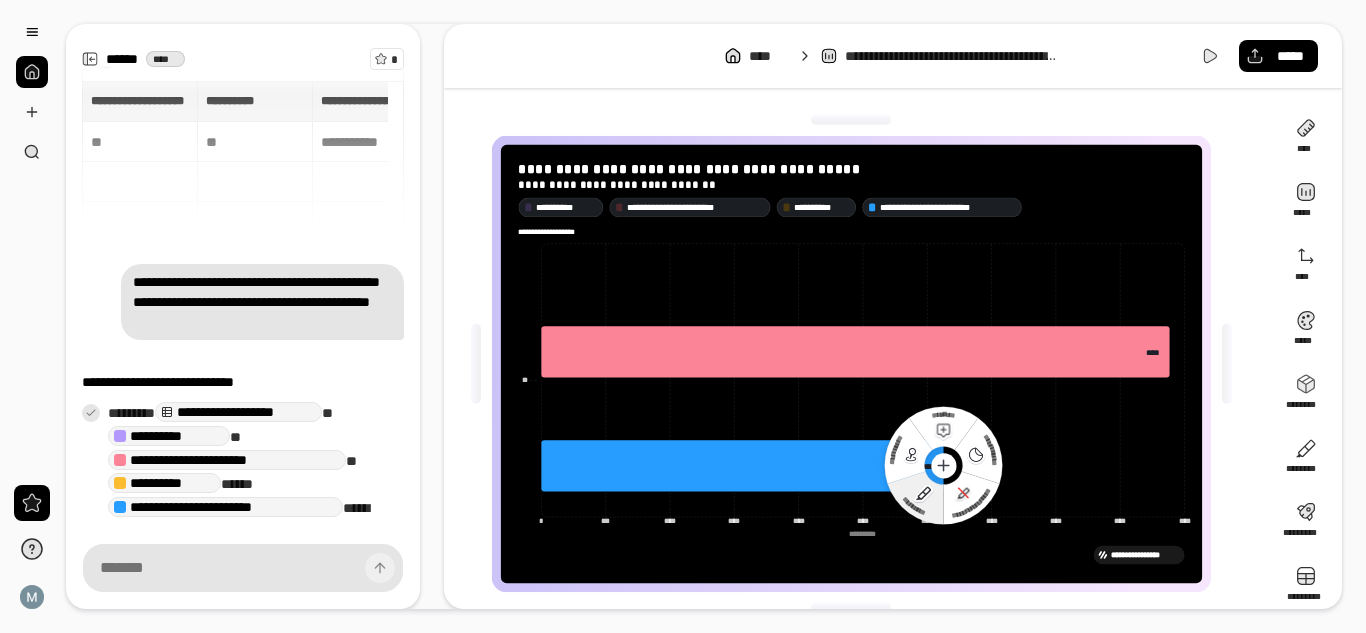 click 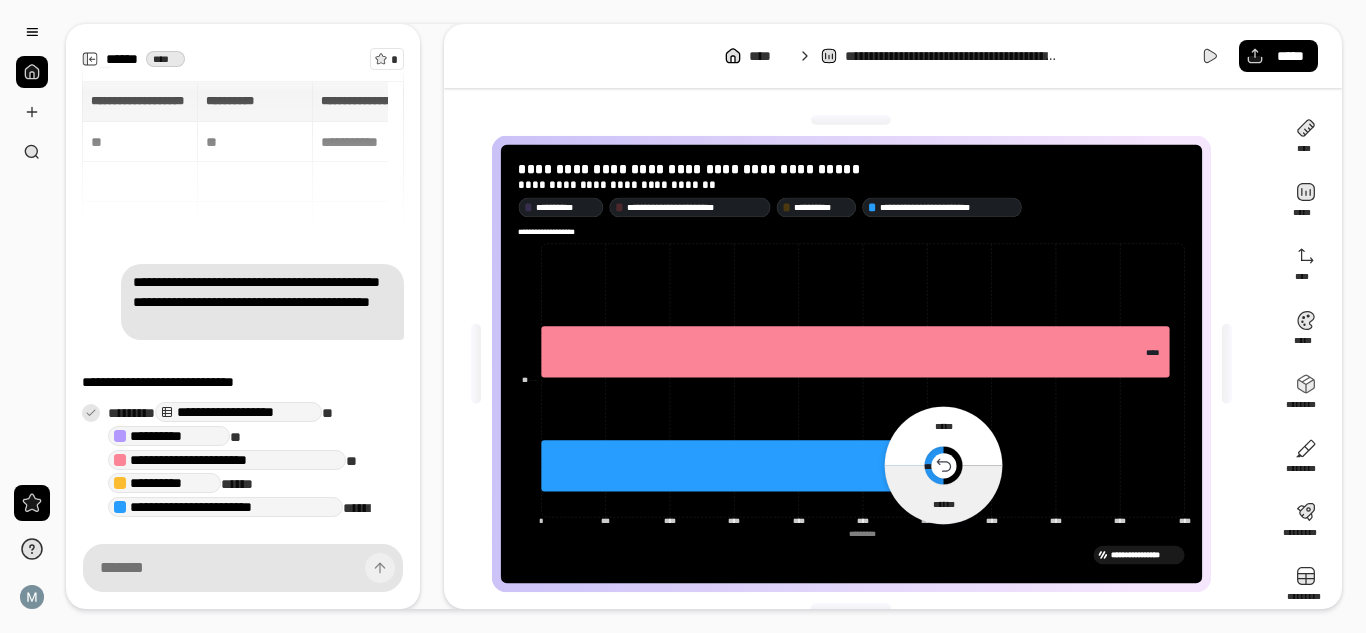 click 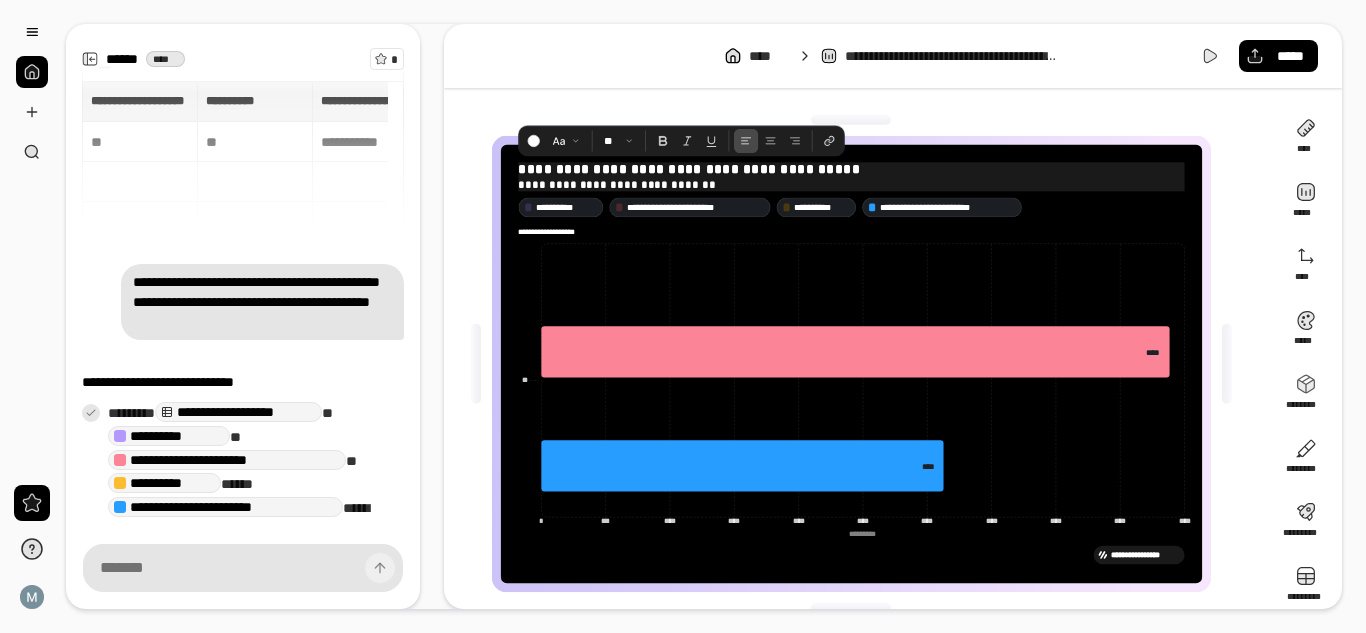 click on "**********" at bounding box center (851, 169) 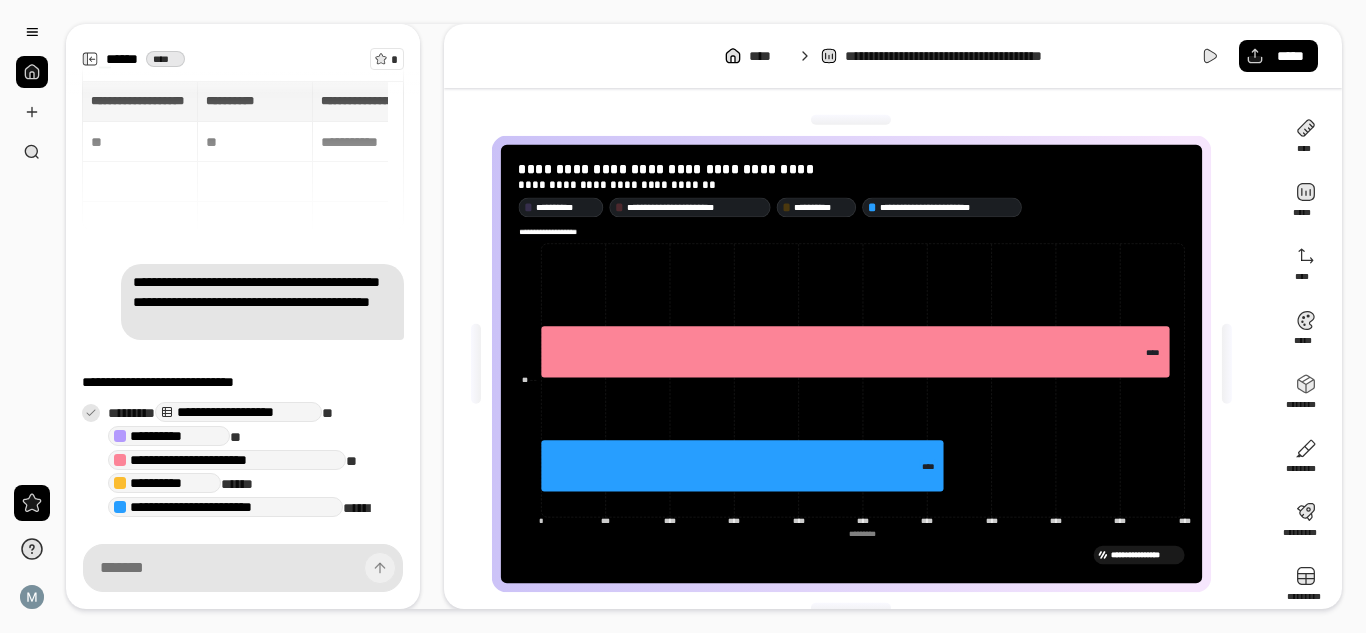 click on "**********" at bounding box center (852, 232) 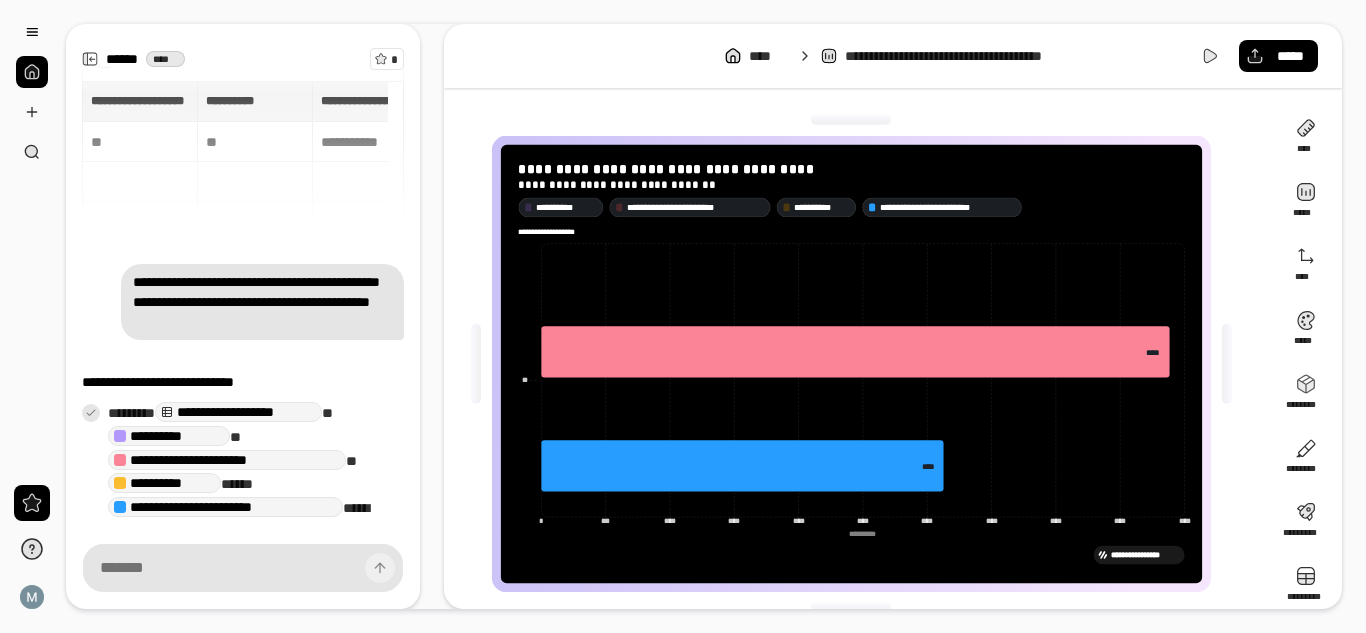 click on "**********" at bounding box center (243, 156) 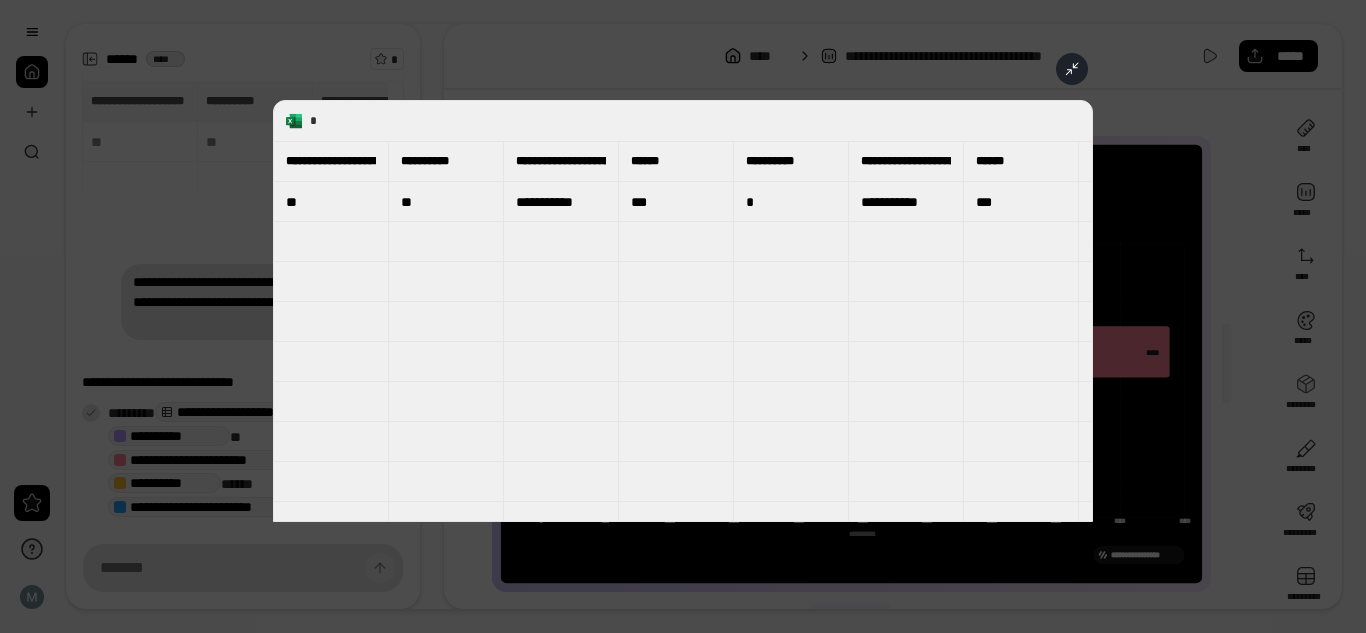 click on "**********" at bounding box center (683, 311) 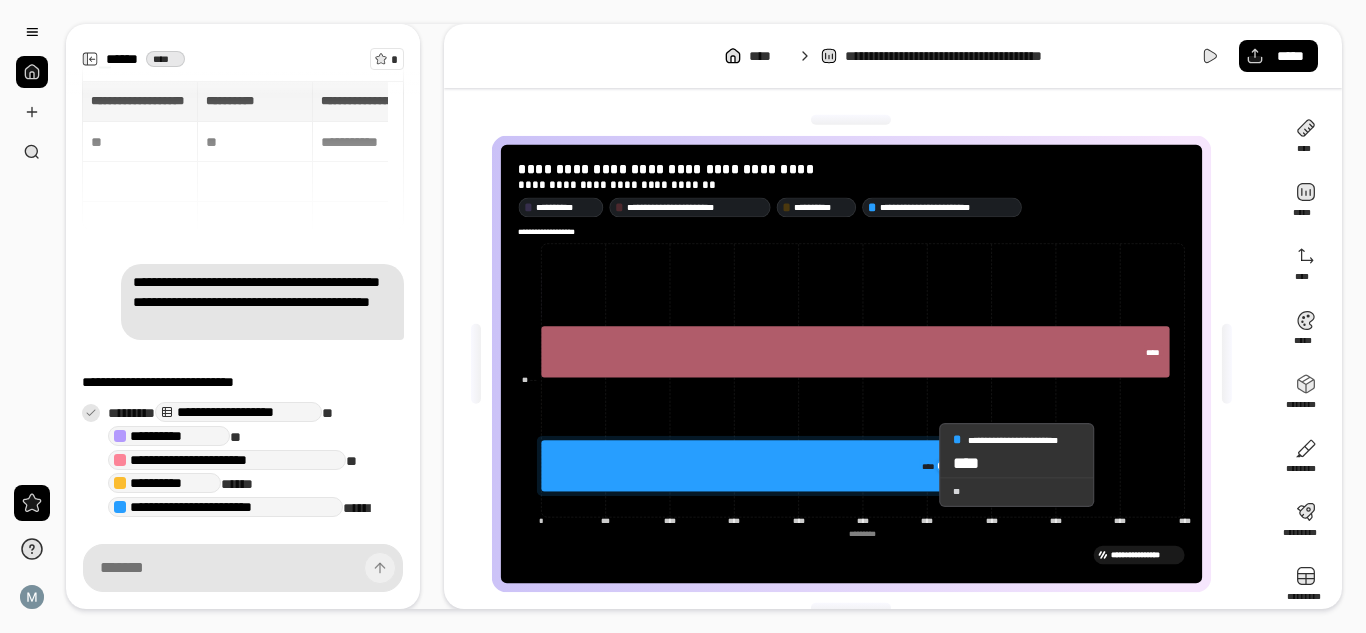 click 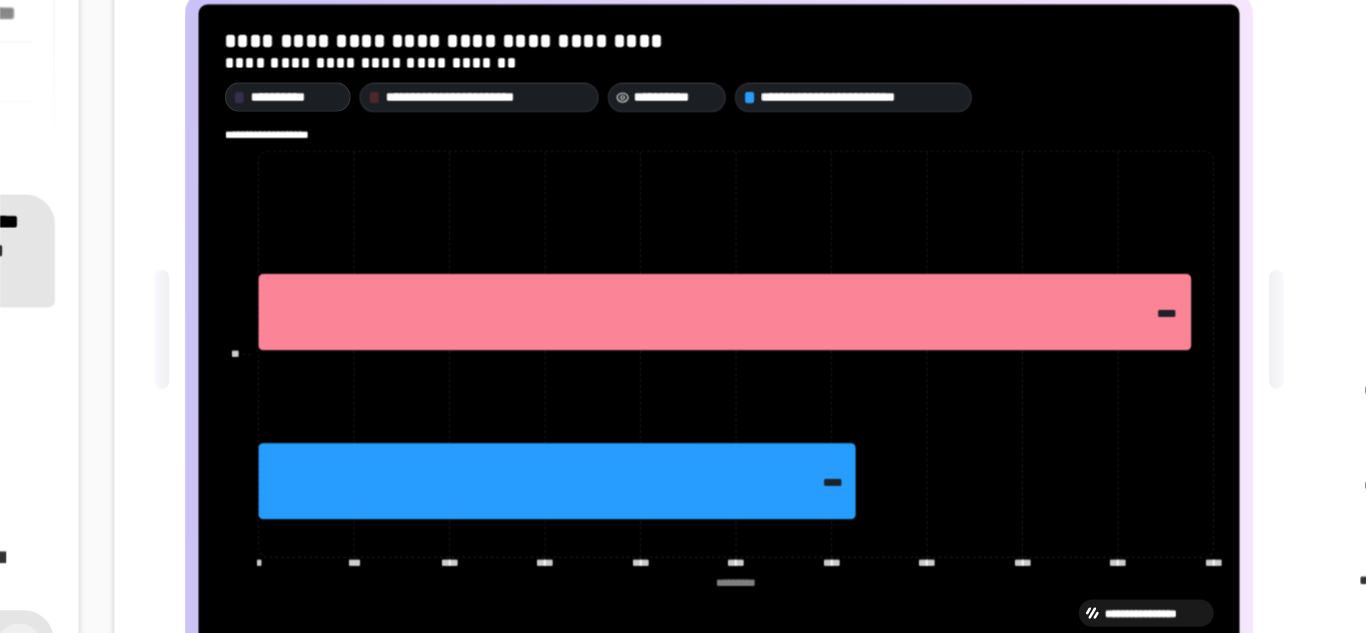 scroll, scrollTop: 12, scrollLeft: 0, axis: vertical 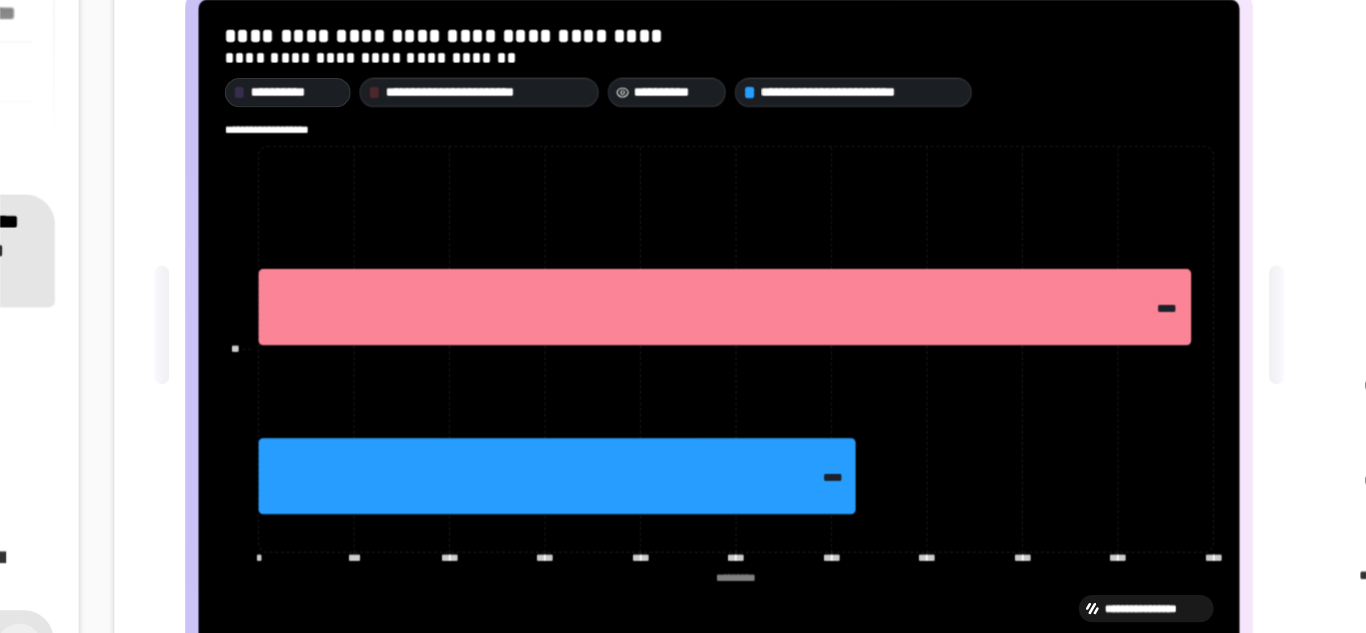 click on "**********" at bounding box center (822, 195) 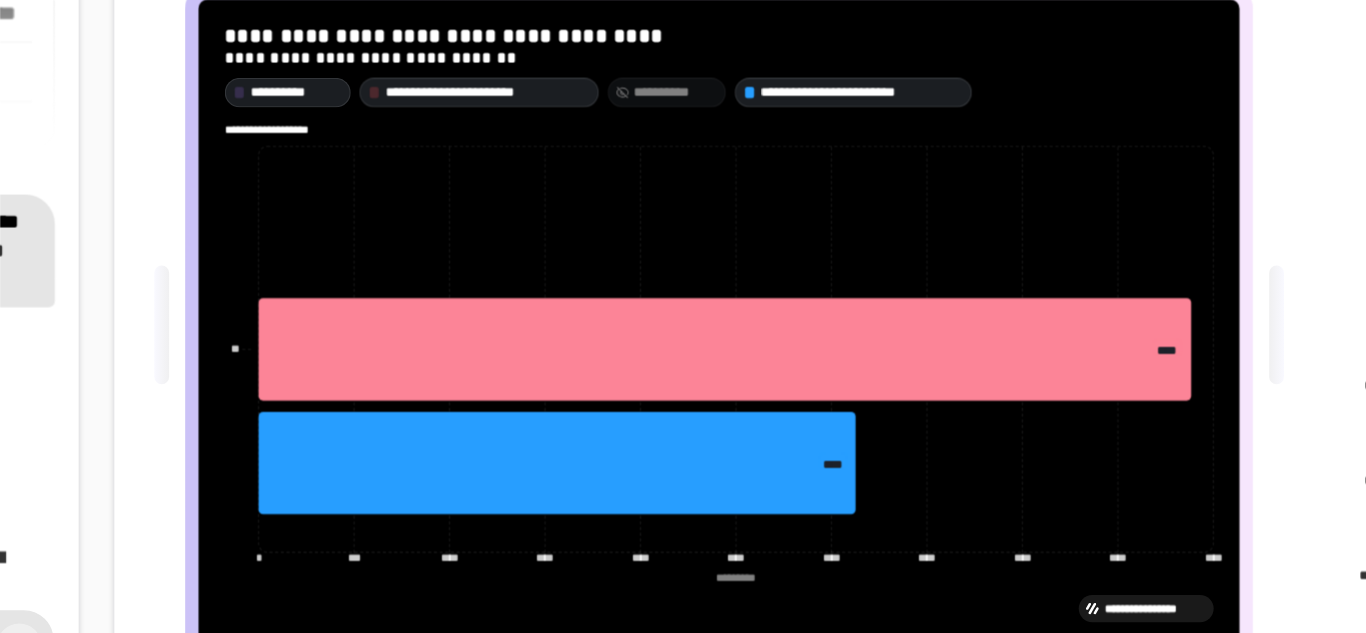 click on "**********" at bounding box center [822, 195] 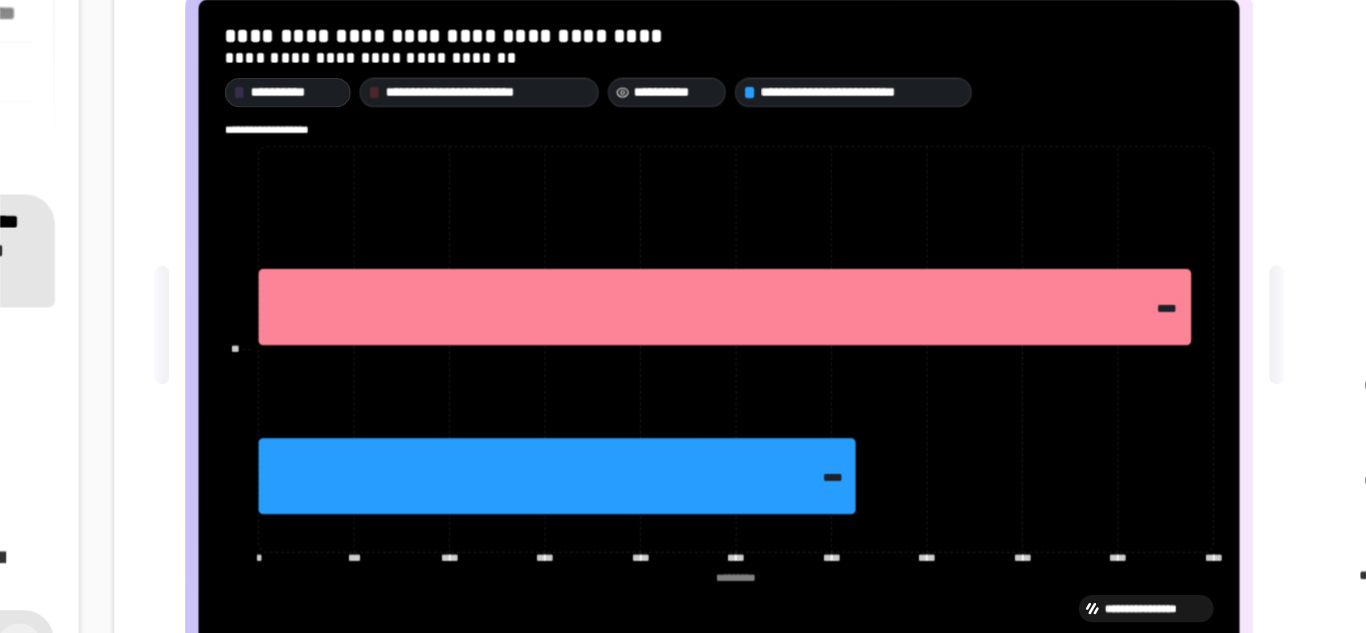 click on "**********" at bounding box center (822, 195) 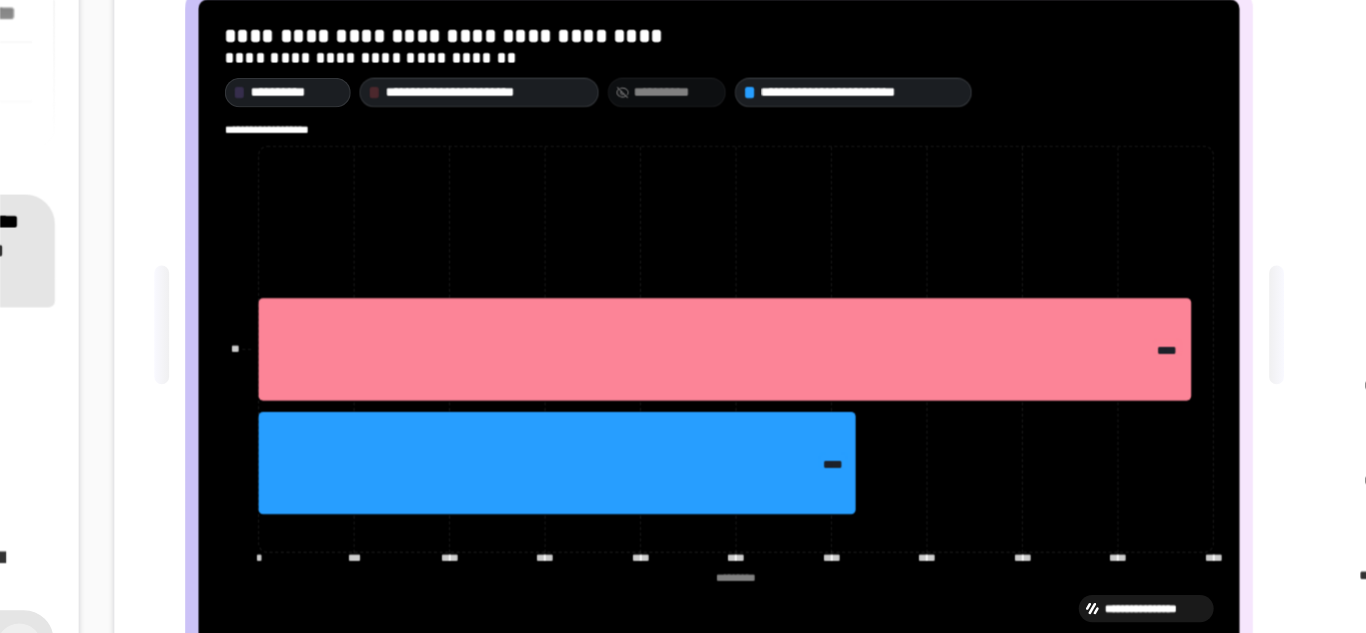 click on "**********" at bounding box center [822, 195] 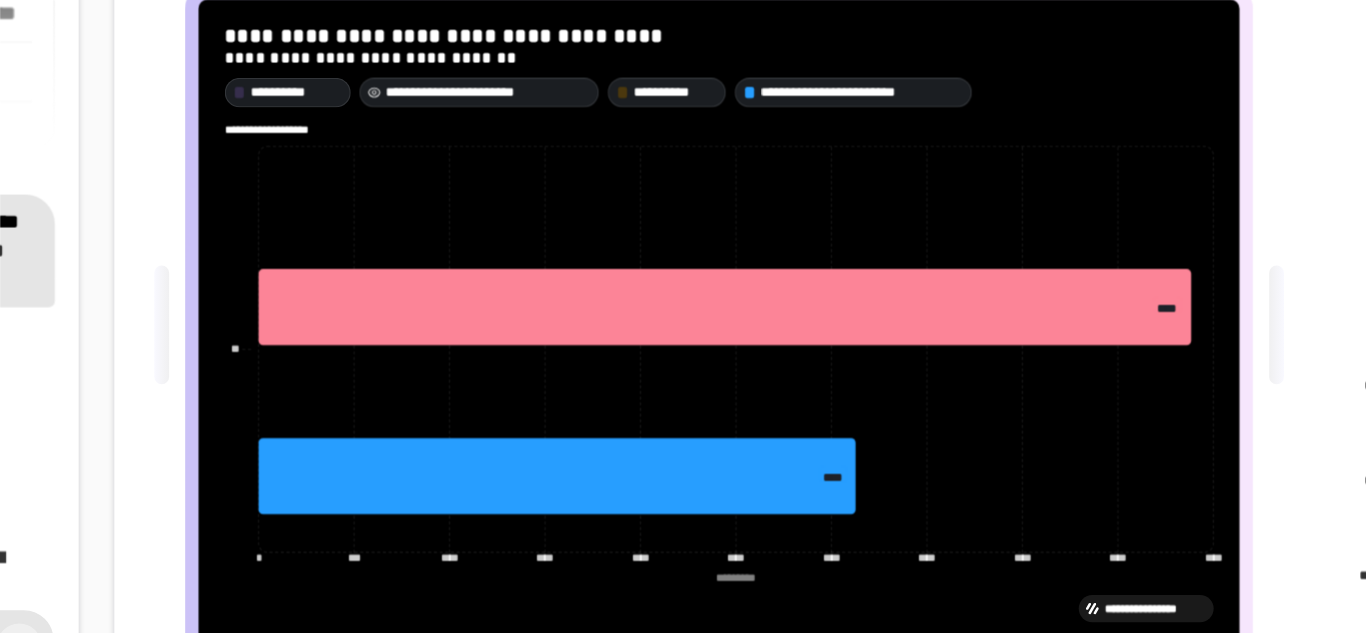 click on "**********" at bounding box center [696, 195] 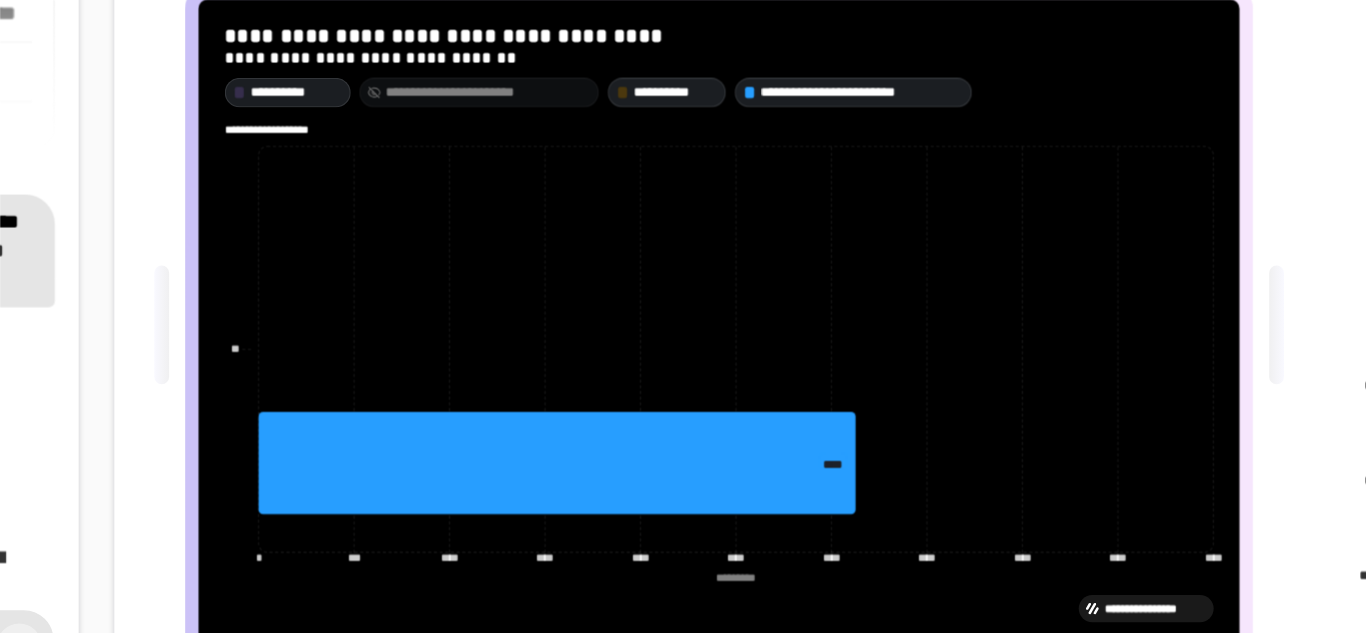 click on "**********" at bounding box center (696, 195) 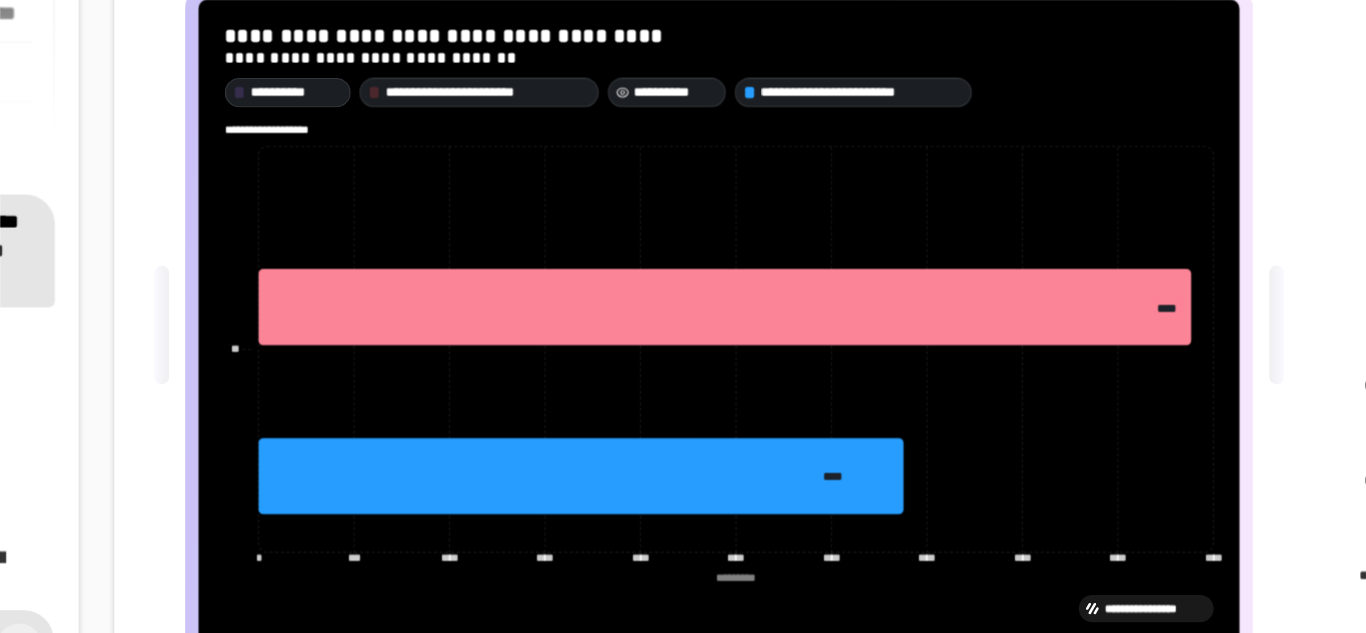 click on "**********" at bounding box center [816, 195] 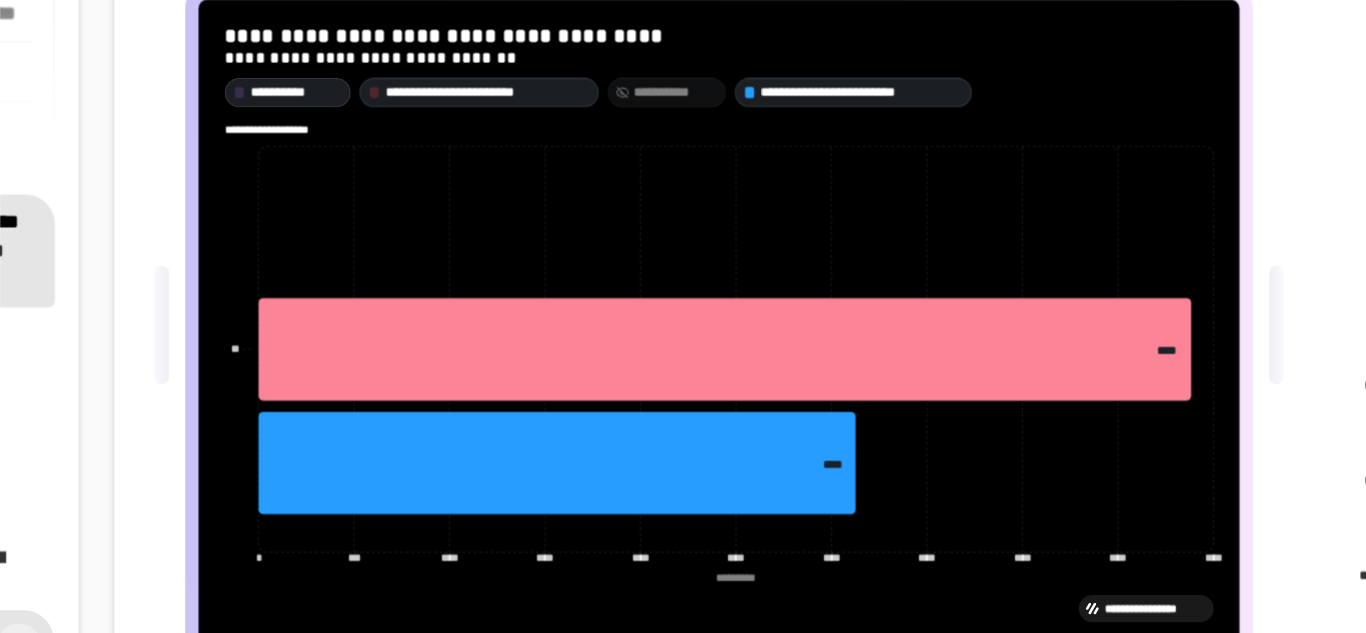click on "**********" at bounding box center [822, 195] 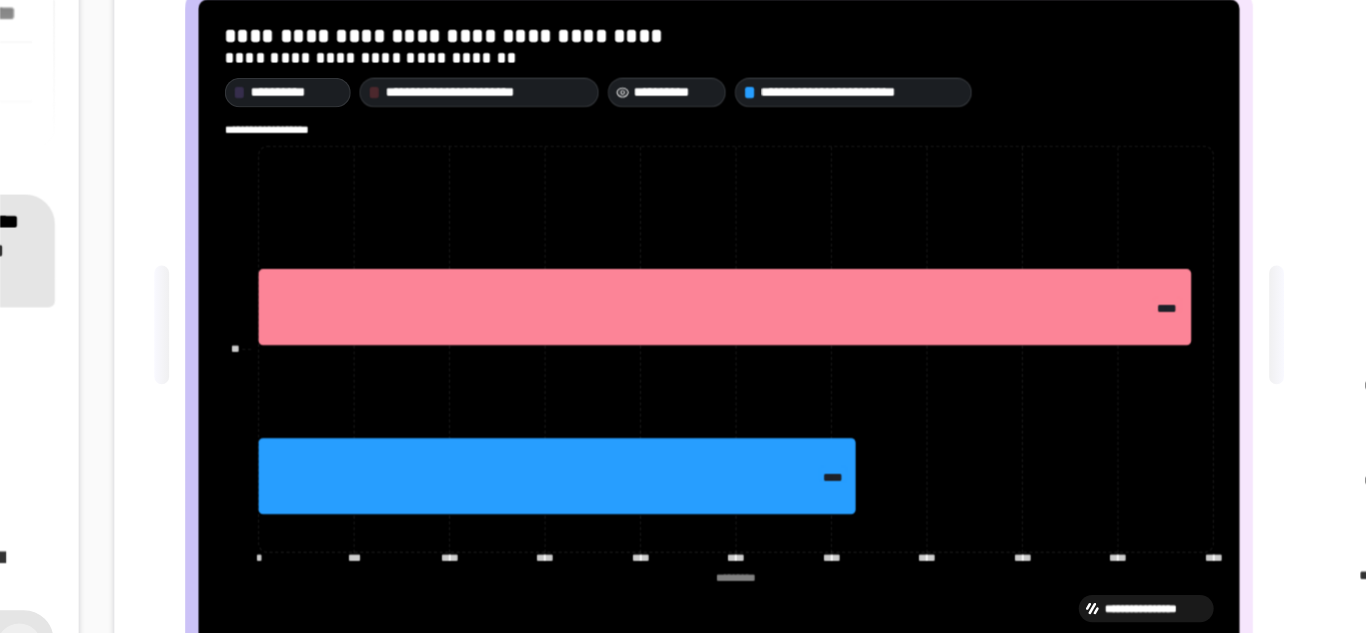 click on "**********" at bounding box center (822, 195) 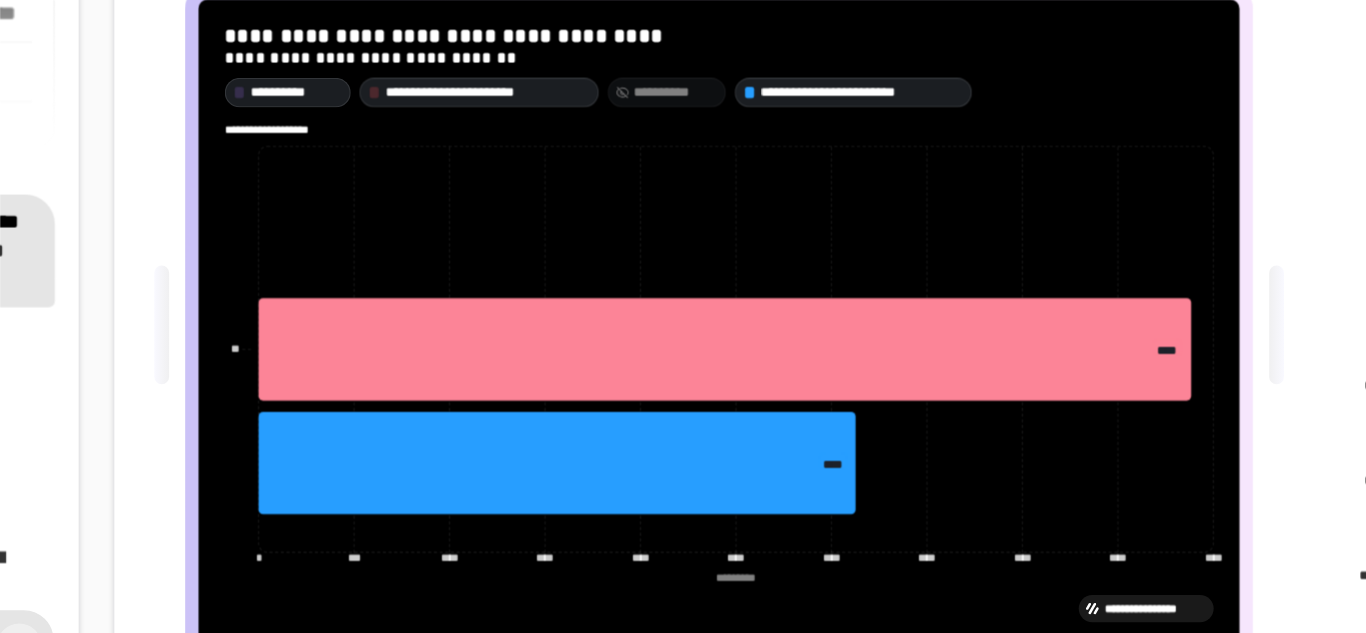 click on "**********" at bounding box center (822, 195) 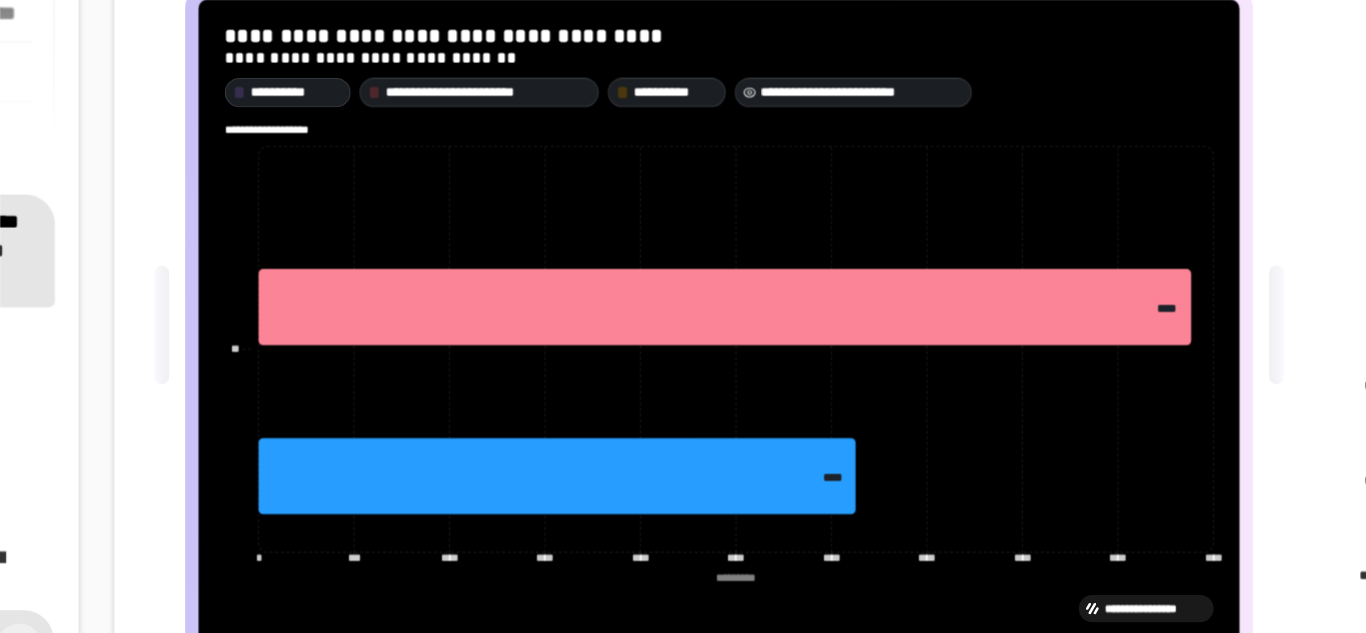 click on "**********" at bounding box center [947, 195] 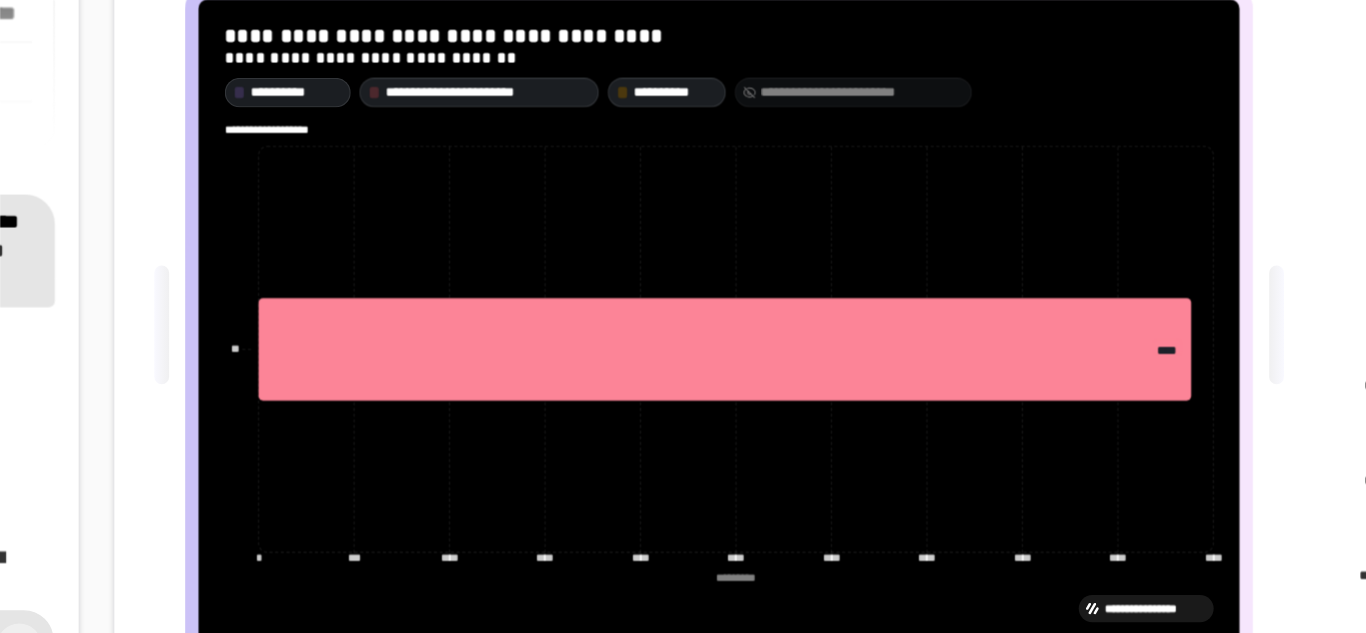 click on "**********" at bounding box center (947, 195) 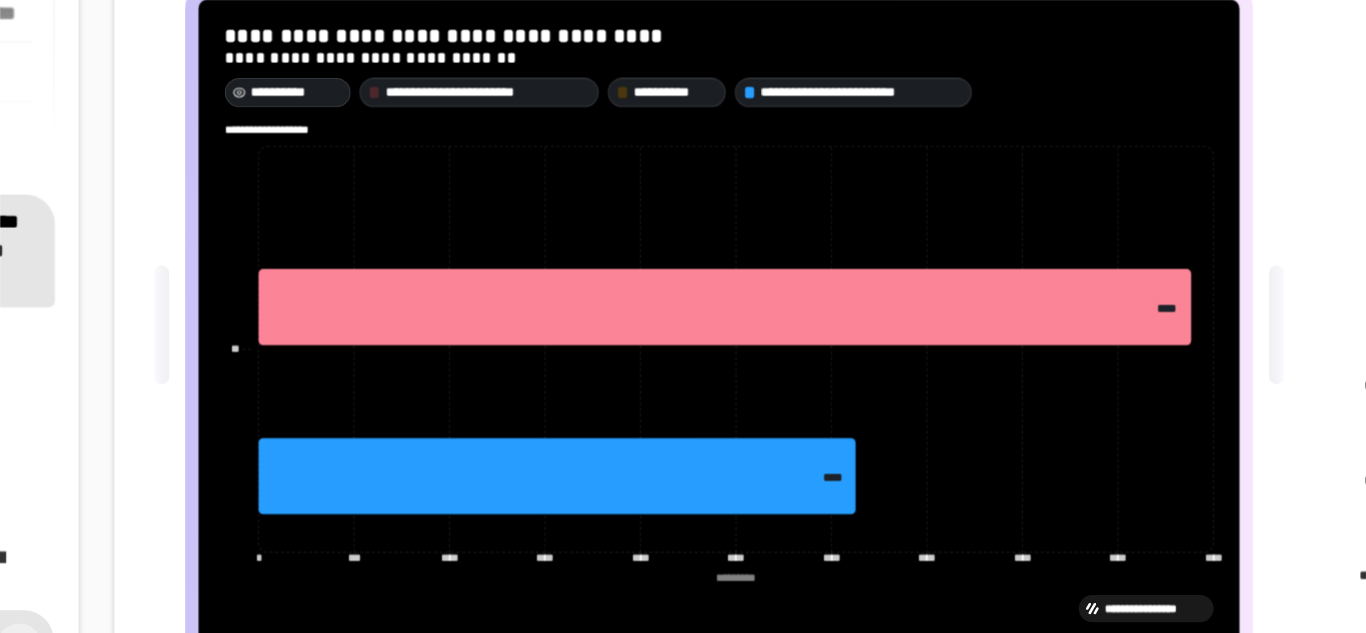 click on "**********" at bounding box center [567, 195] 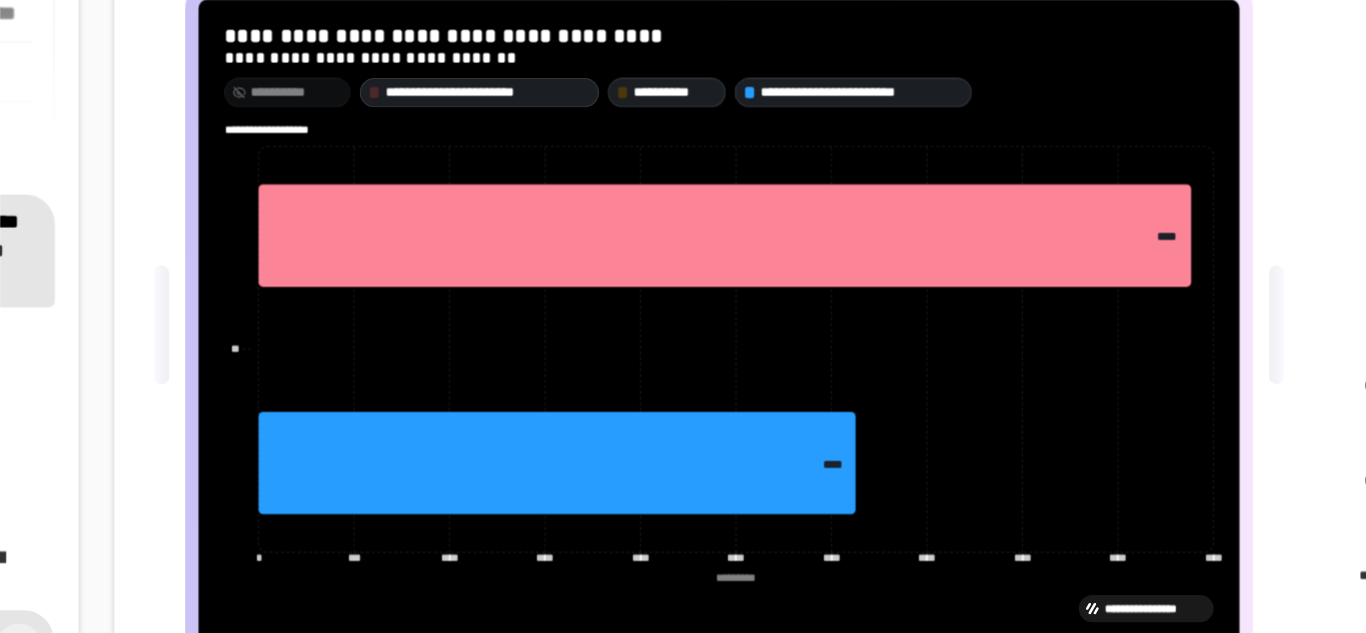 click on "**********" at bounding box center [567, 195] 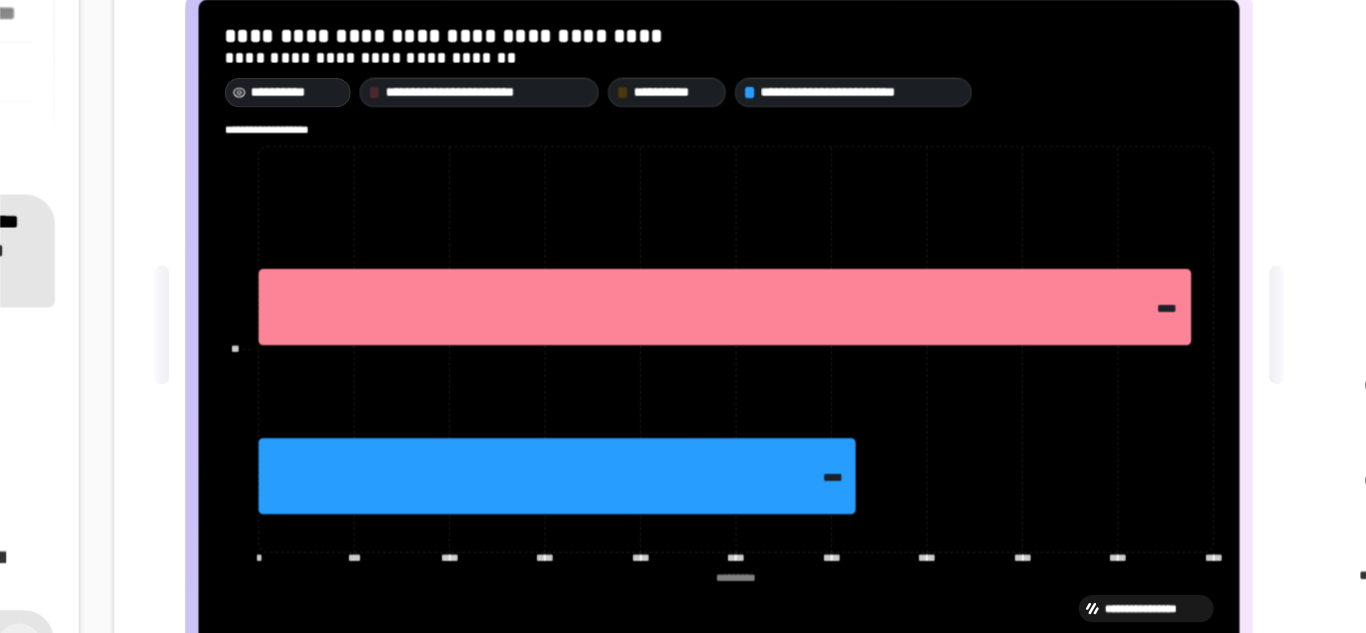 click on "**********" at bounding box center [567, 195] 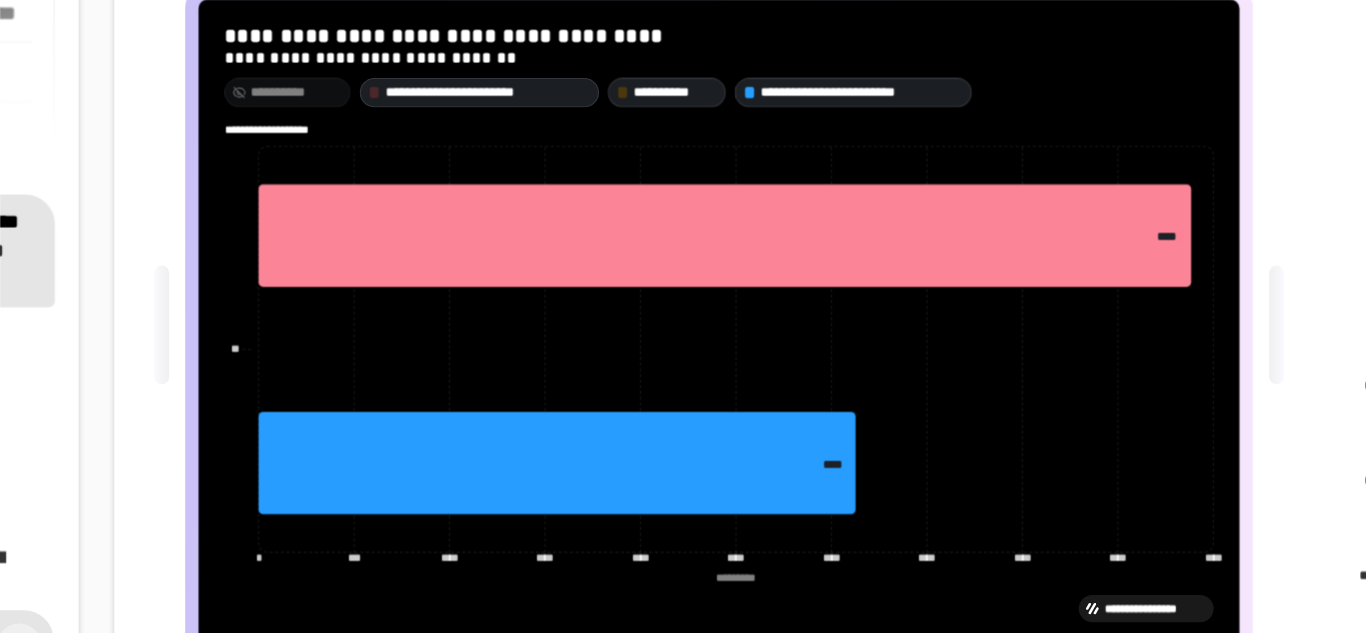 click on "**********" at bounding box center [567, 195] 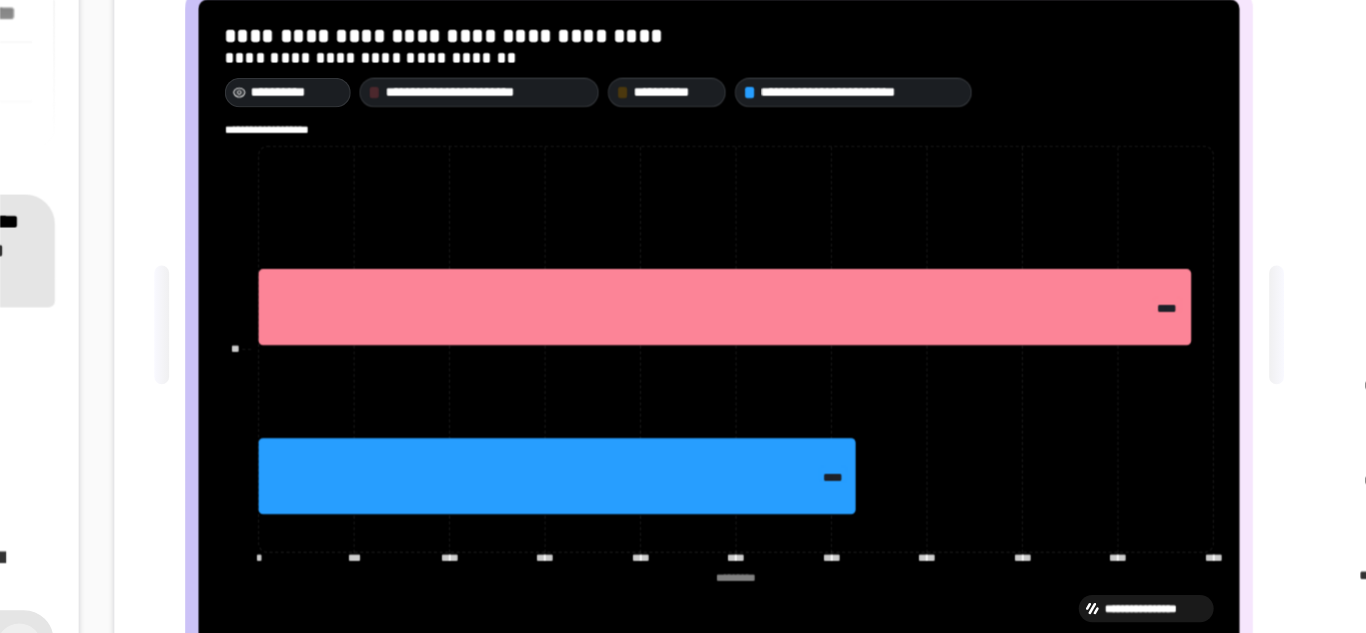click on "**********" at bounding box center (567, 195) 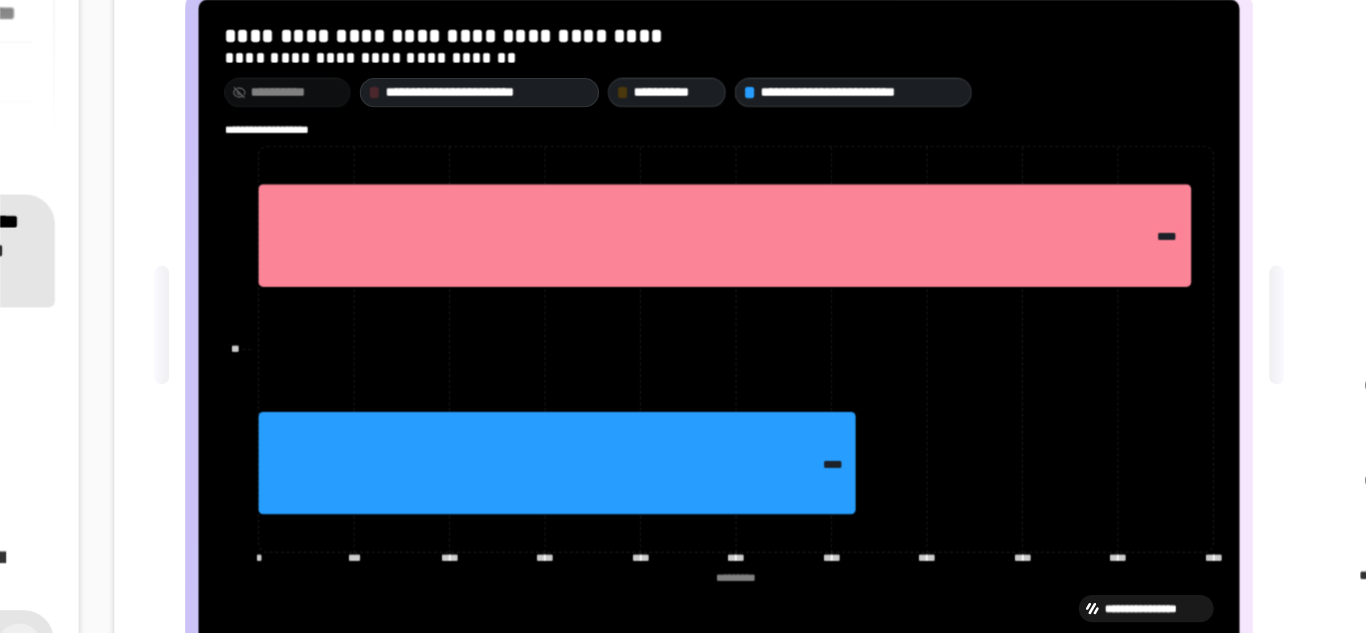 click on "**********" at bounding box center (567, 195) 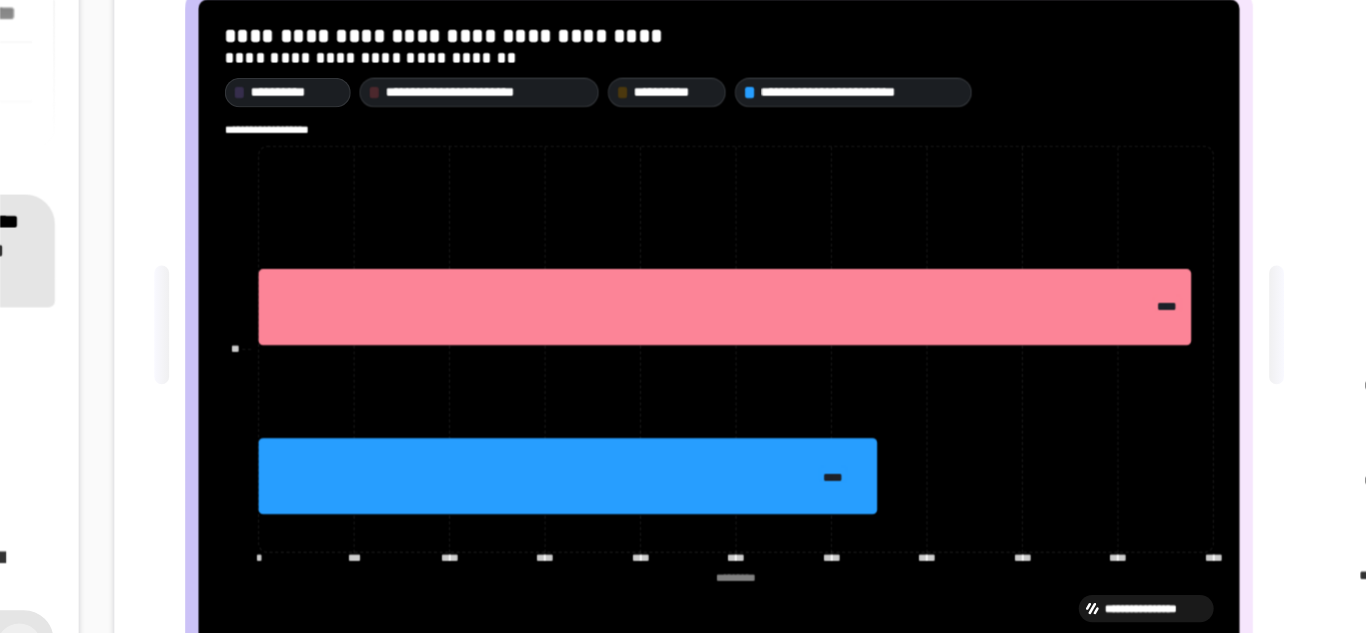 click on "**********" 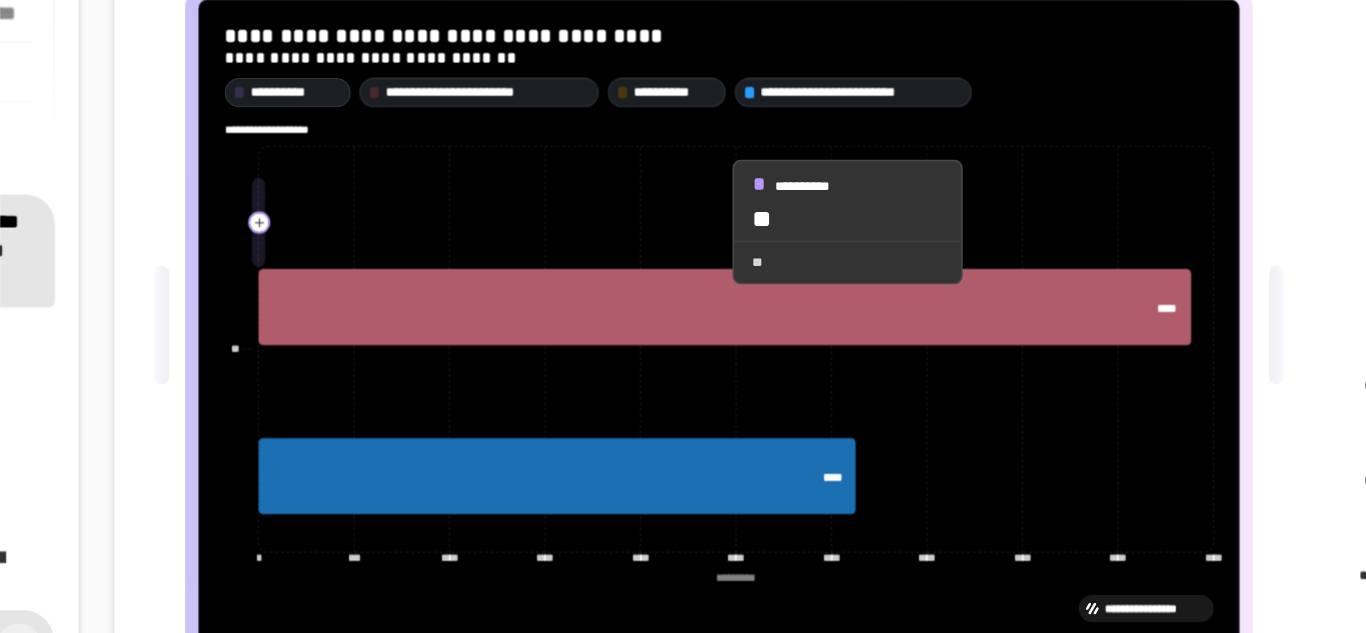 scroll, scrollTop: 0, scrollLeft: 0, axis: both 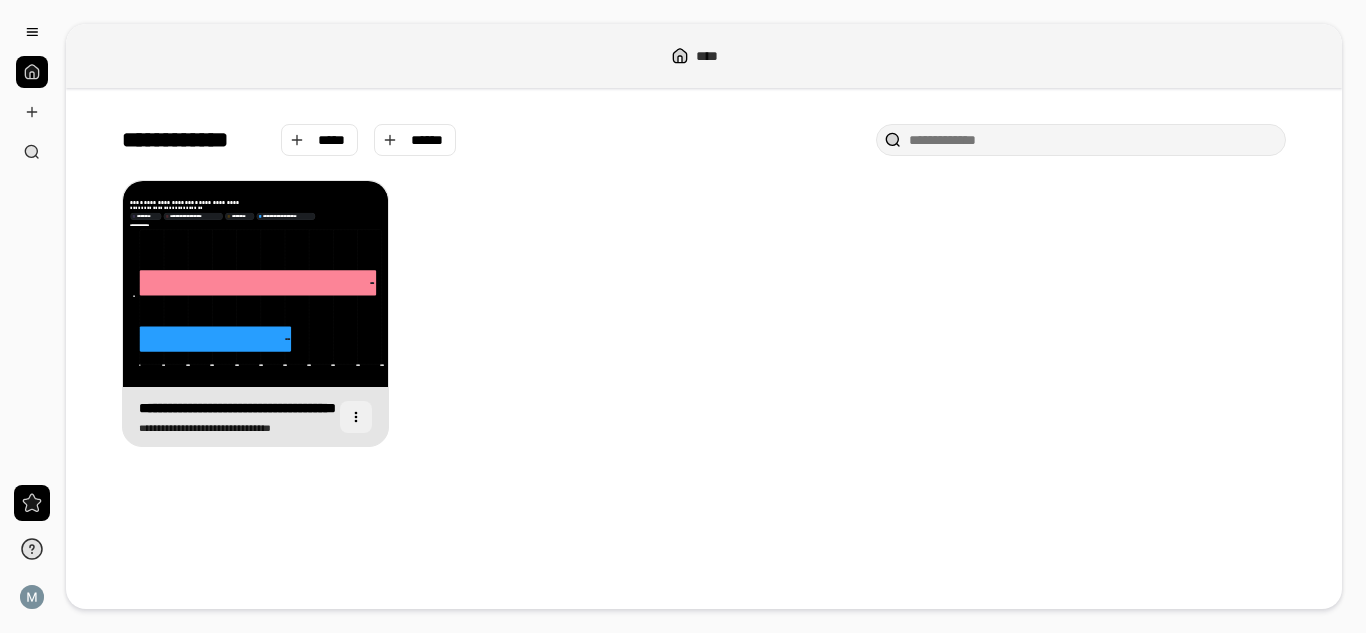 click at bounding box center [356, 417] 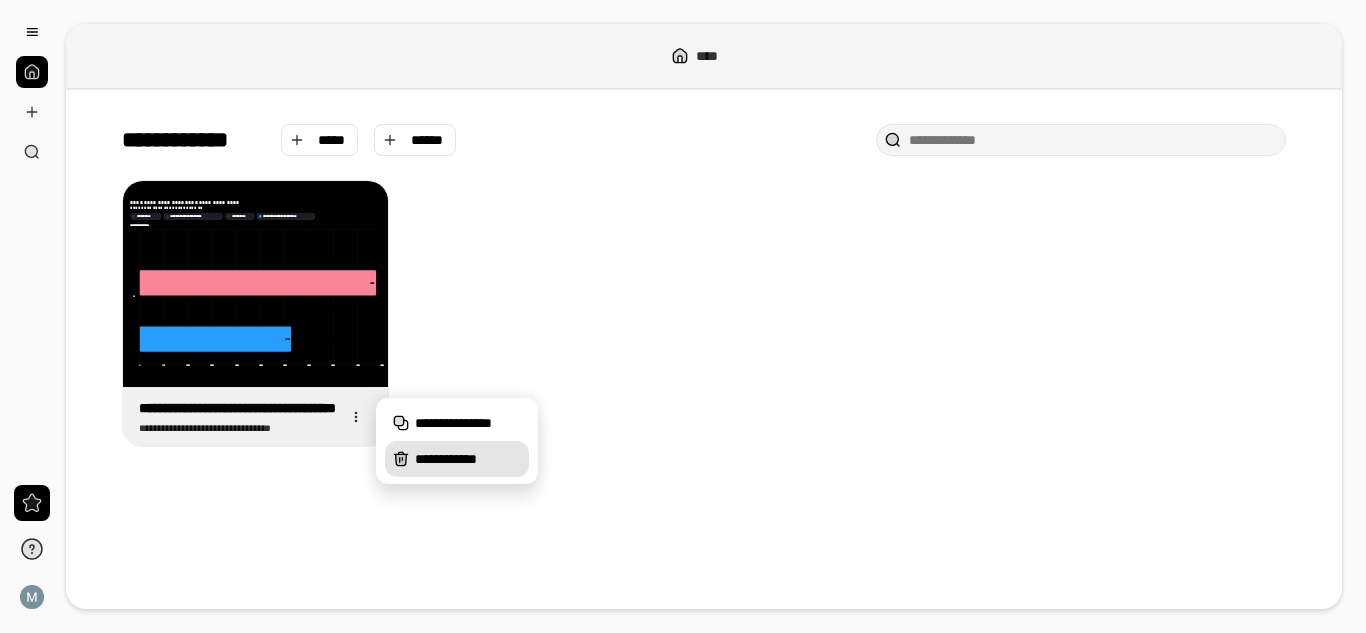 click on "**********" at bounding box center (468, 459) 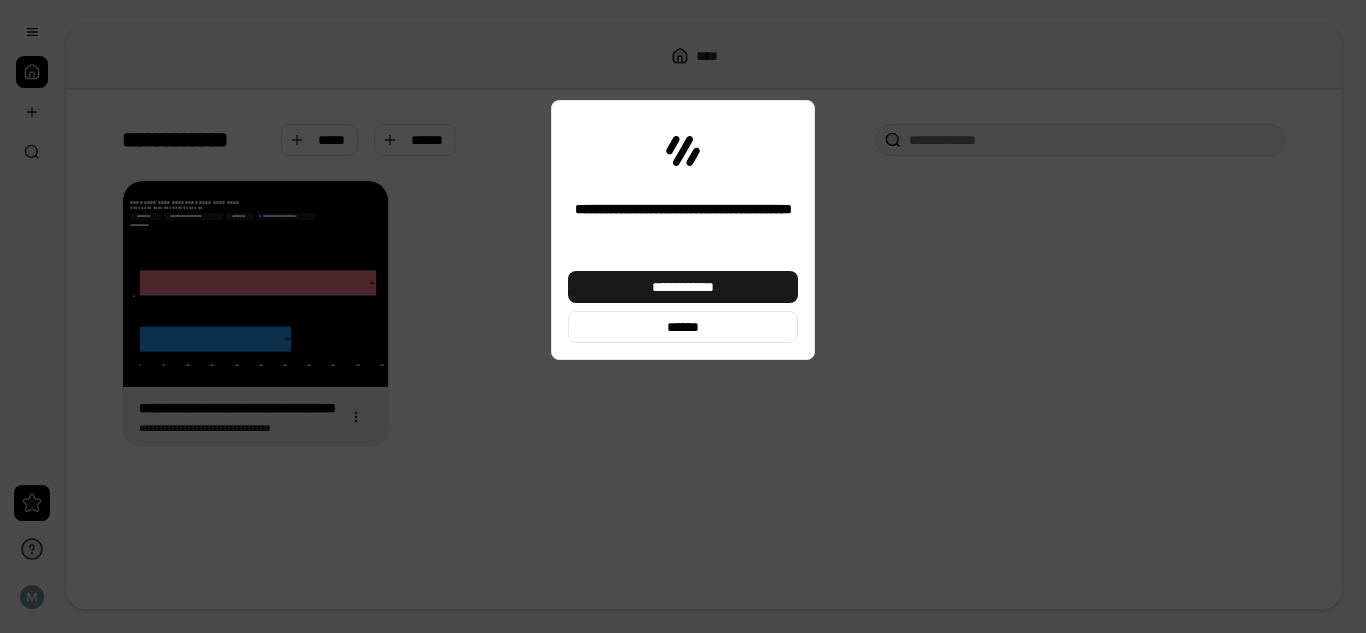 click on "**********" at bounding box center [683, 287] 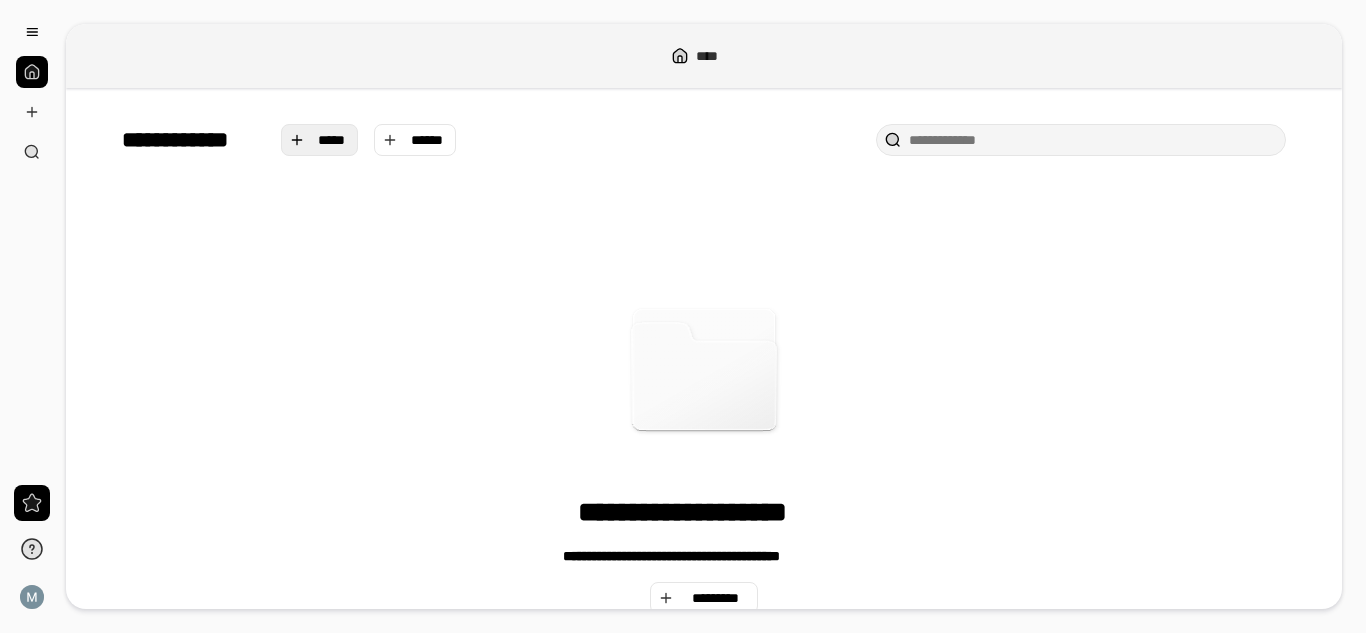 click on "*****" at bounding box center [332, 140] 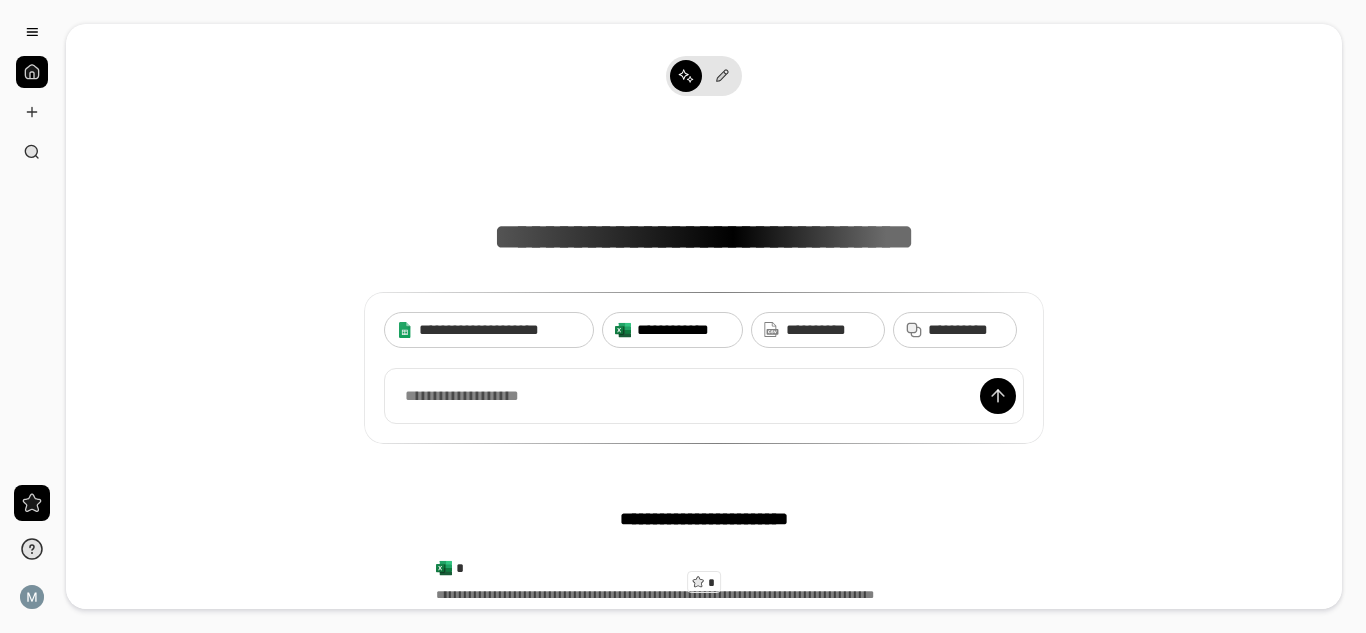 click on "**********" at bounding box center [683, 330] 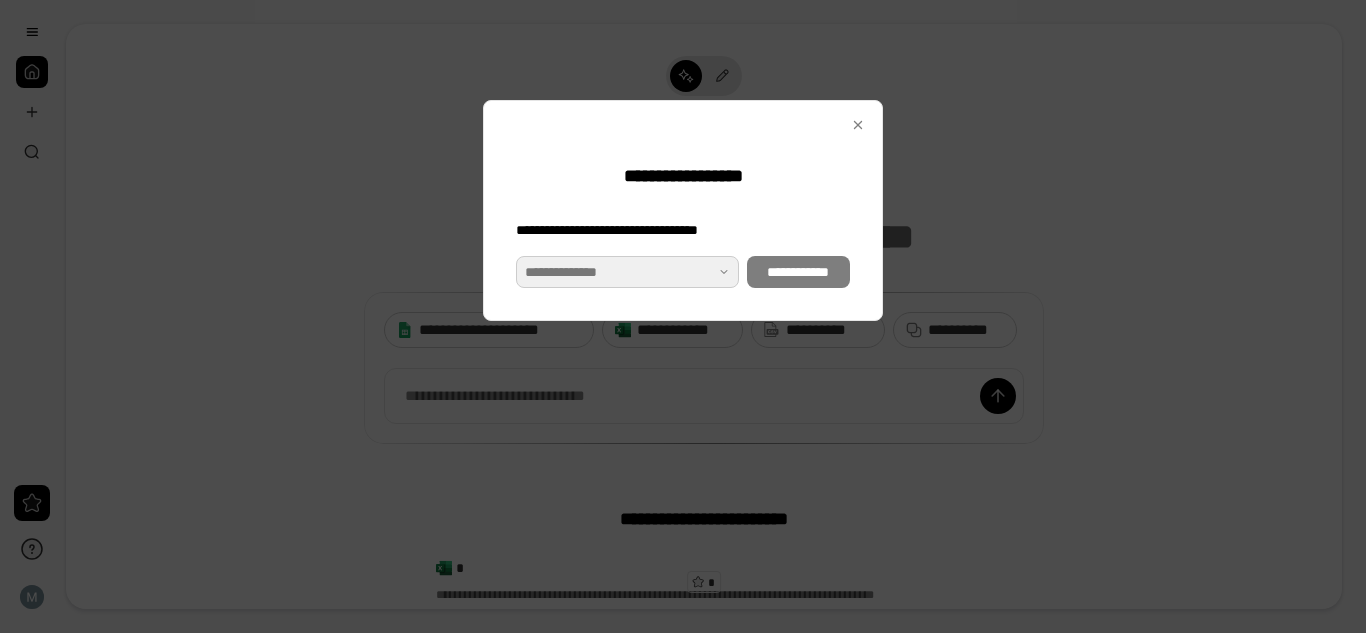 click at bounding box center [627, 272] 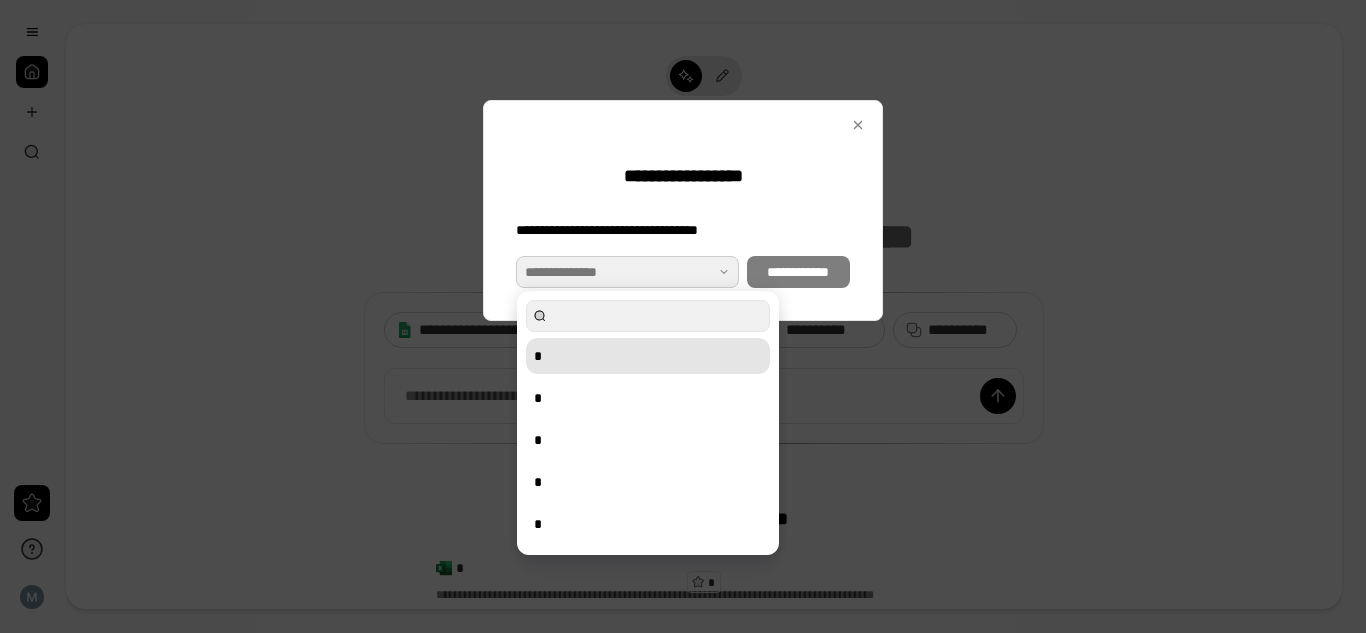 click on "*" at bounding box center [648, 356] 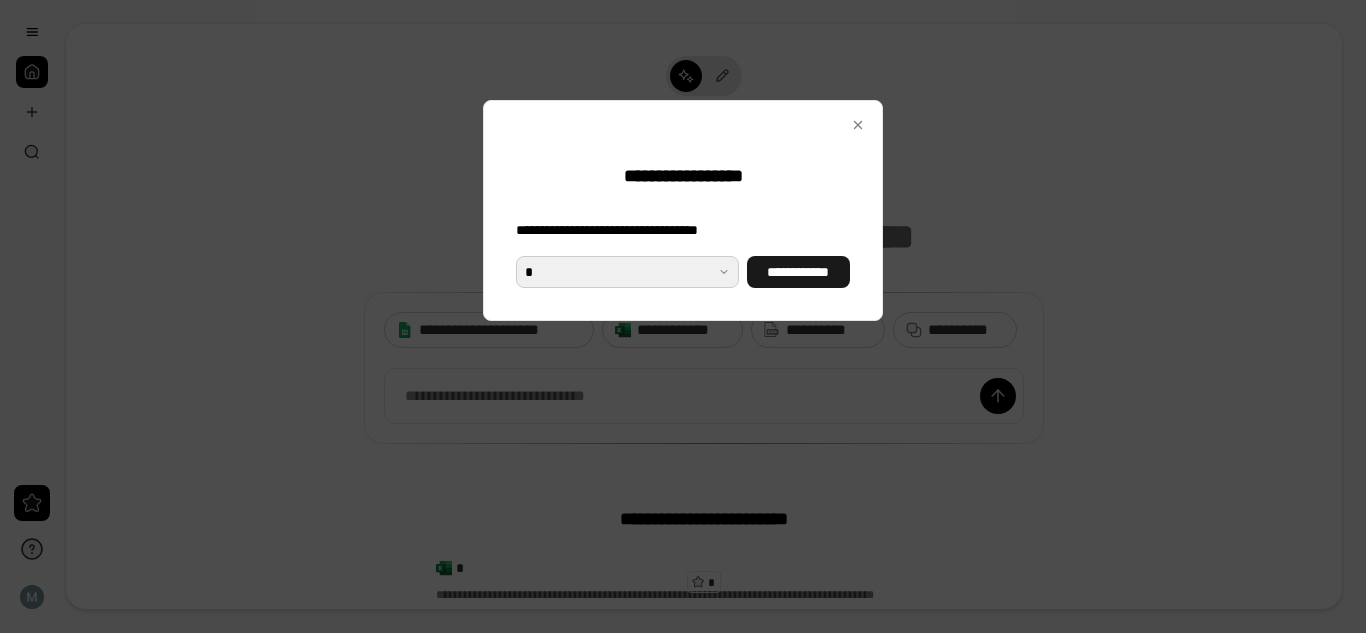 click on "**********" at bounding box center [798, 272] 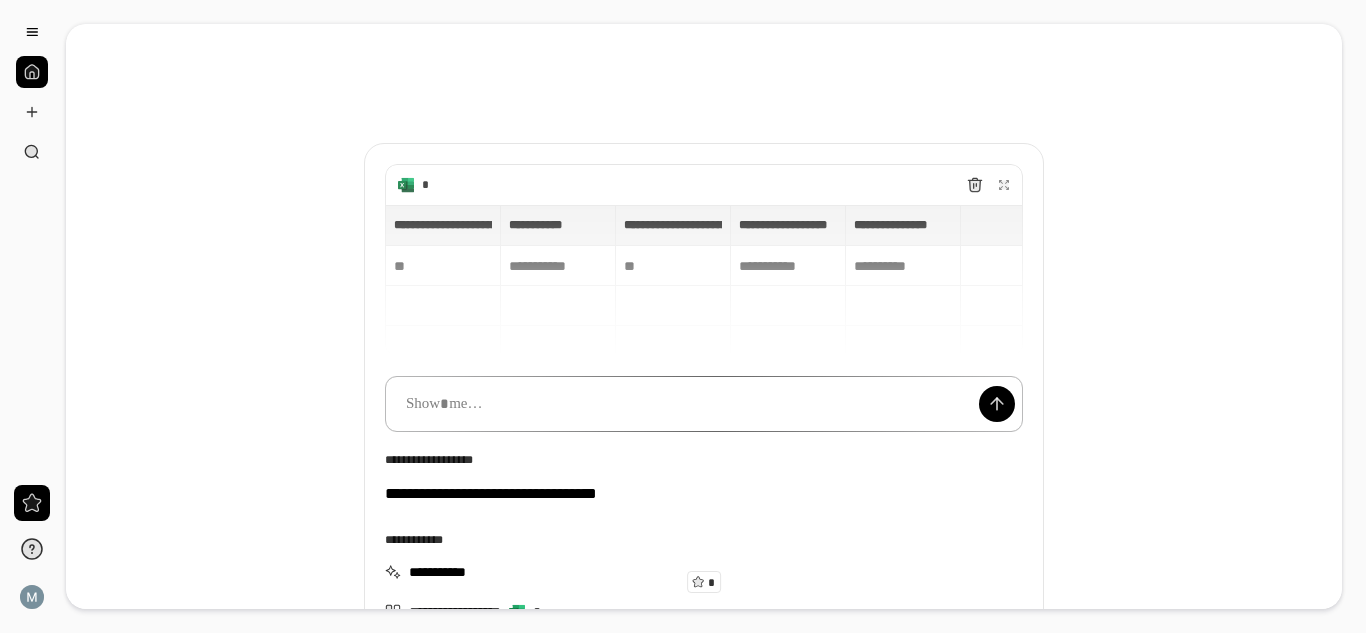 type 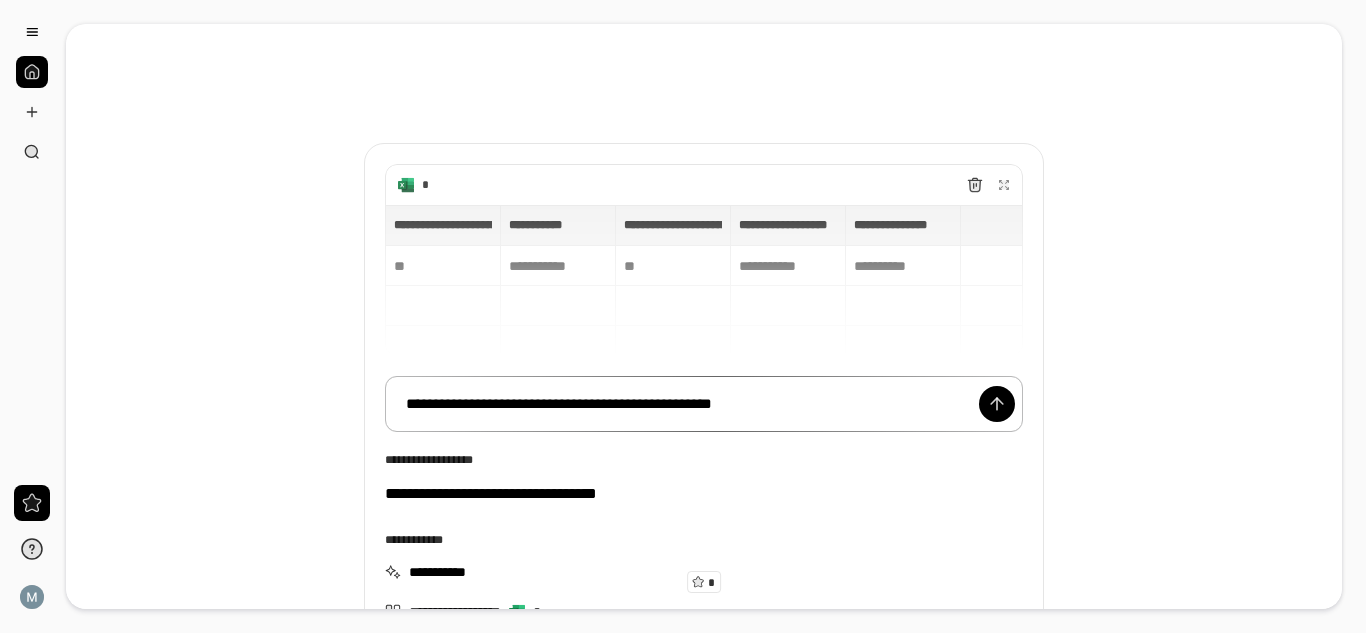click on "**********" at bounding box center [704, 404] 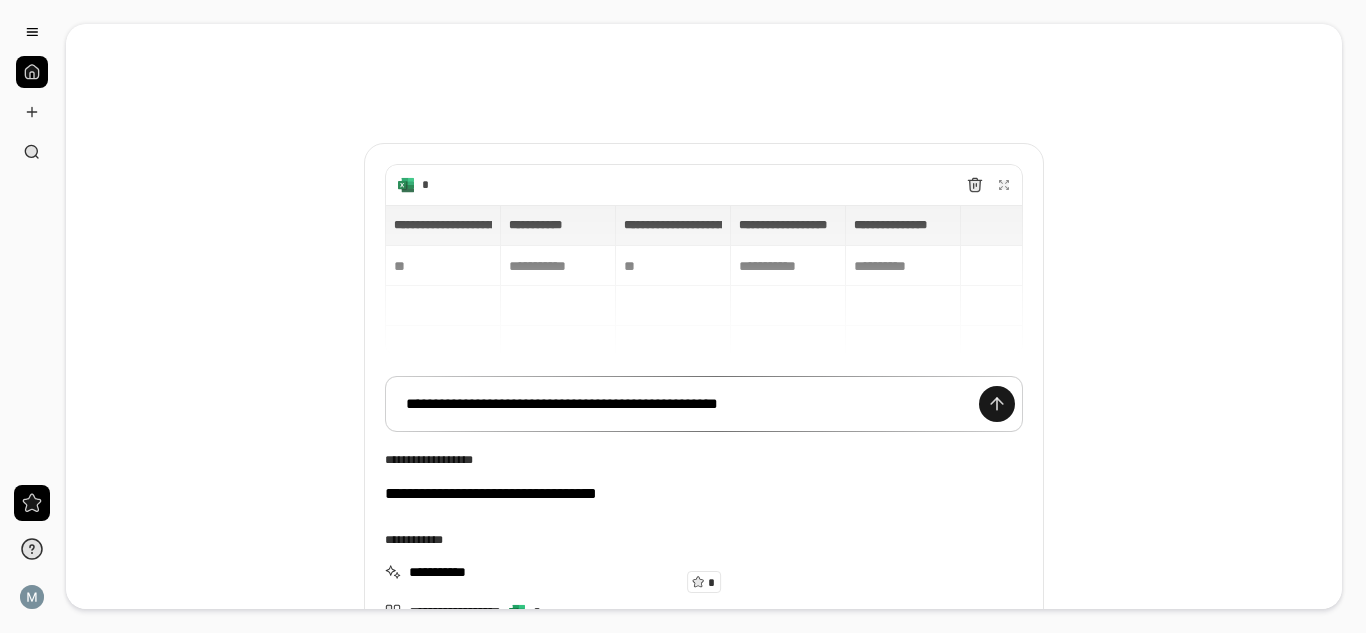 click at bounding box center (997, 404) 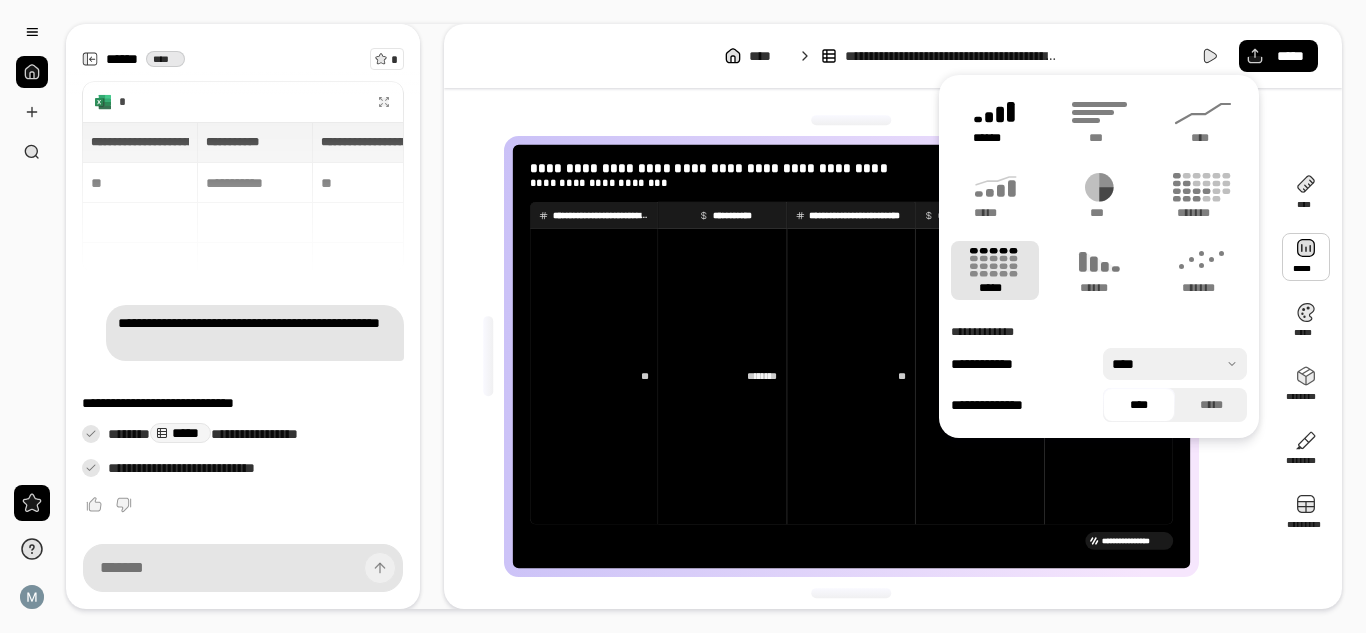 click on "******" at bounding box center [995, 120] 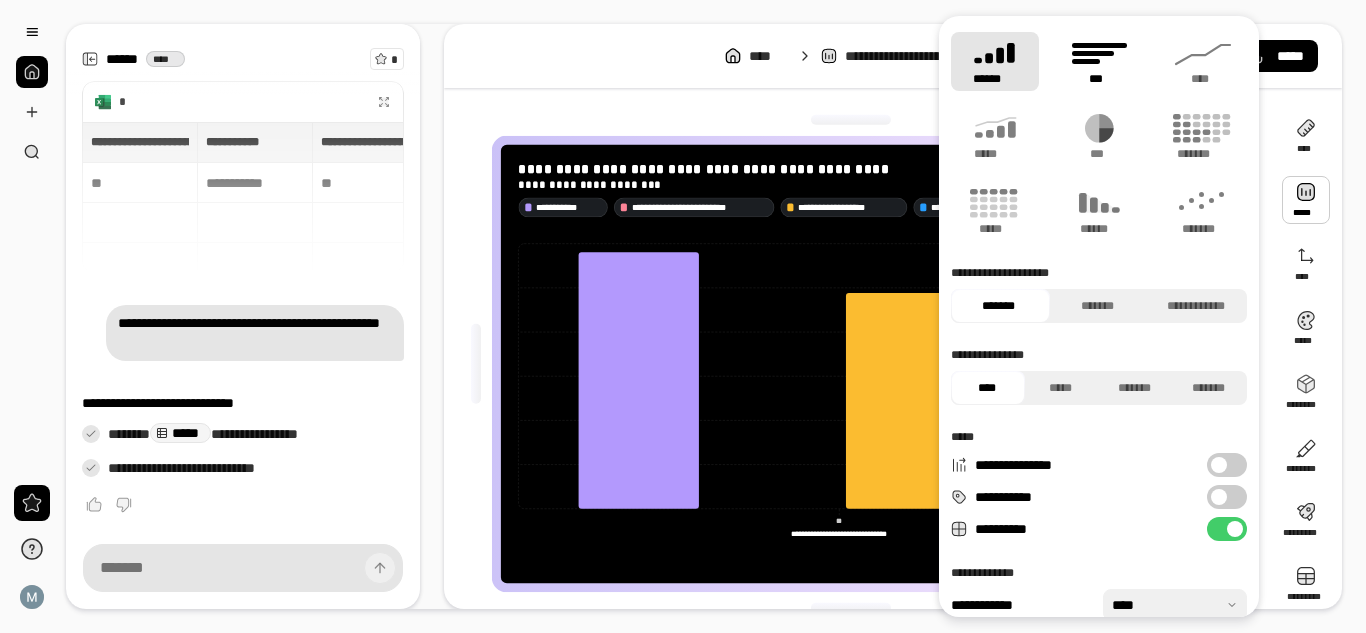click on "***" at bounding box center [1098, 79] 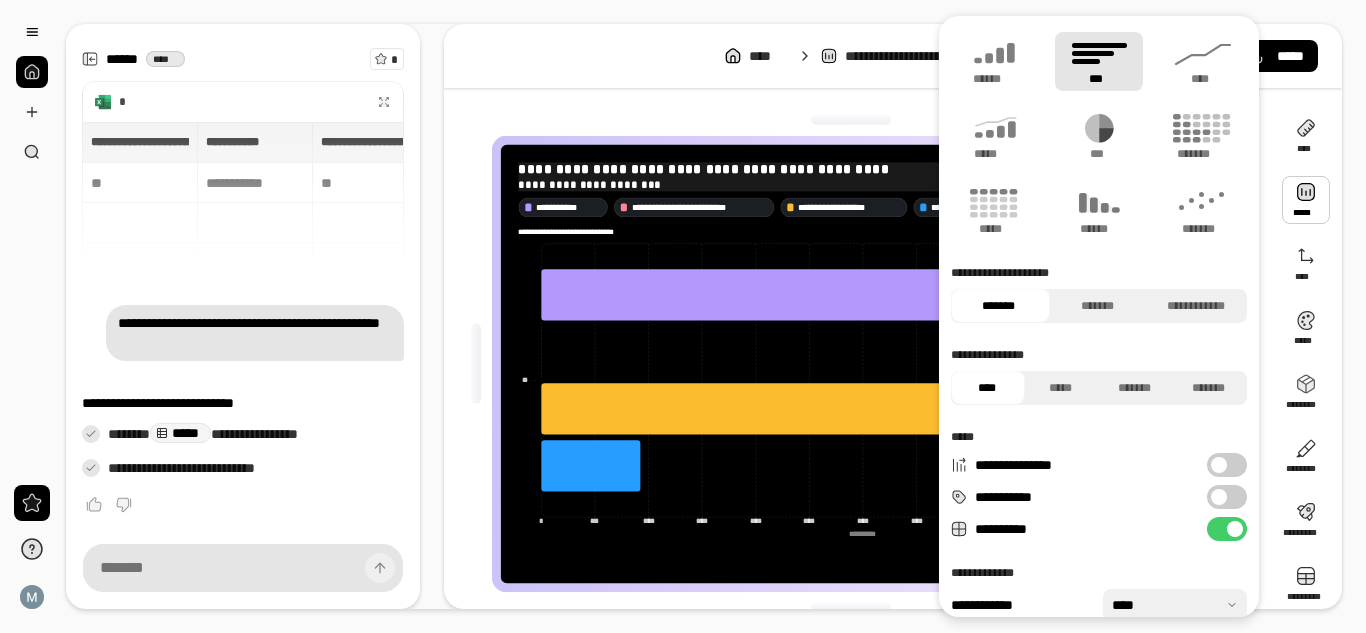 click on "**********" at bounding box center (851, 169) 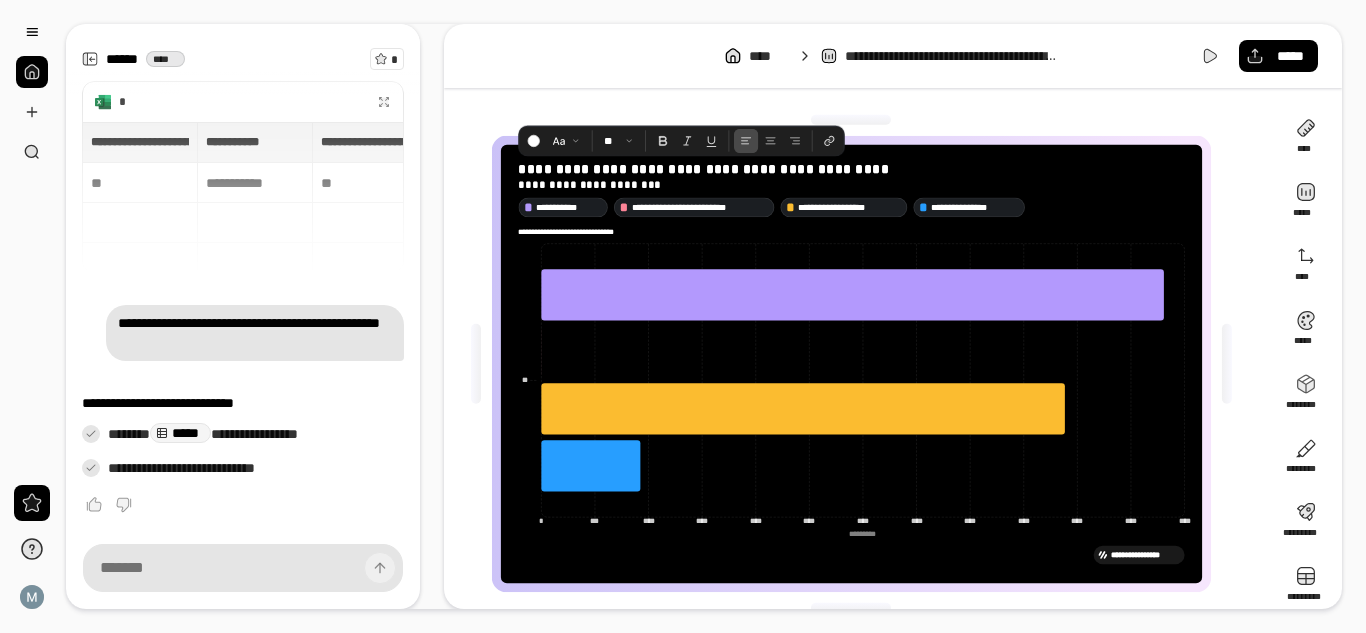 click on "**********" at bounding box center (851, 364) 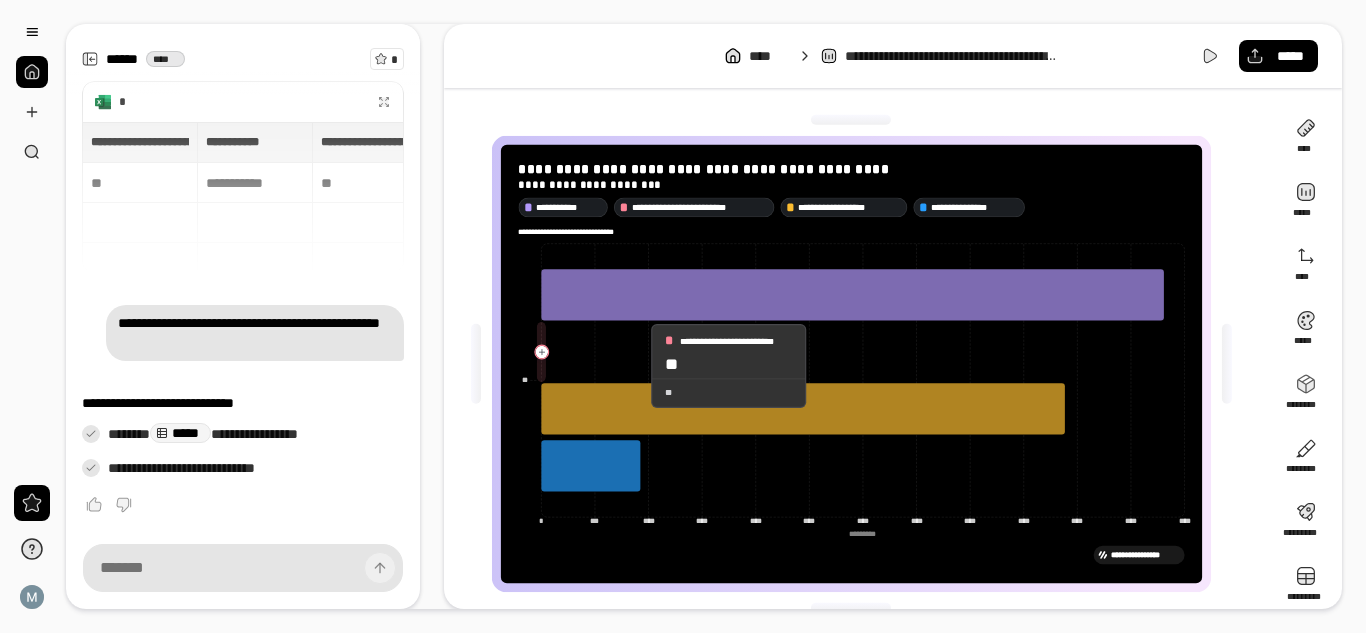 scroll, scrollTop: 19, scrollLeft: 0, axis: vertical 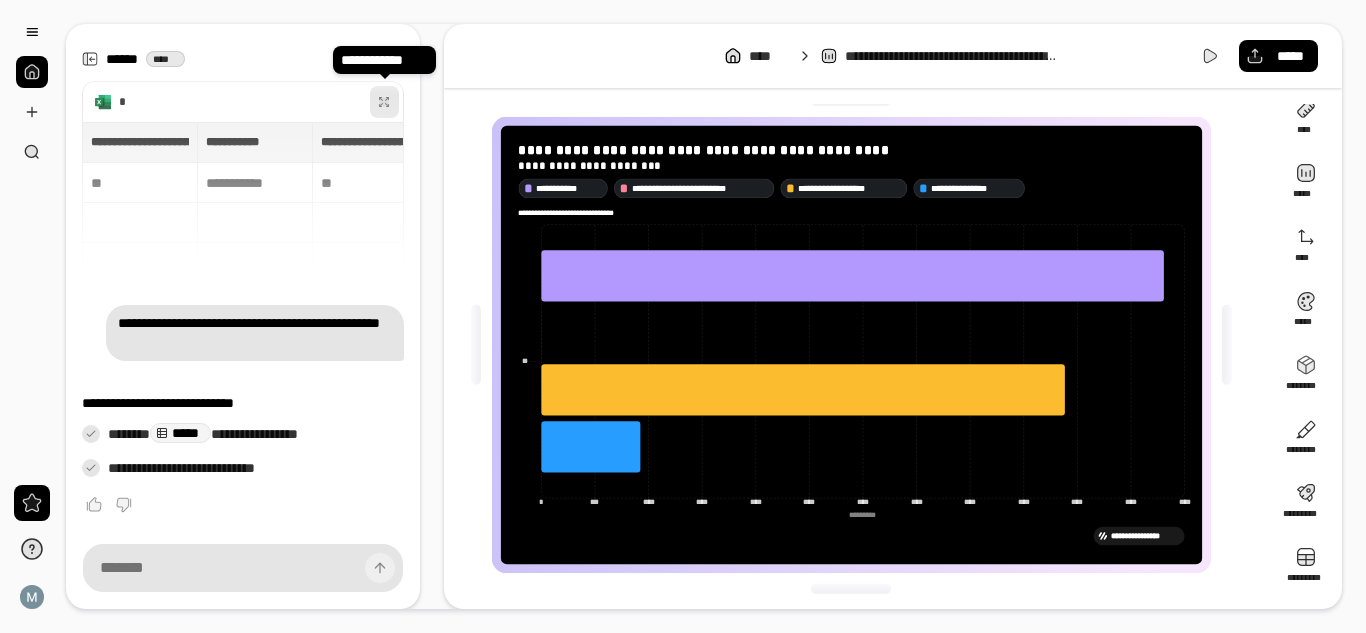 click 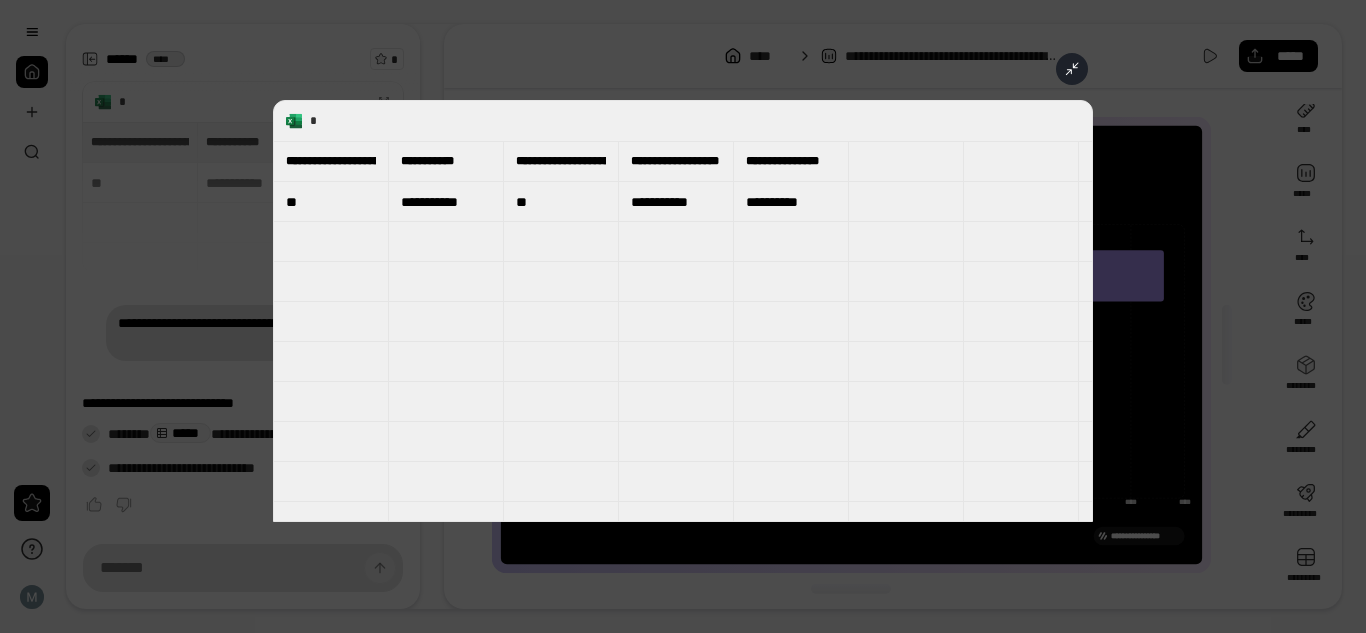 click on "**********" at bounding box center [331, 161] 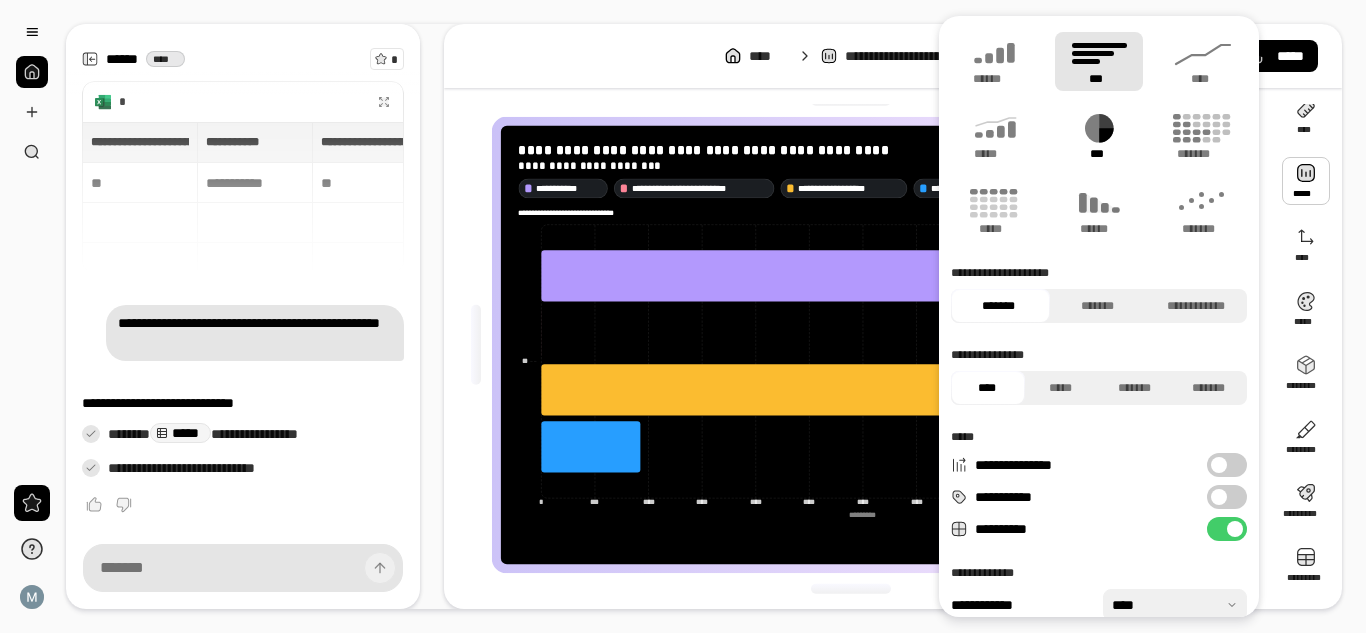 click 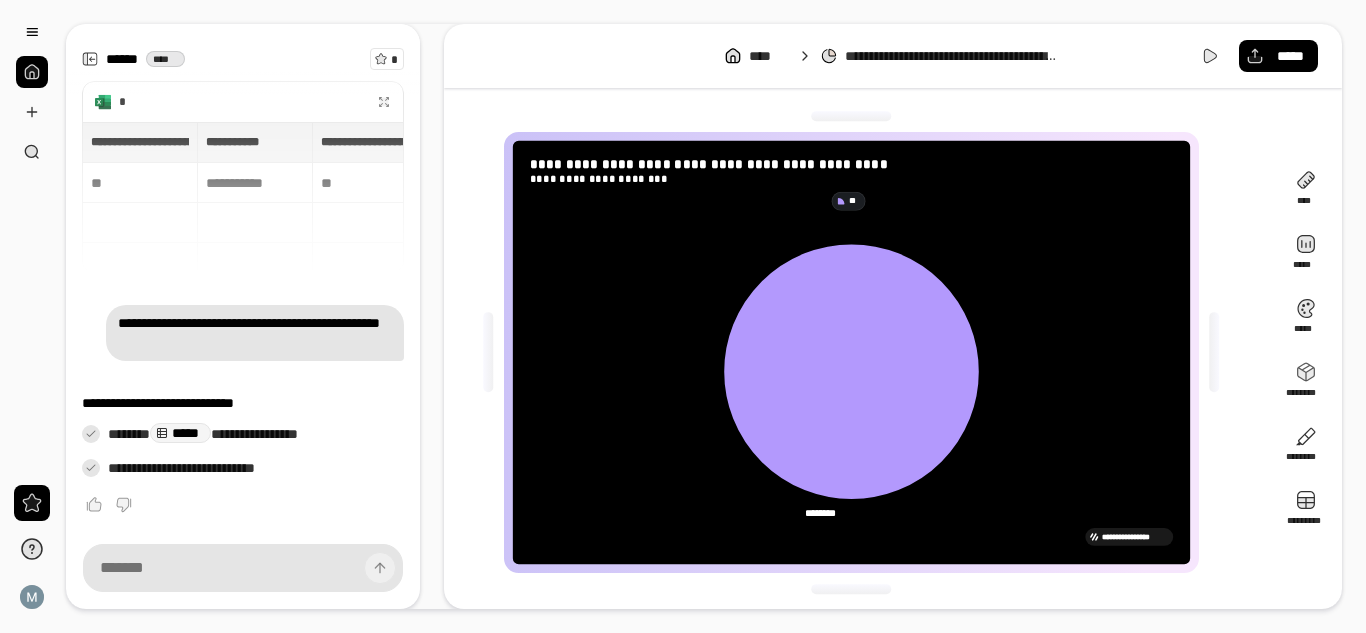 click 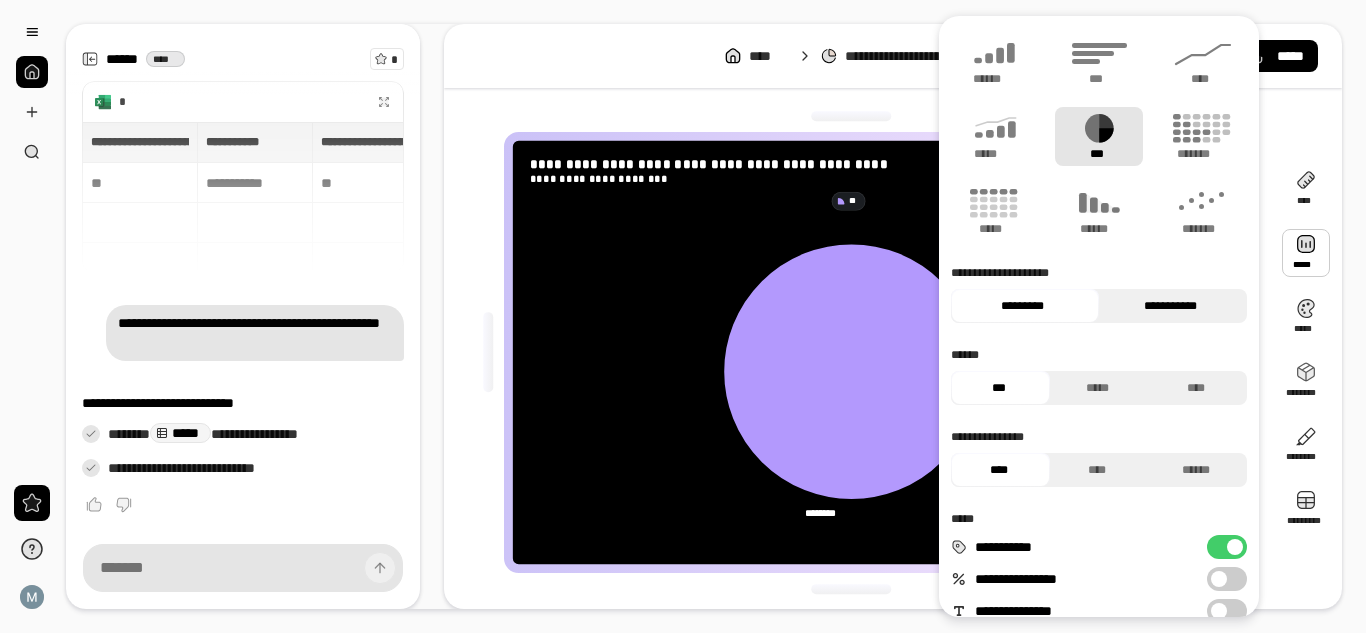 click on "**********" at bounding box center [1170, 306] 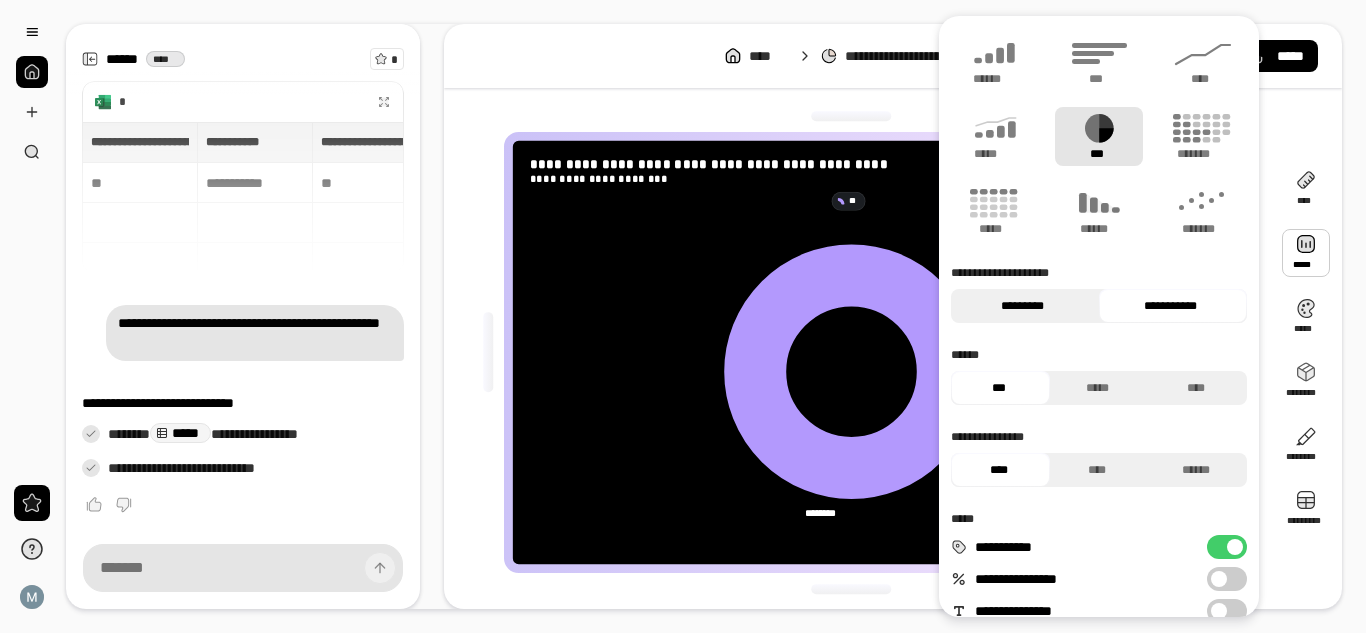 click on "*********" at bounding box center [1022, 306] 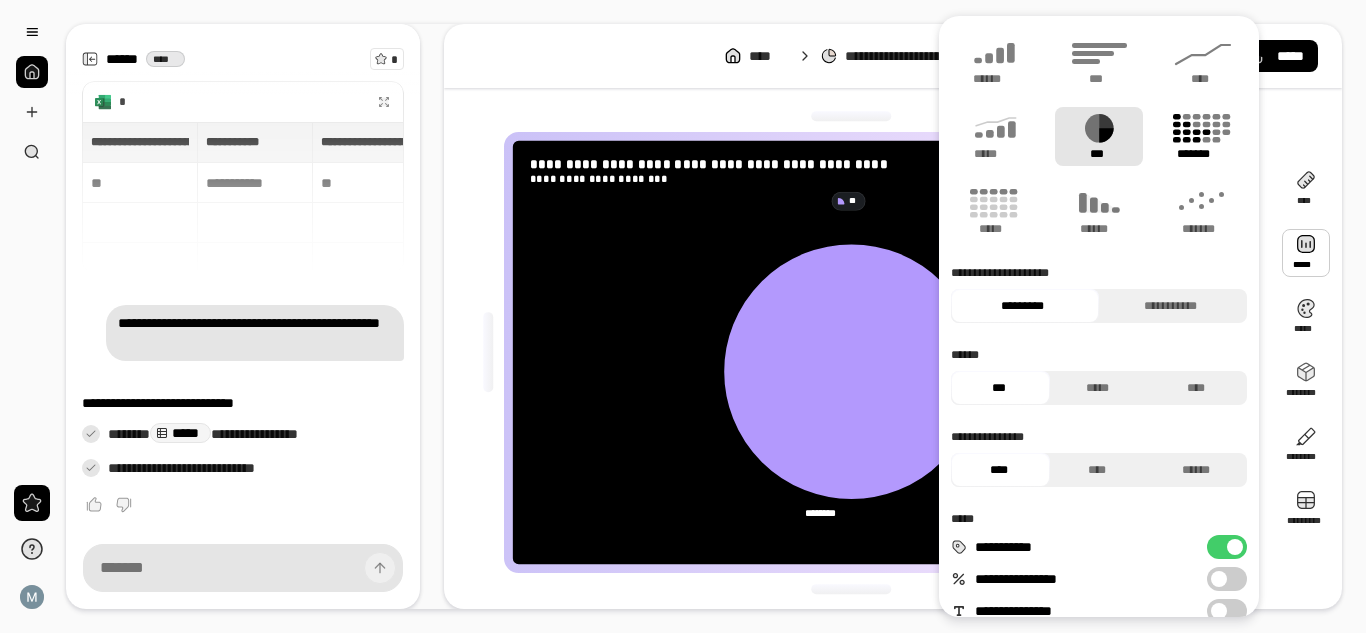 click on "*******" at bounding box center [1203, 154] 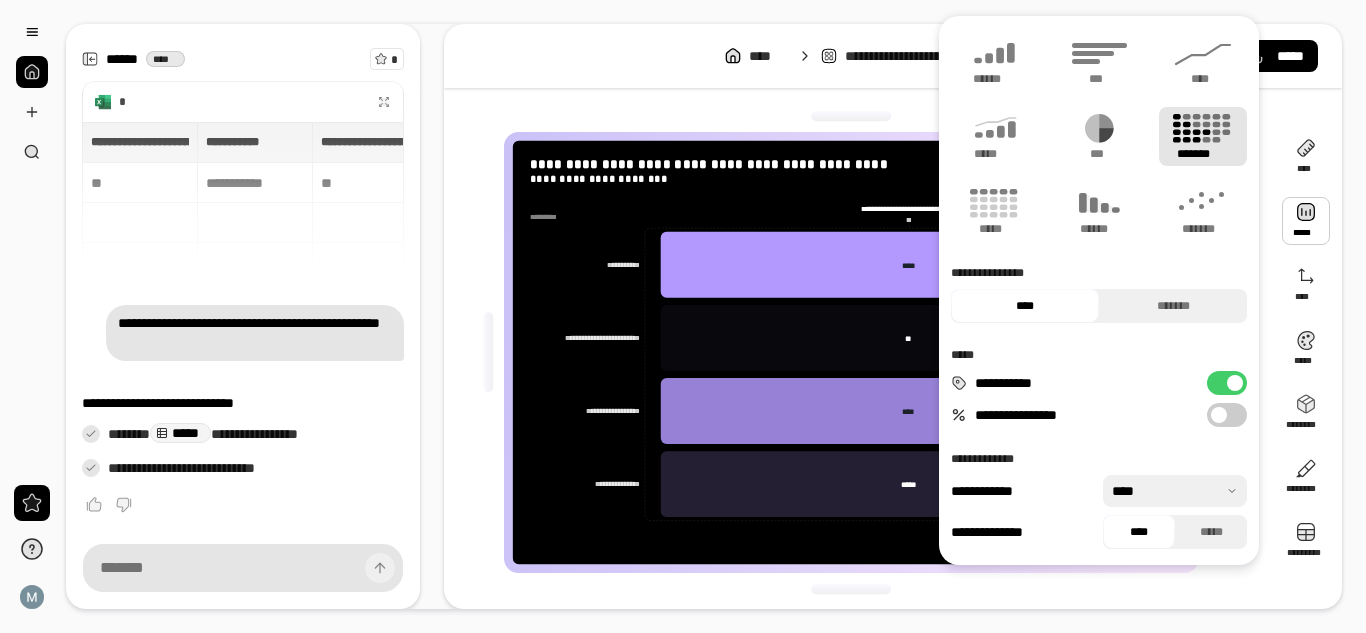 click on "**********" 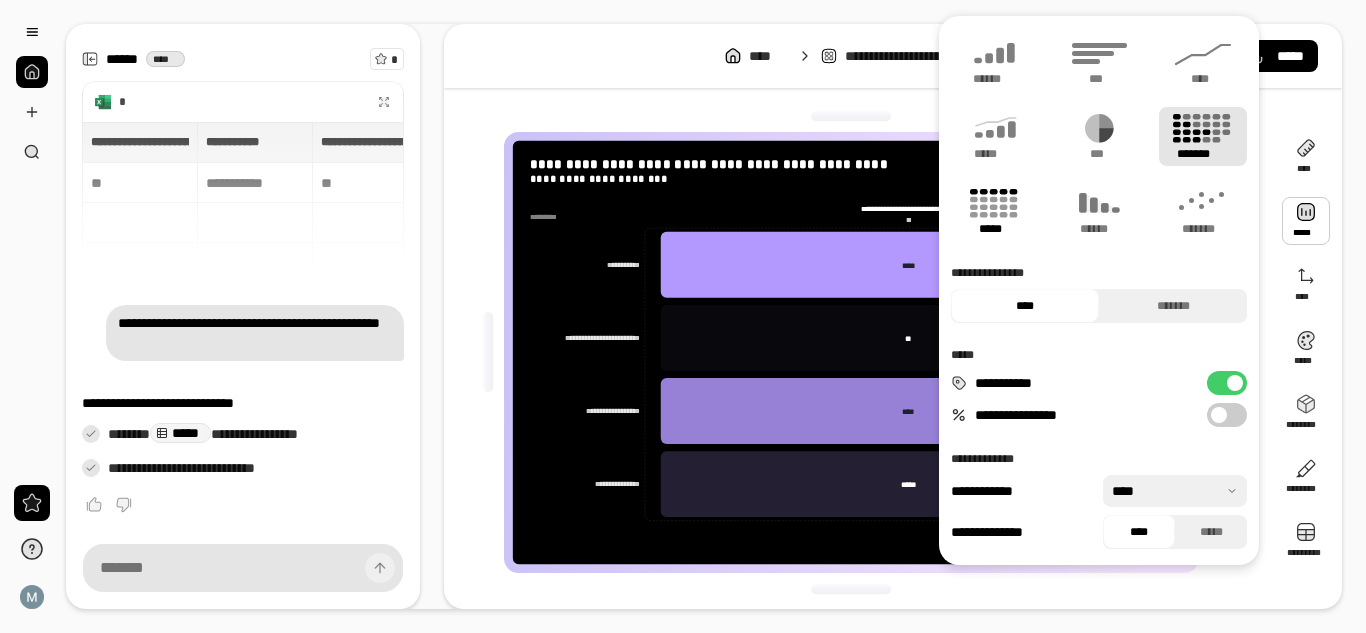 click 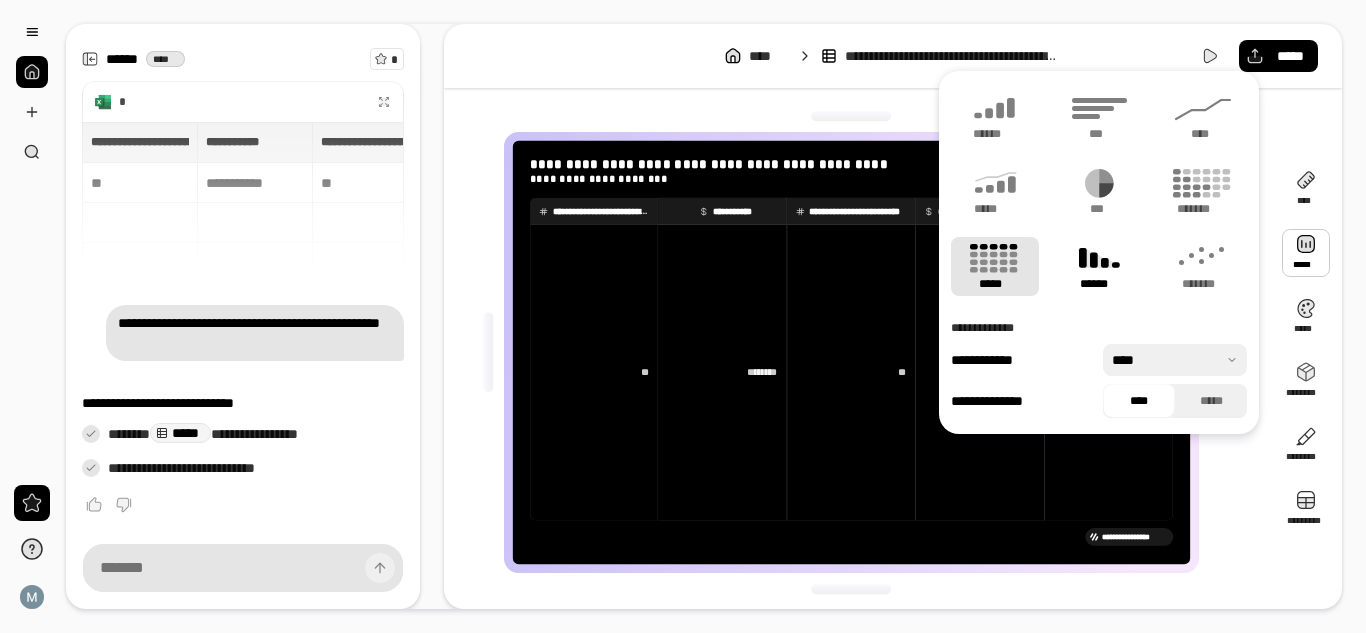click 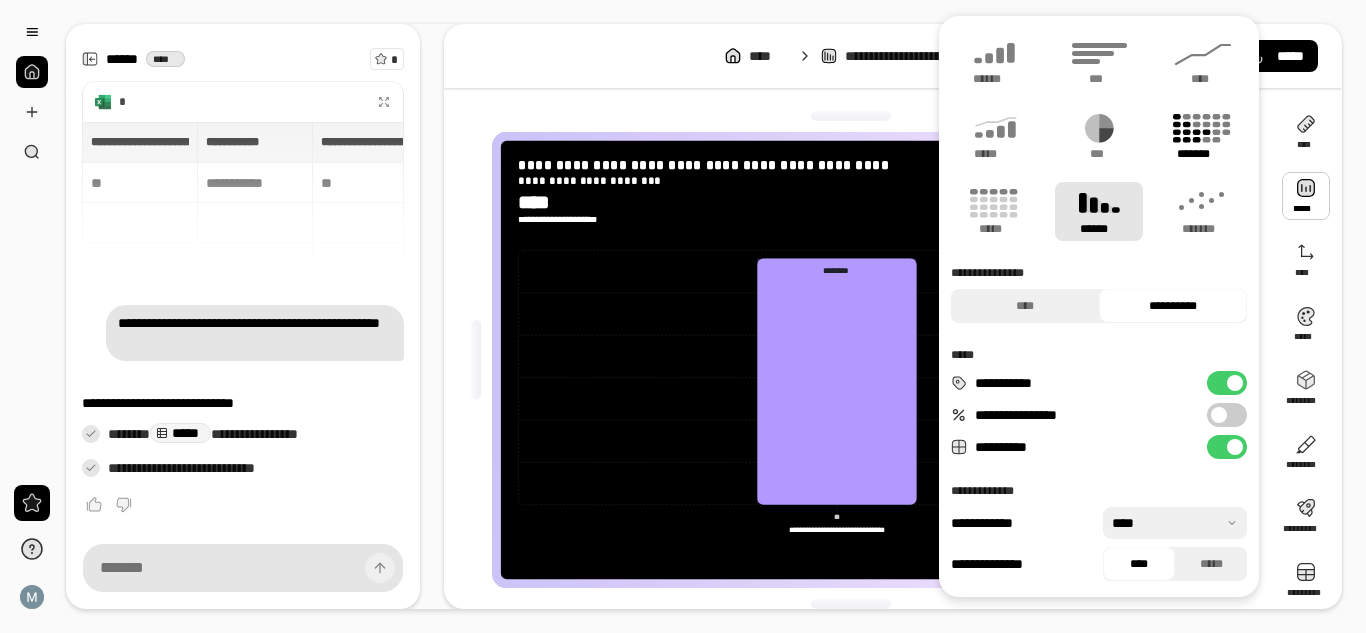 click on "*******" at bounding box center [1203, 154] 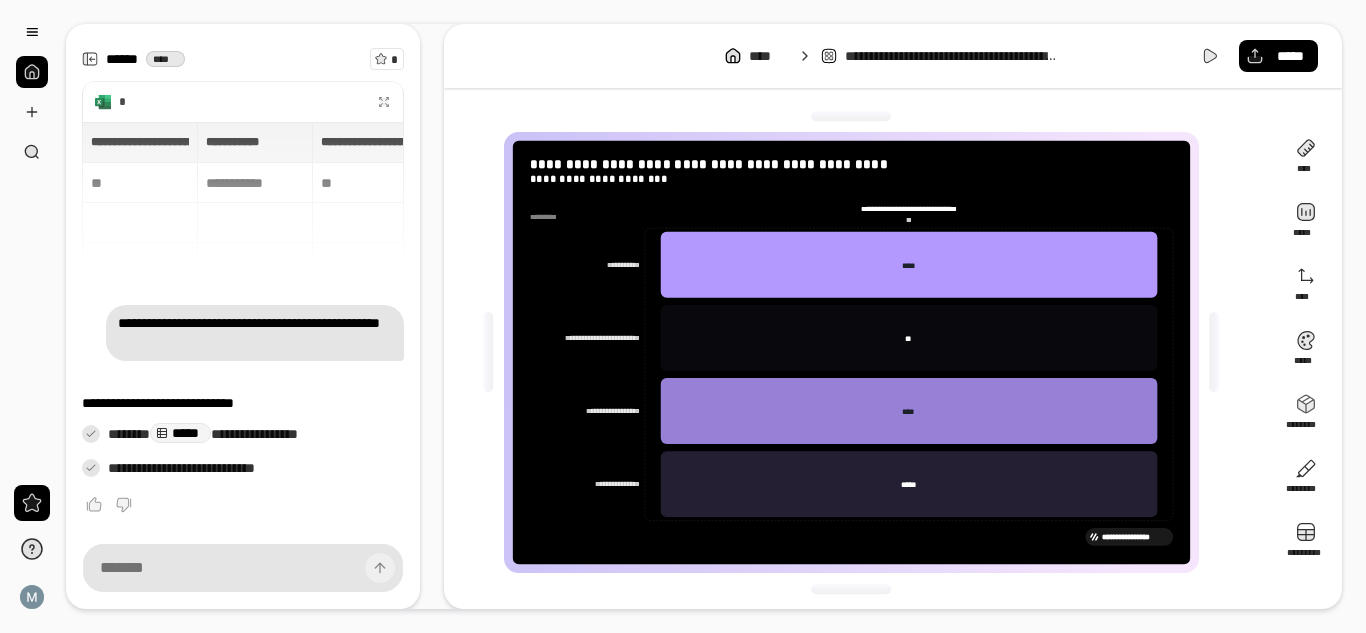 click on "**********" at bounding box center [851, 353] 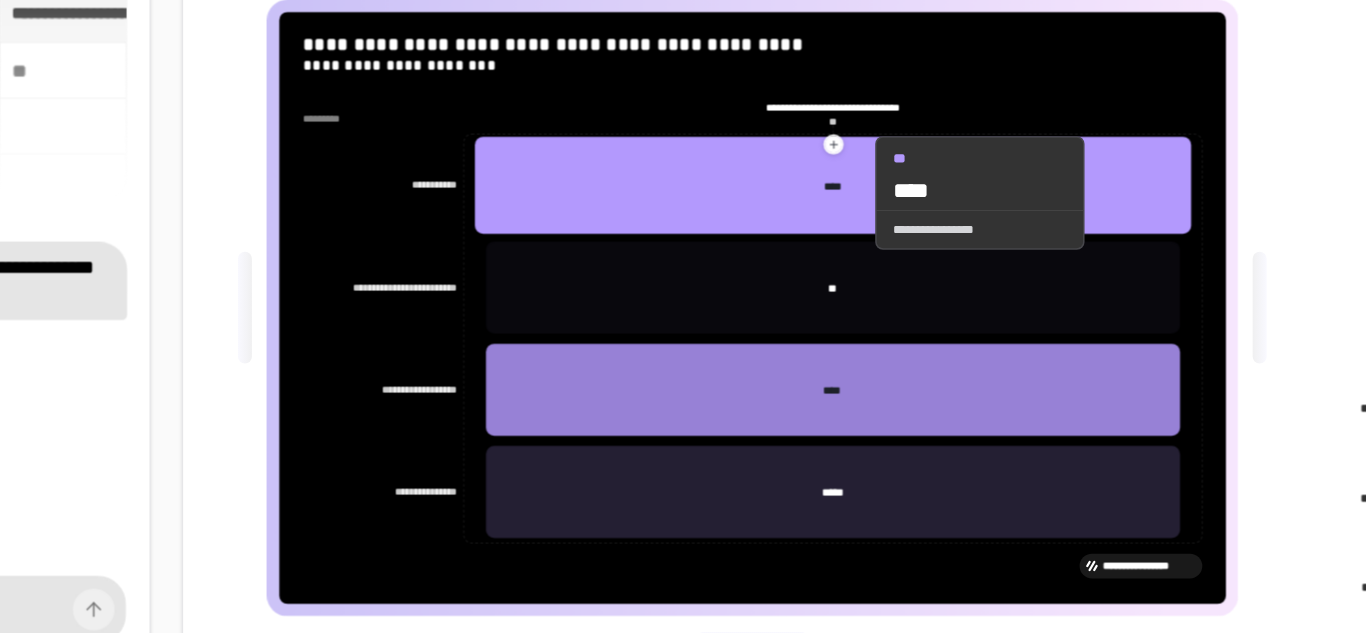 click 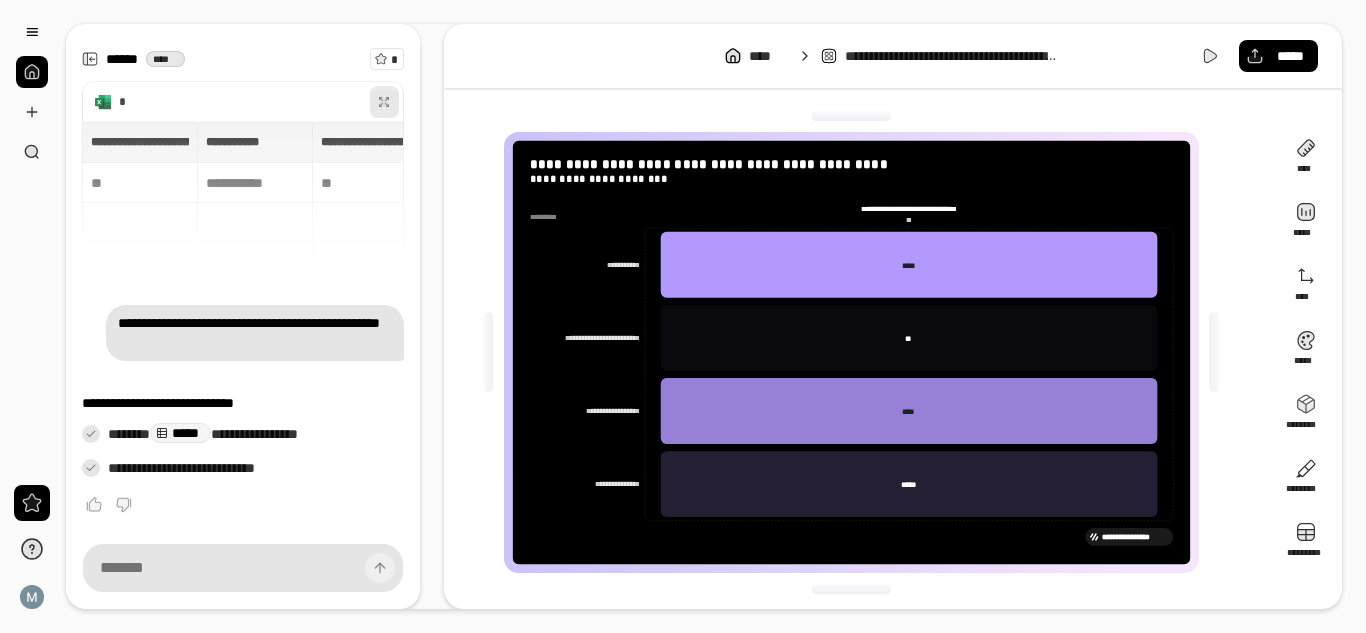 click 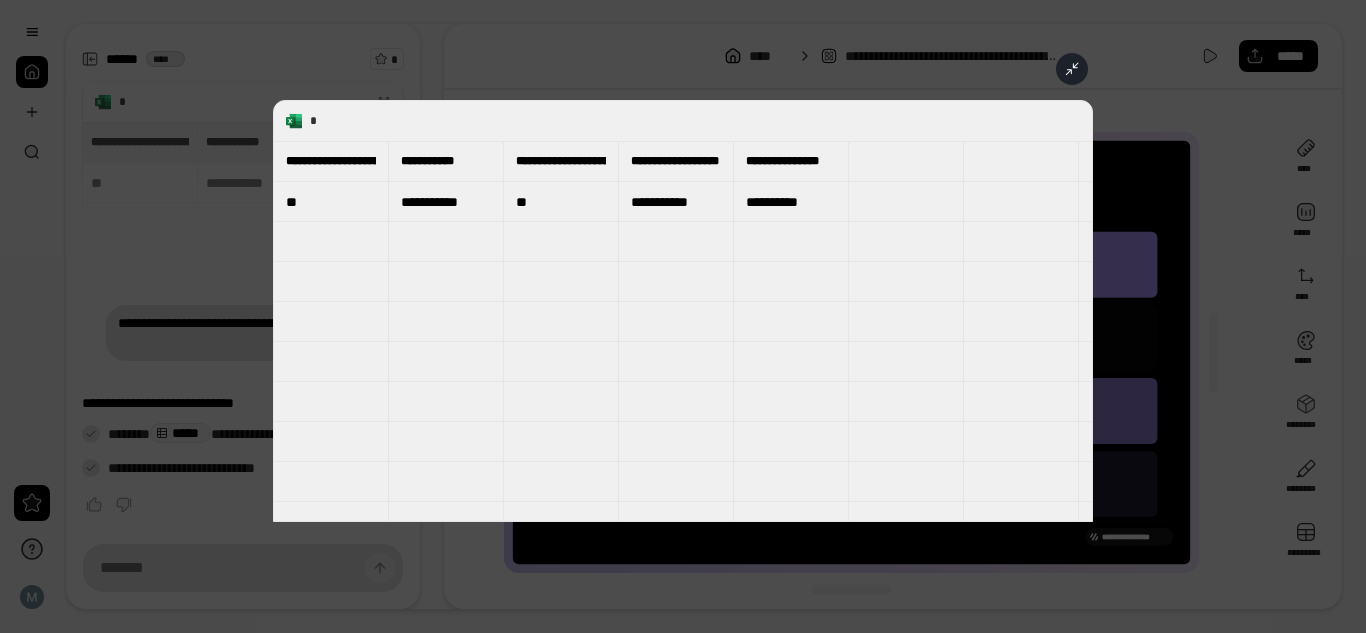 click at bounding box center [683, 316] 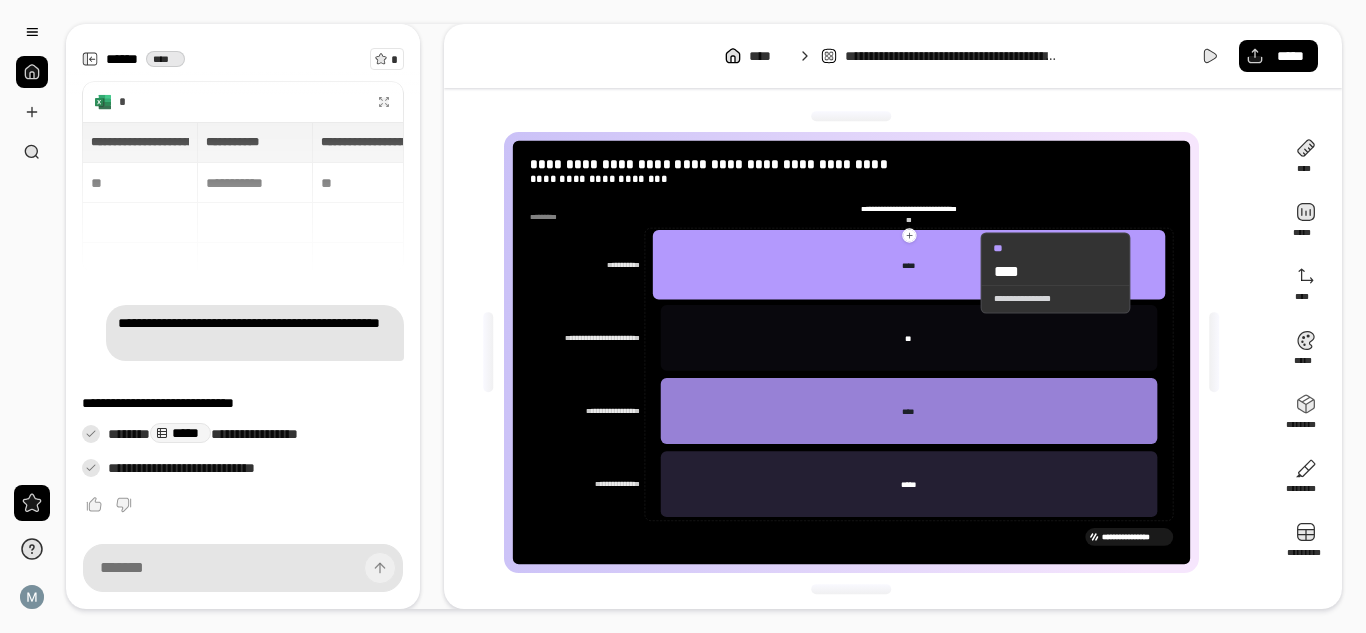 click 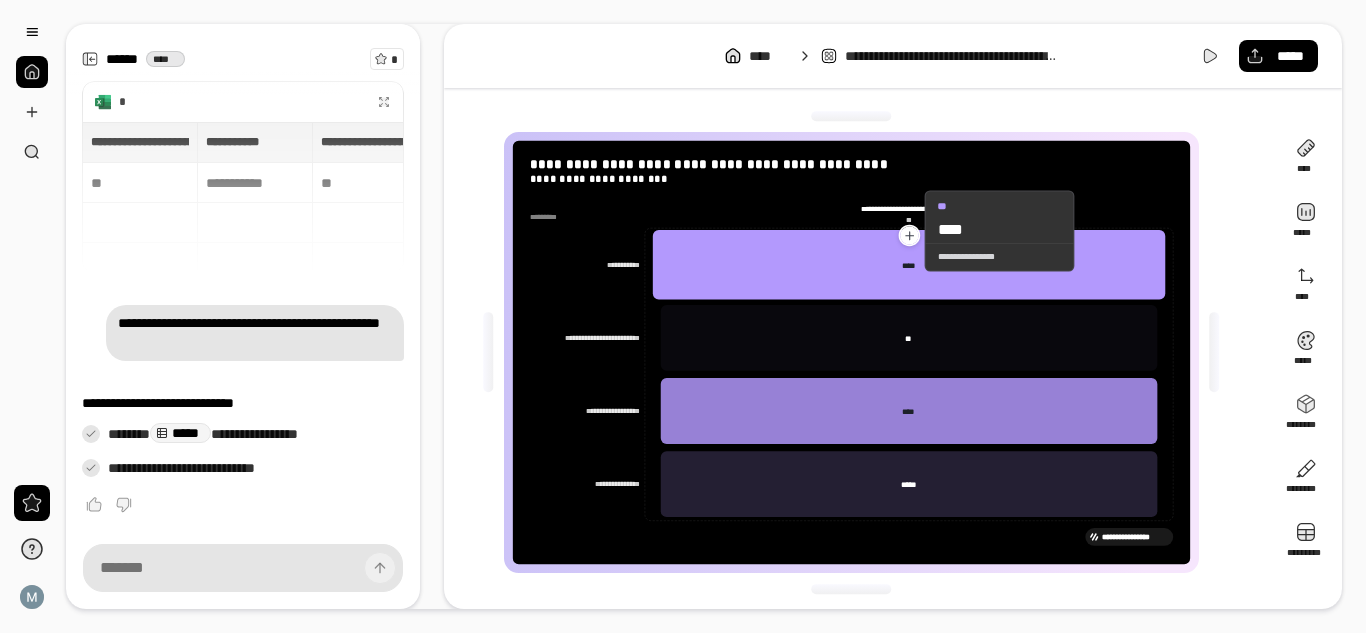 click 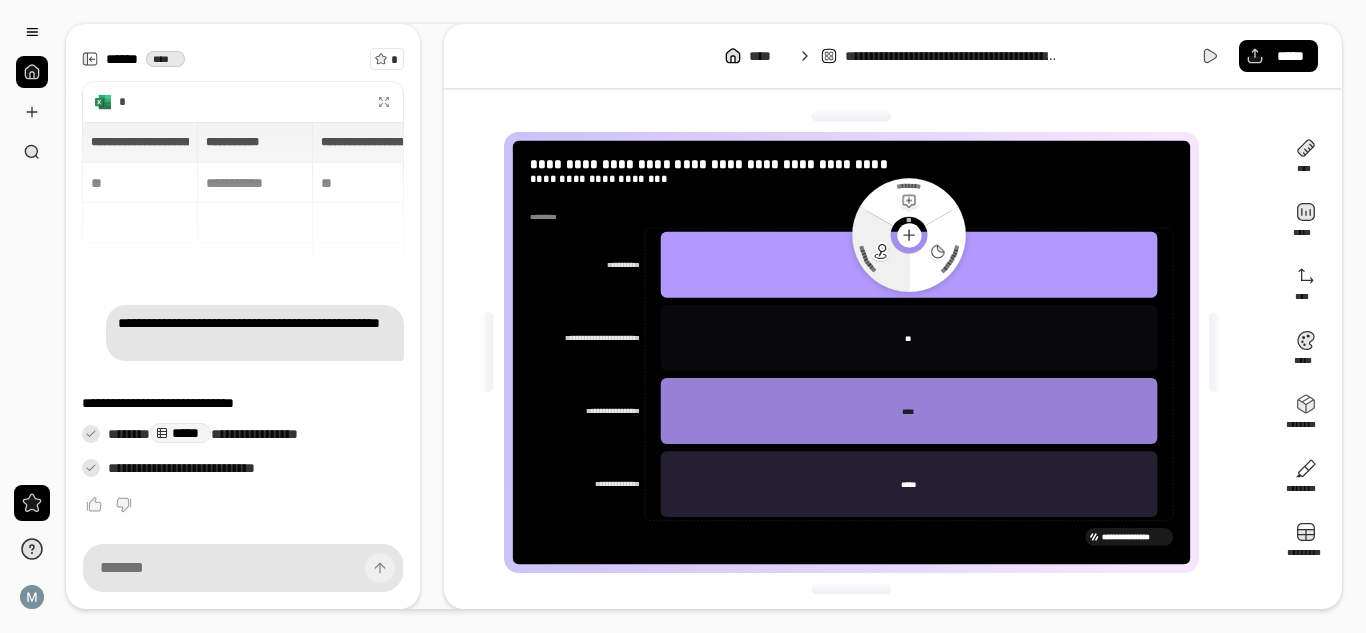 click 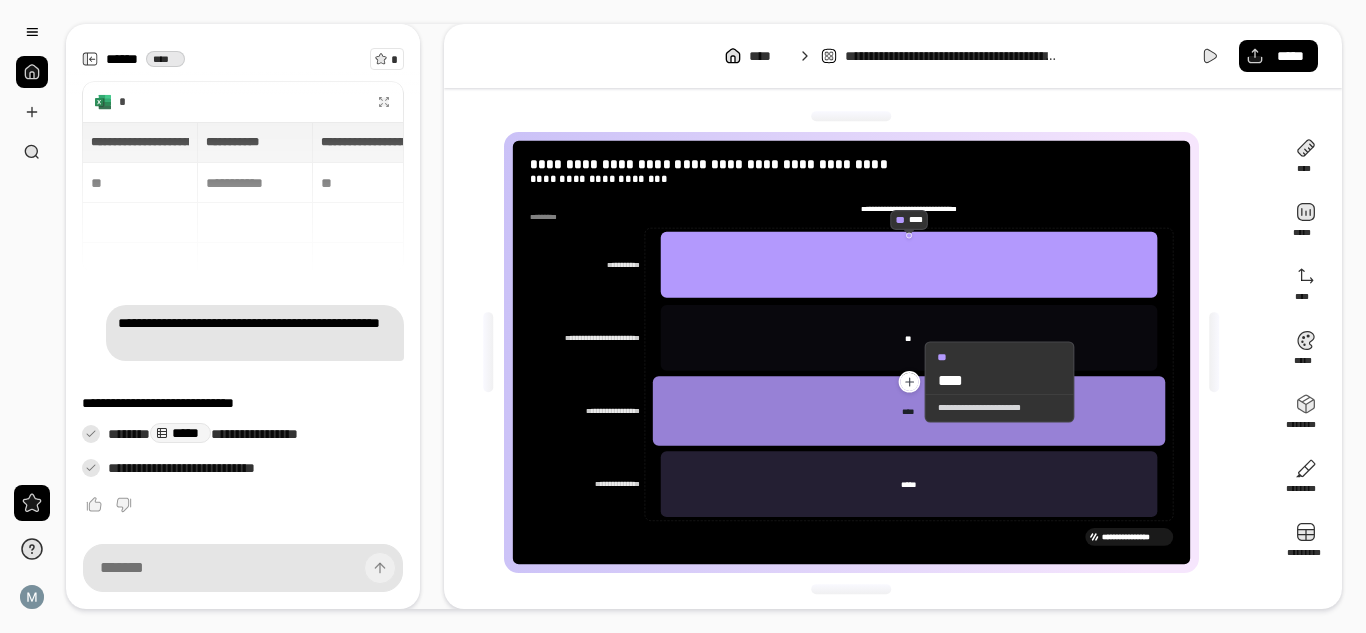 click 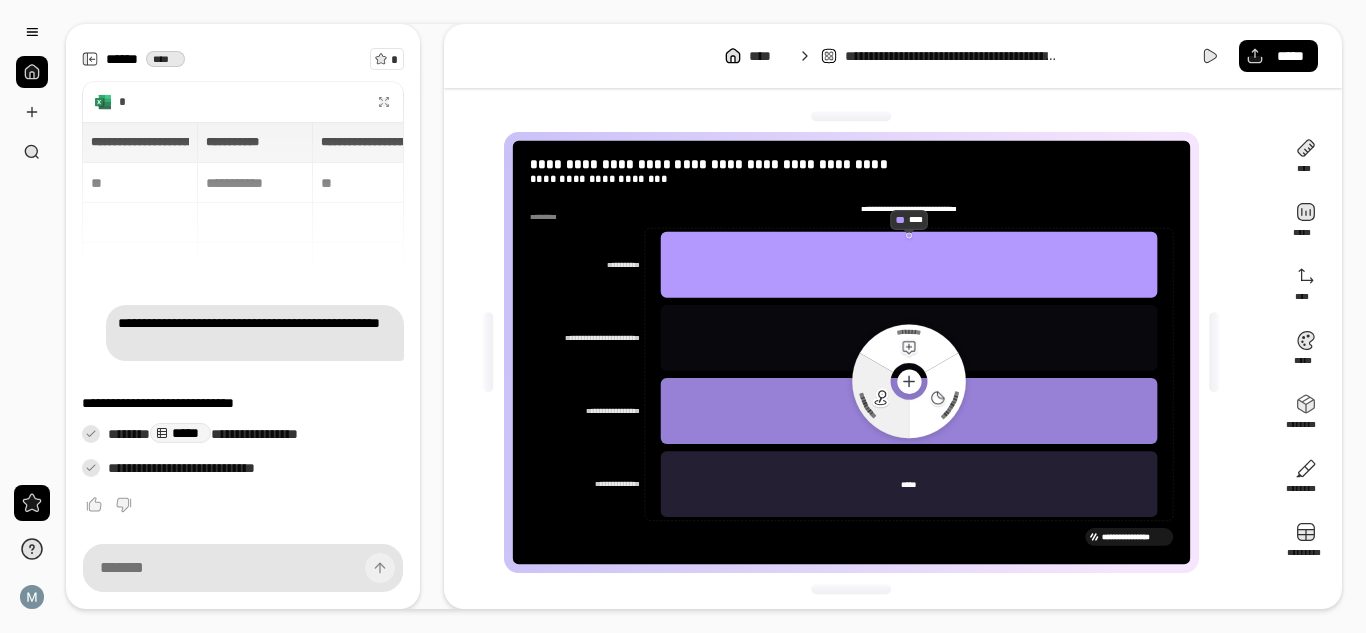 click 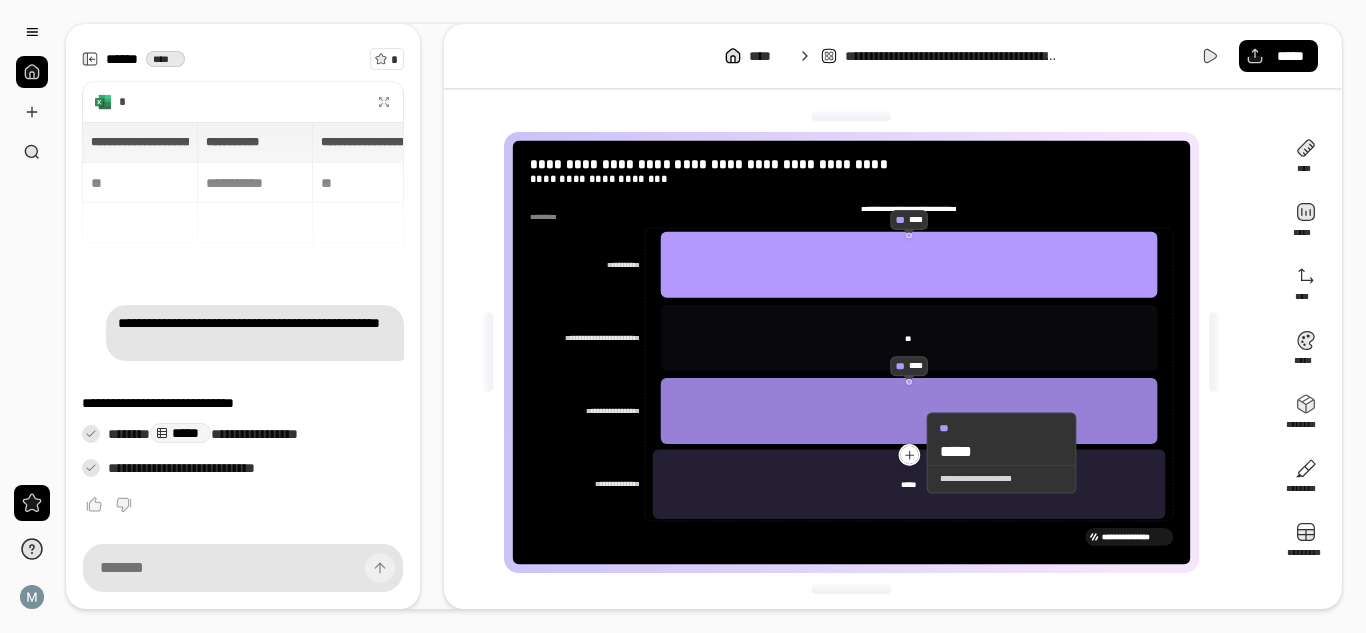 click 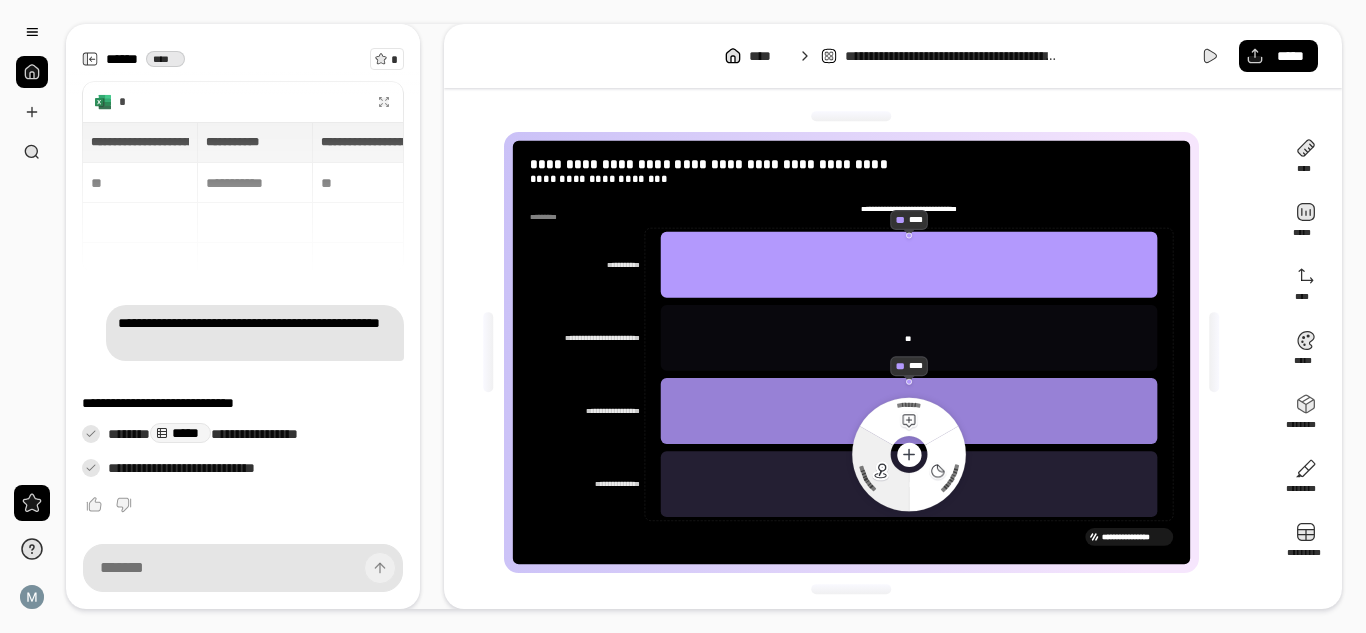 click 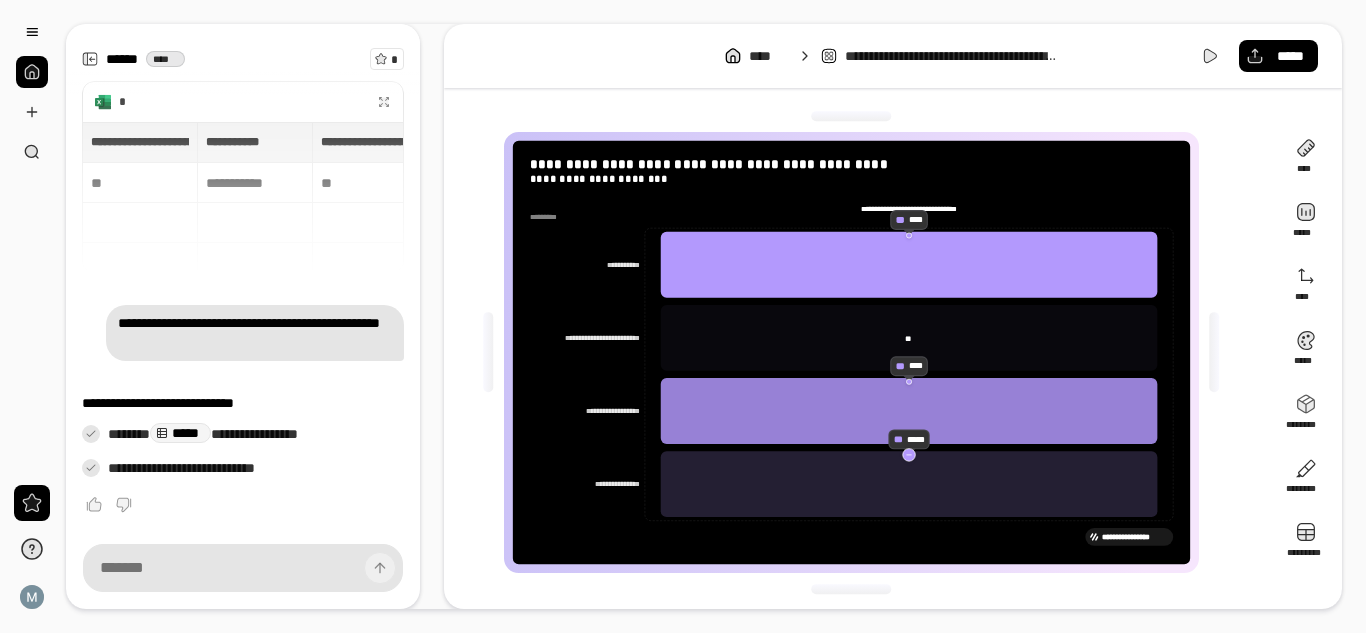 click 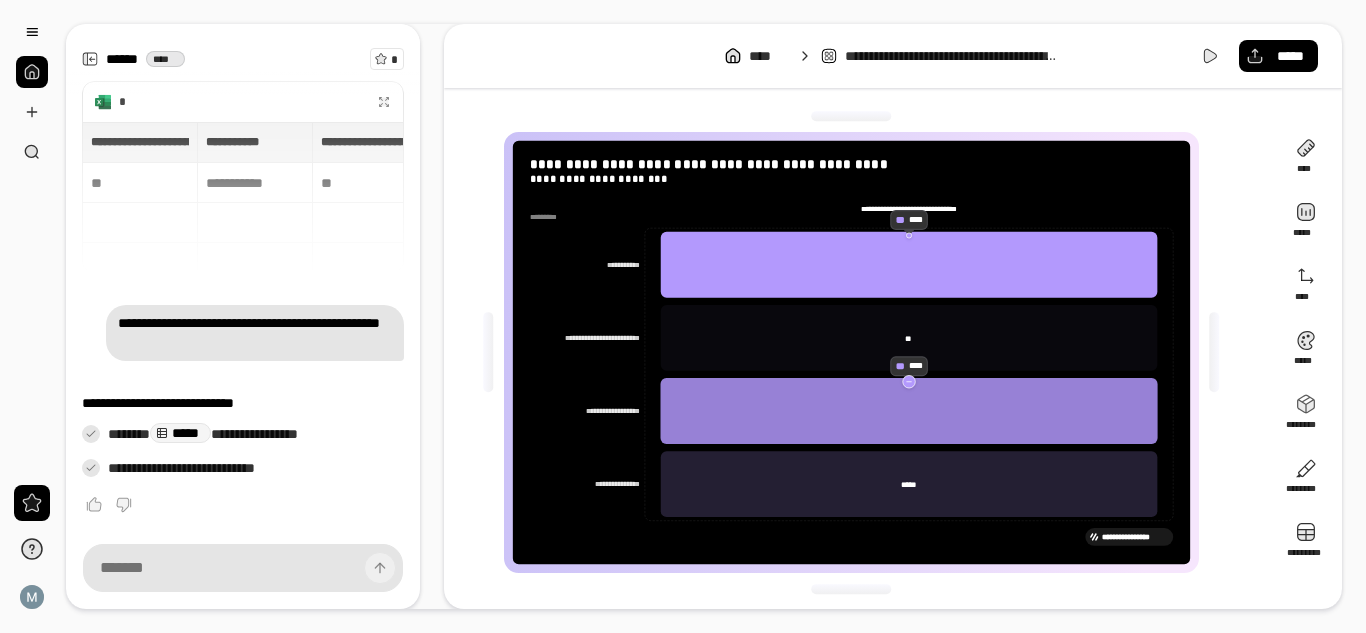 click 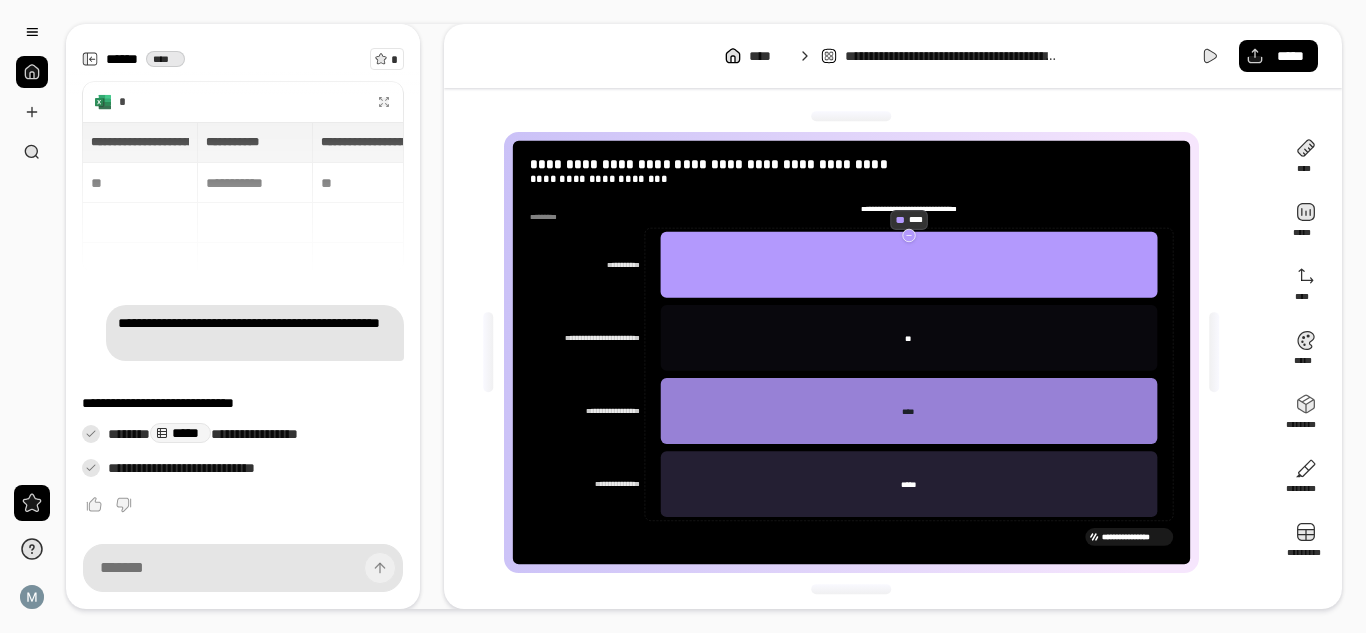 click 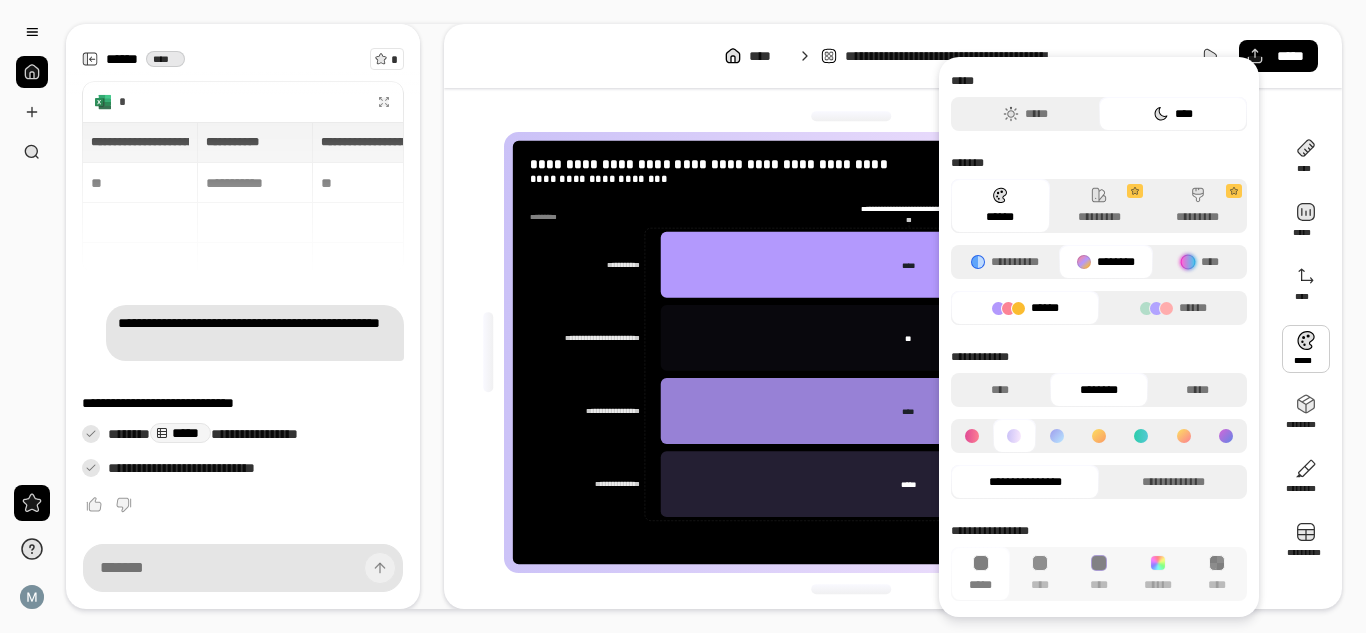 click at bounding box center [1306, 349] 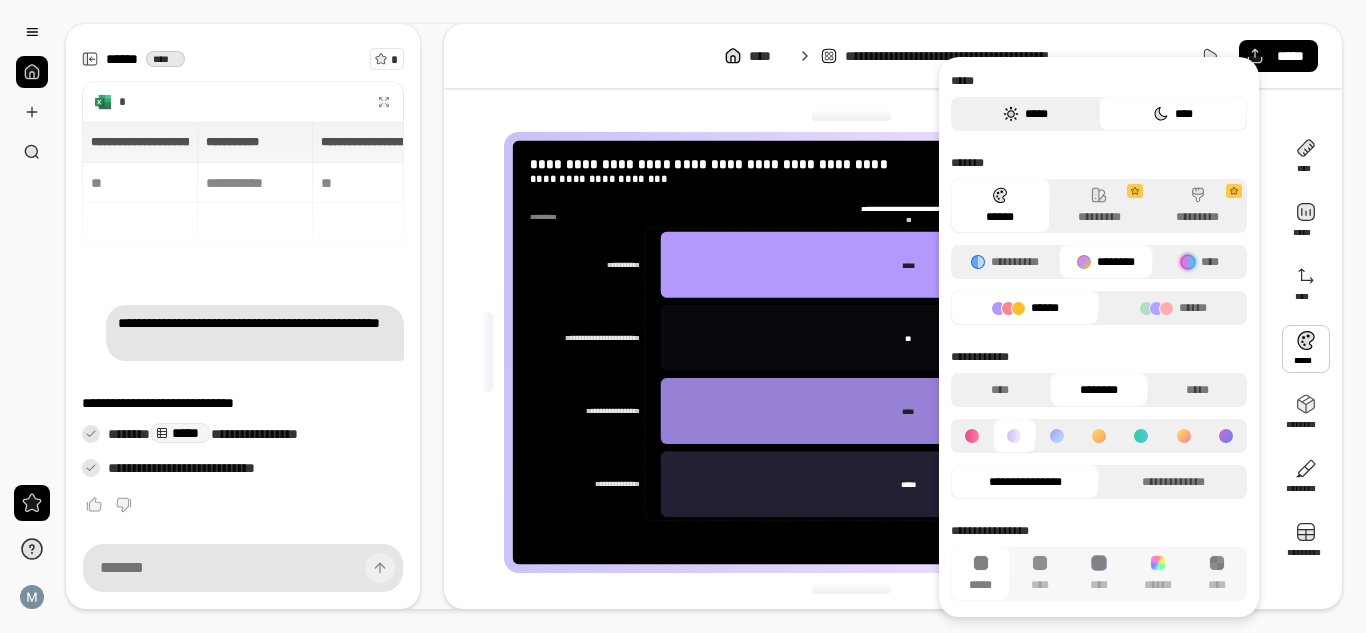 click on "*****" at bounding box center (1025, 114) 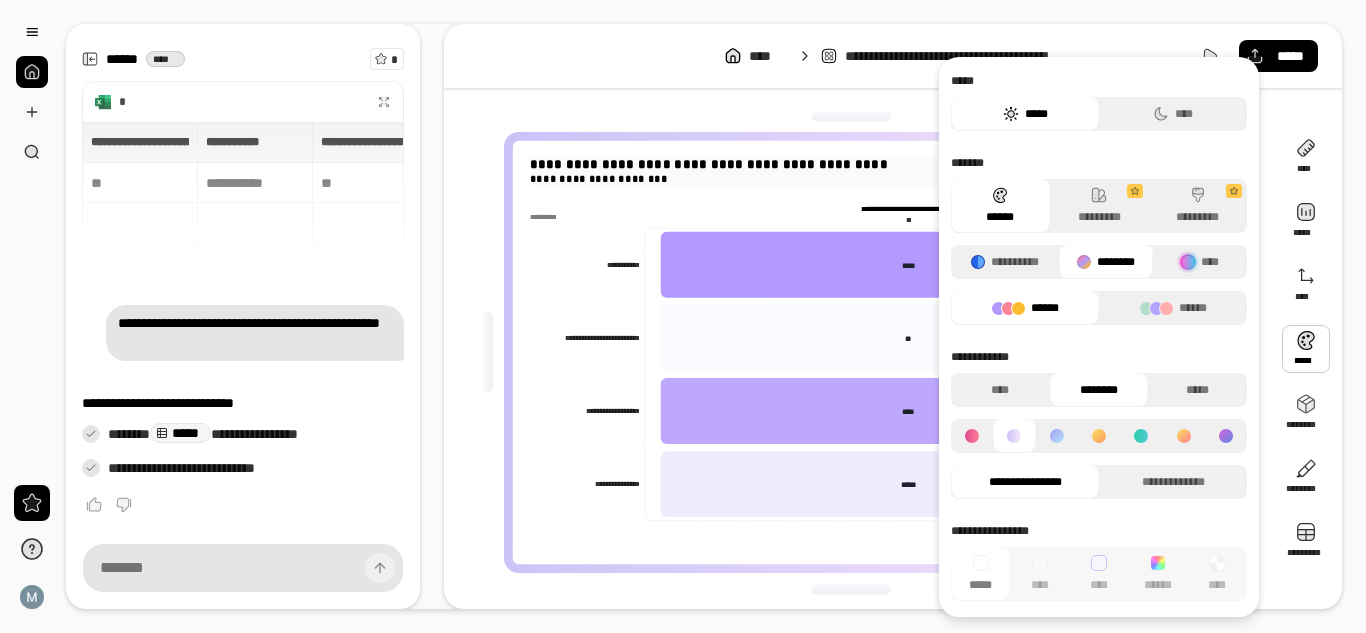 click on "**********" at bounding box center (851, 165) 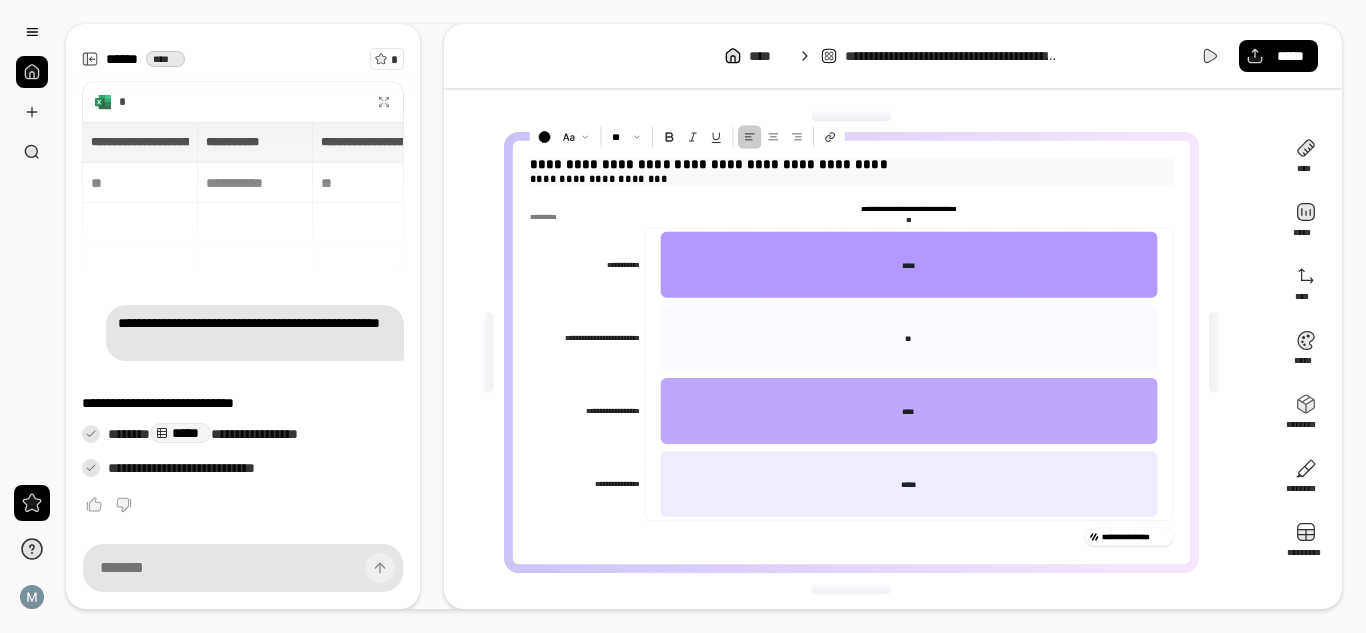 click at bounding box center [1215, 352] 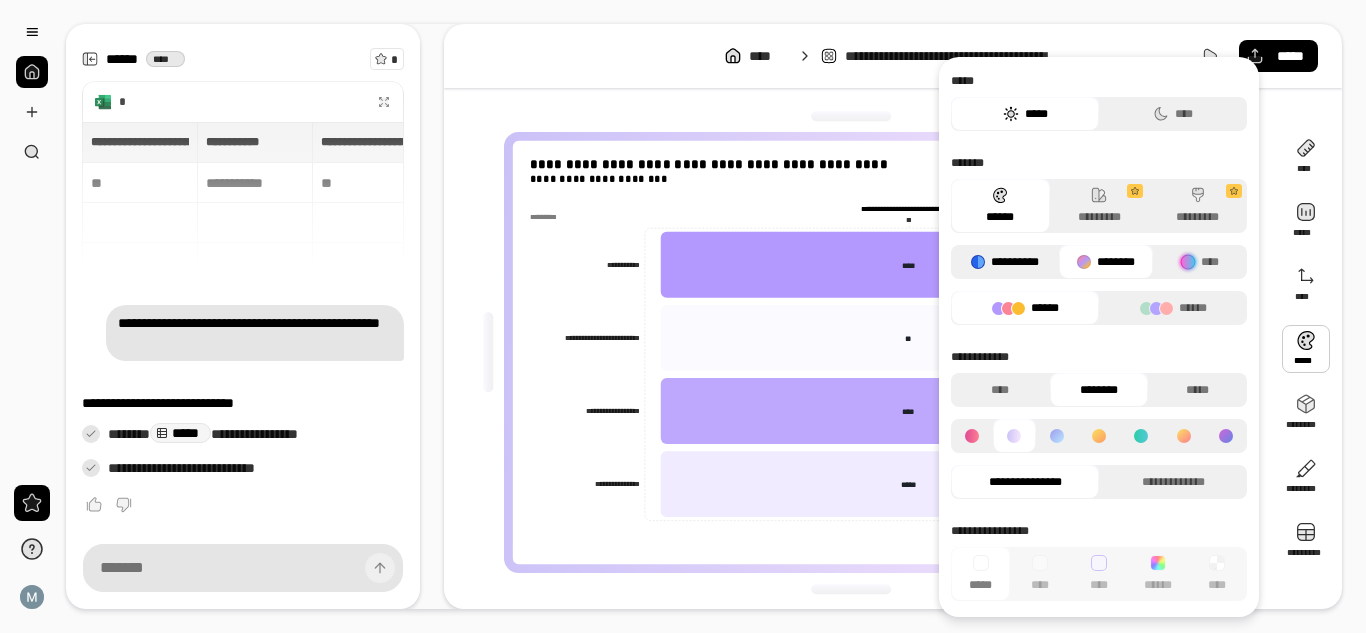 click on "**********" at bounding box center [1005, 262] 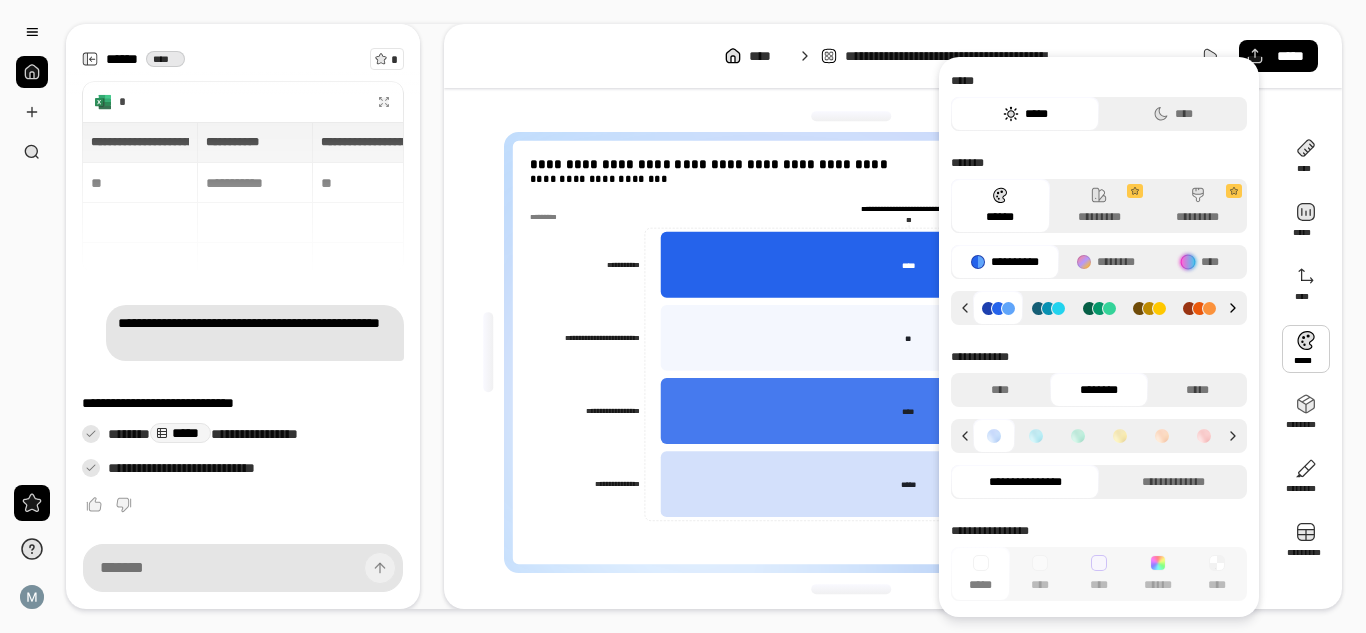 click 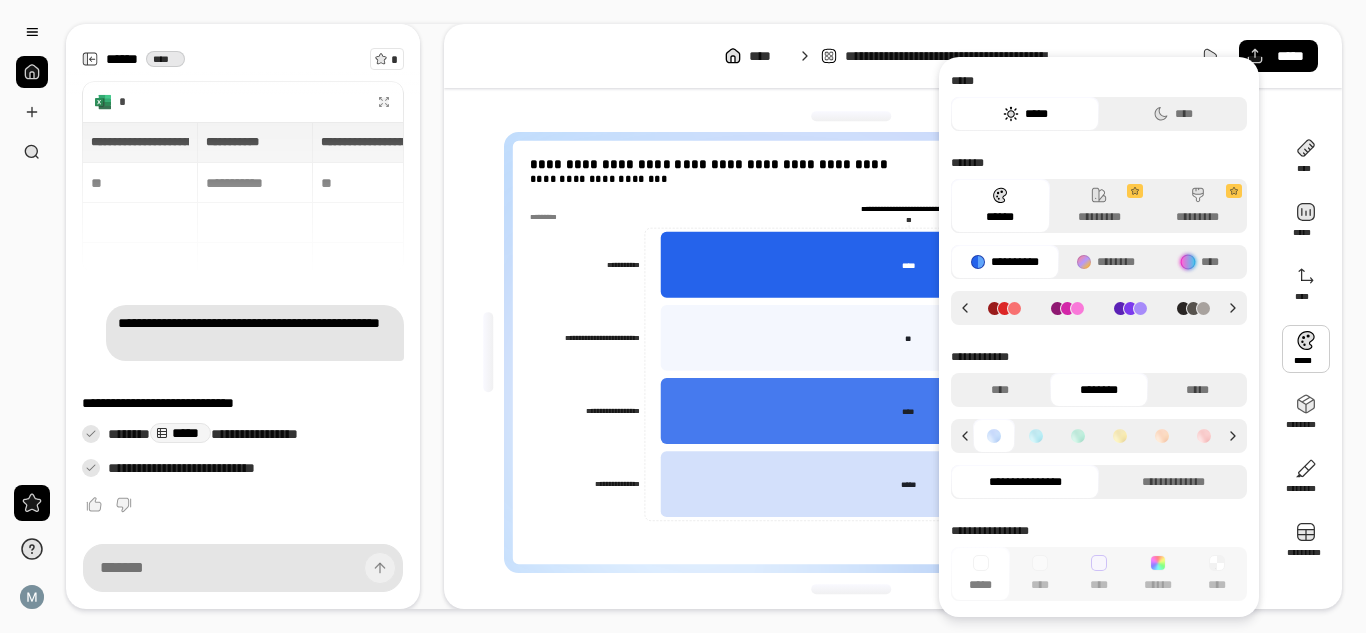 click 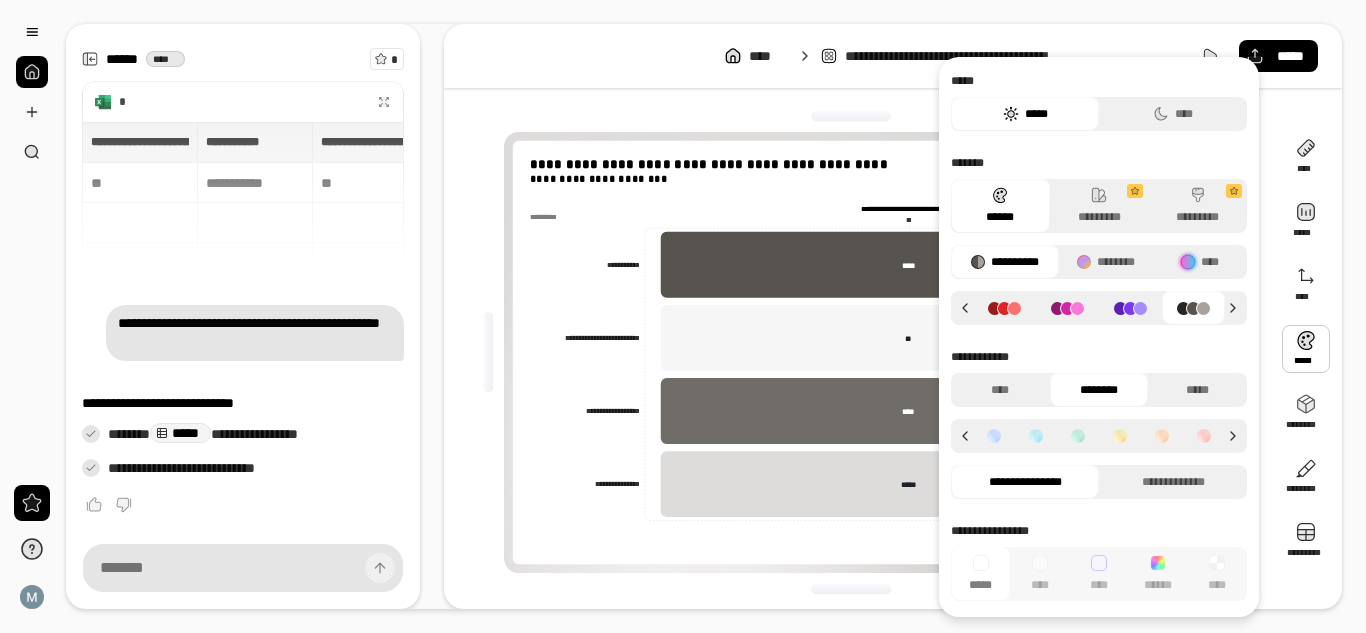 click 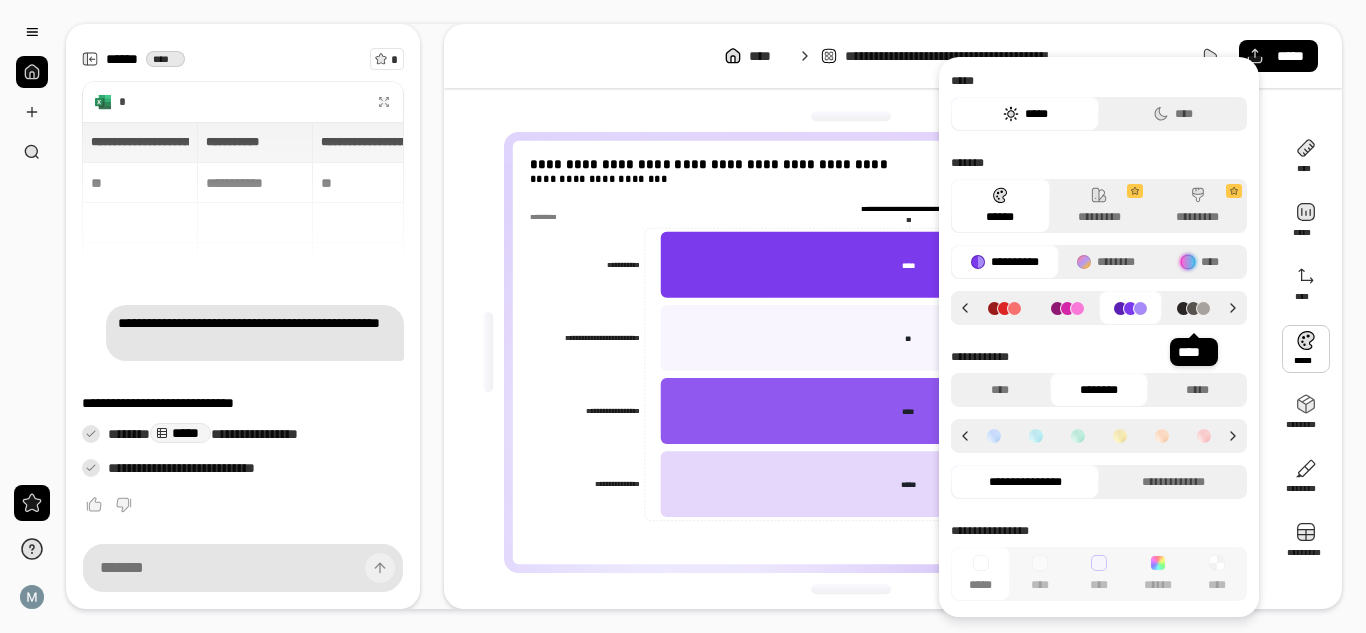 click at bounding box center [1193, 308] 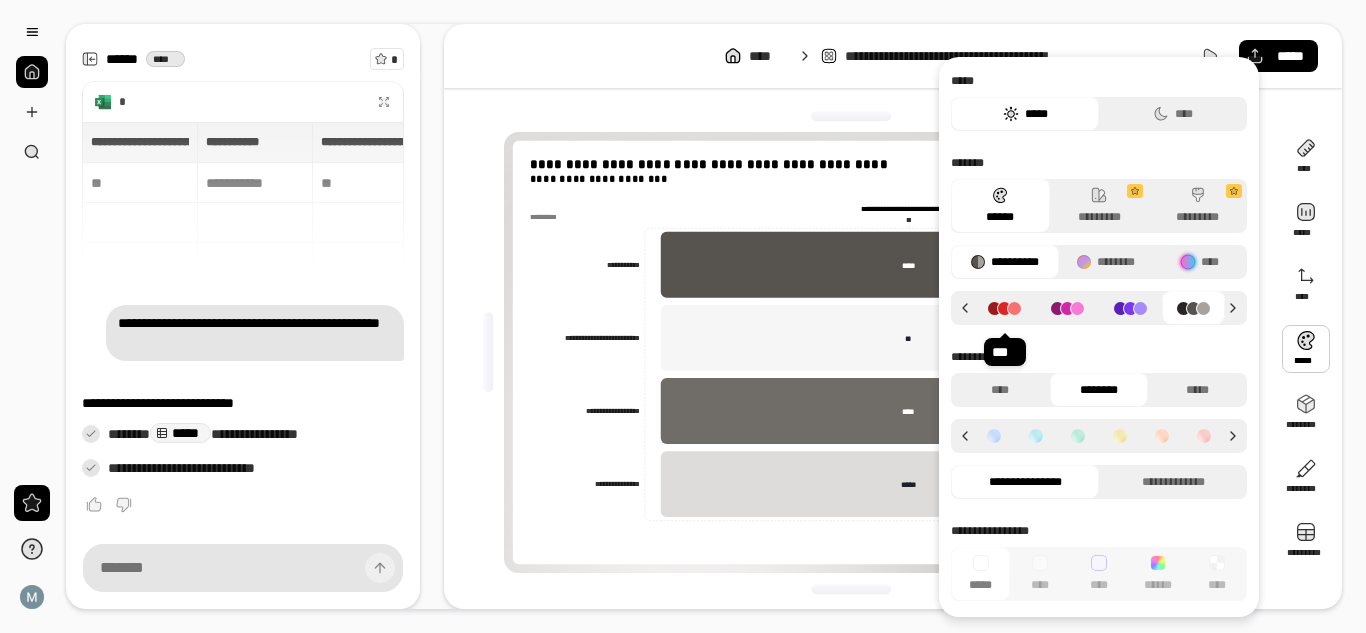click 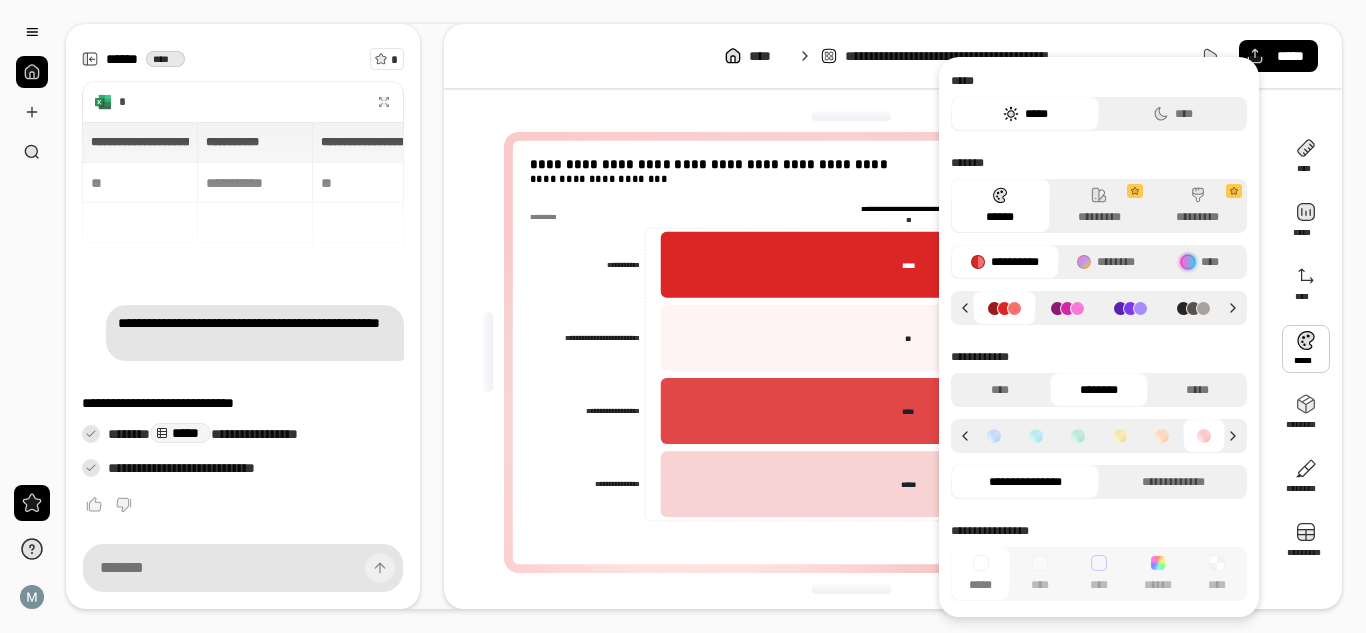 click at bounding box center [851, 116] 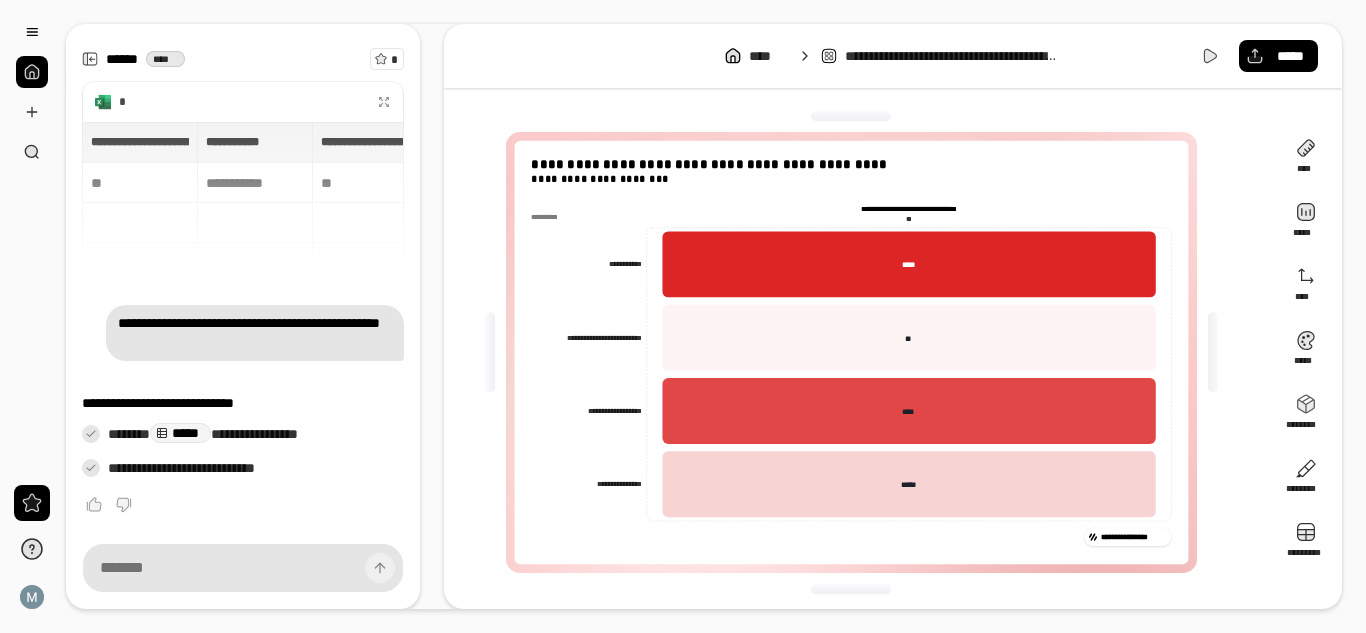 click on "**********" at bounding box center (683, 316) 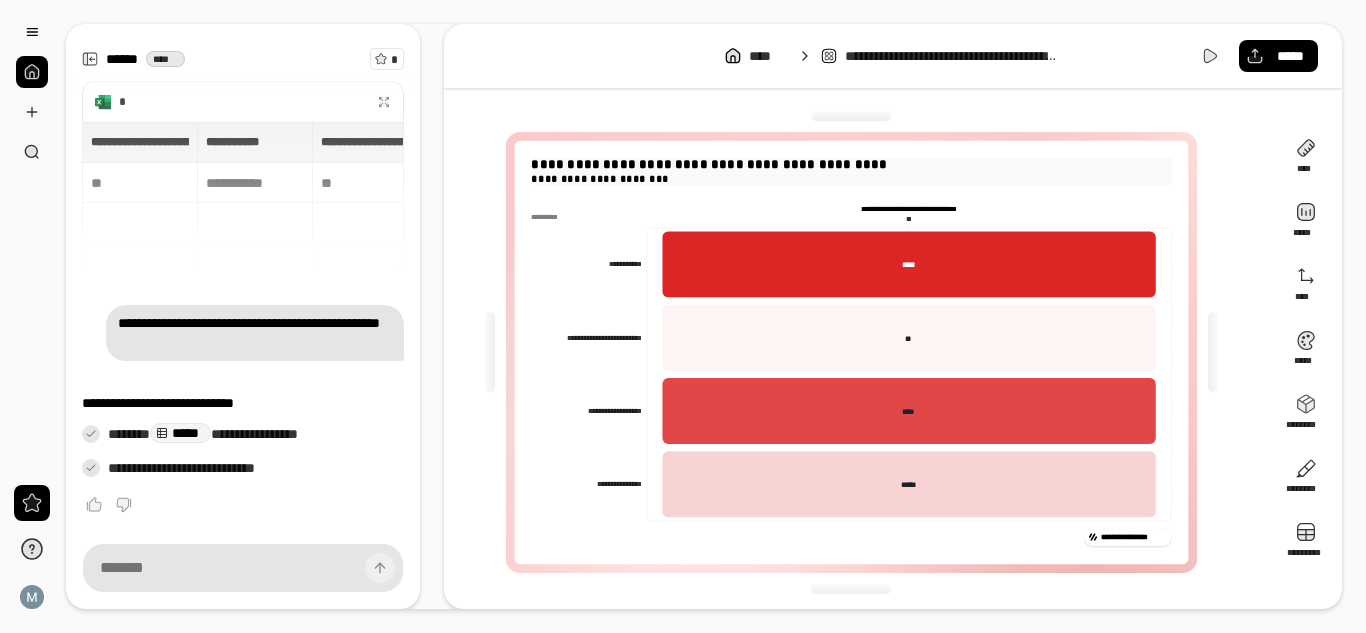 click on "**********" at bounding box center (851, 165) 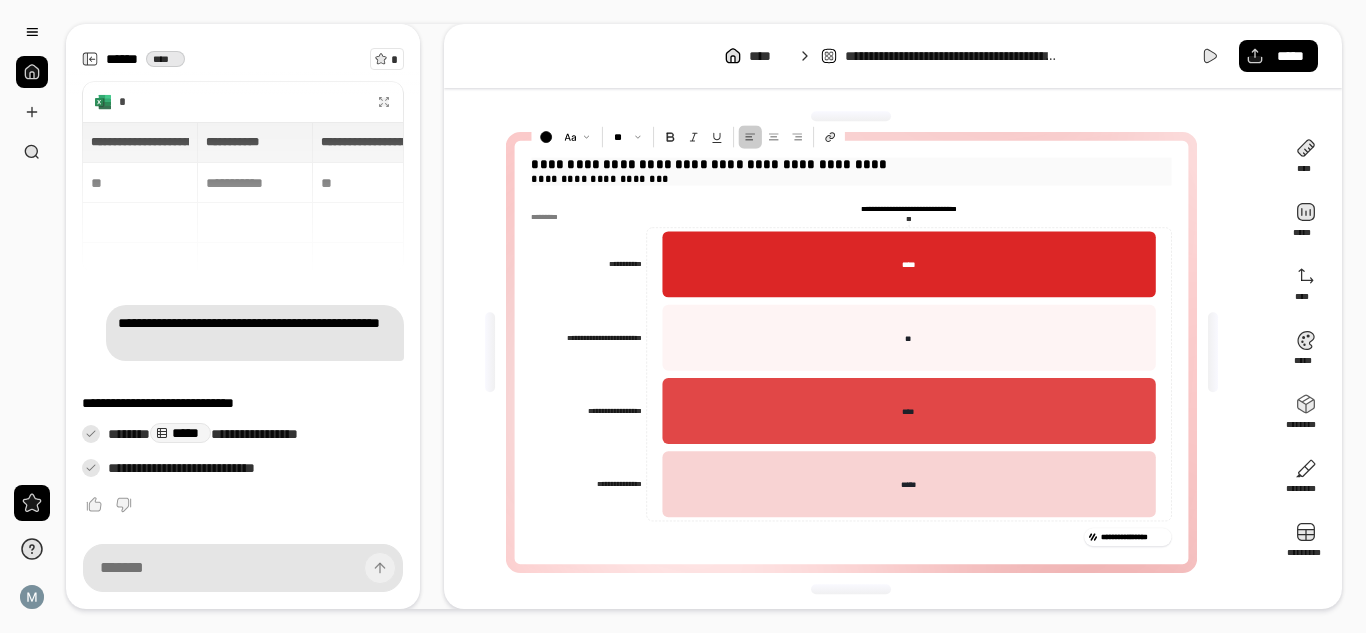 type 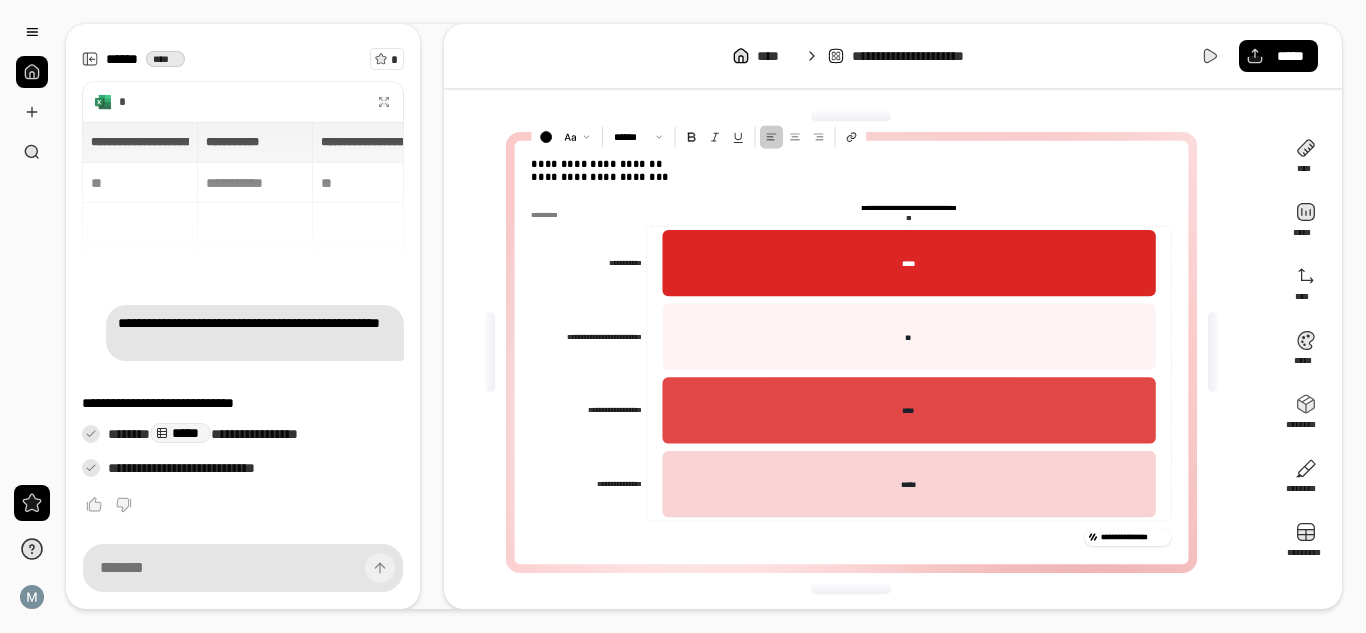 click on "**********" at bounding box center (851, 352) 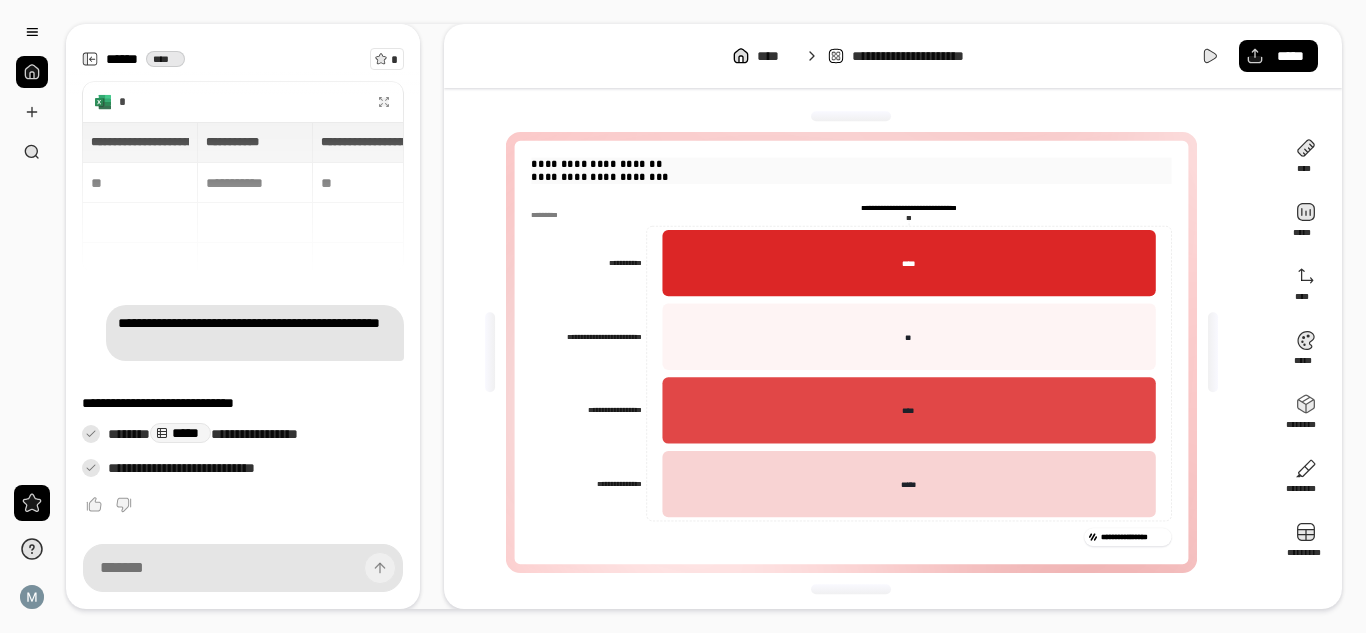 click on "**********" at bounding box center (851, 177) 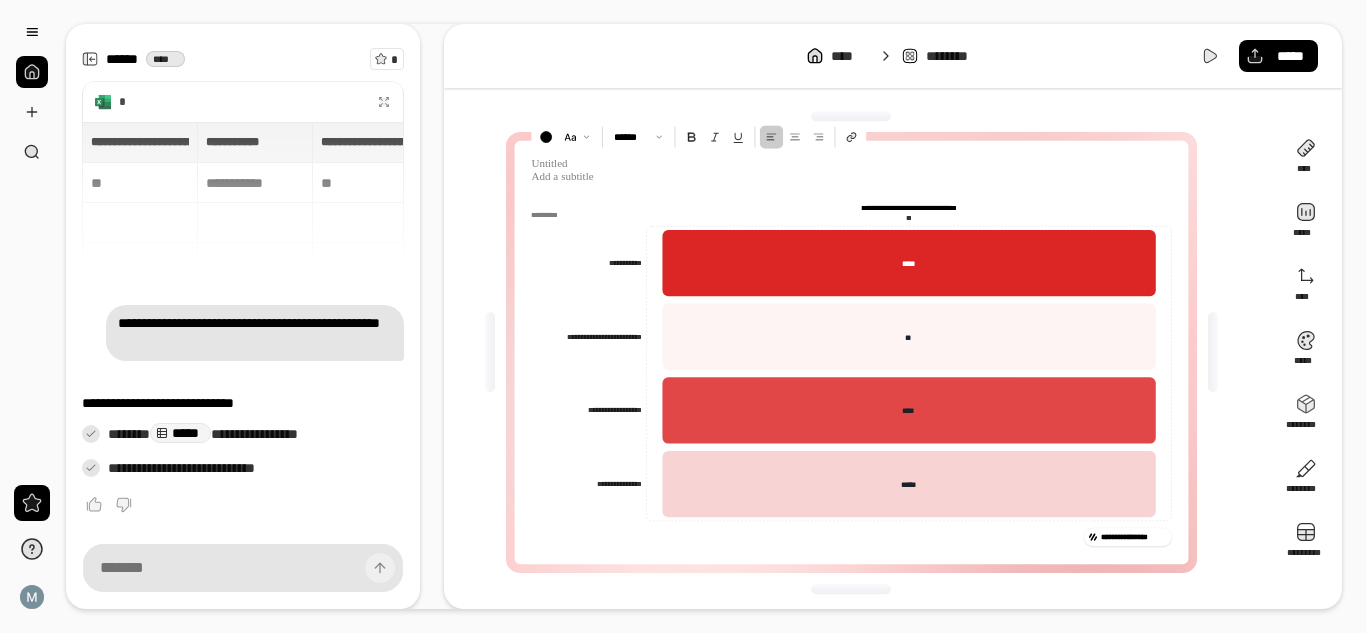 click on "**********" at bounding box center (851, 353) 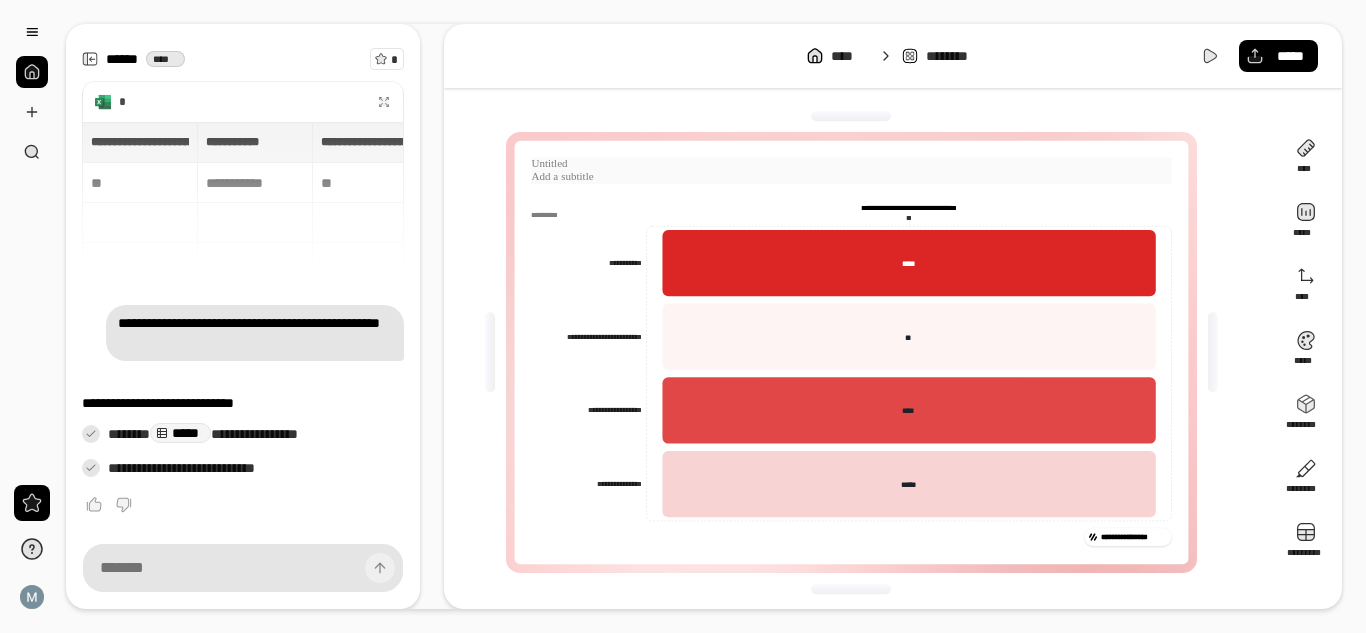 click at bounding box center [851, 164] 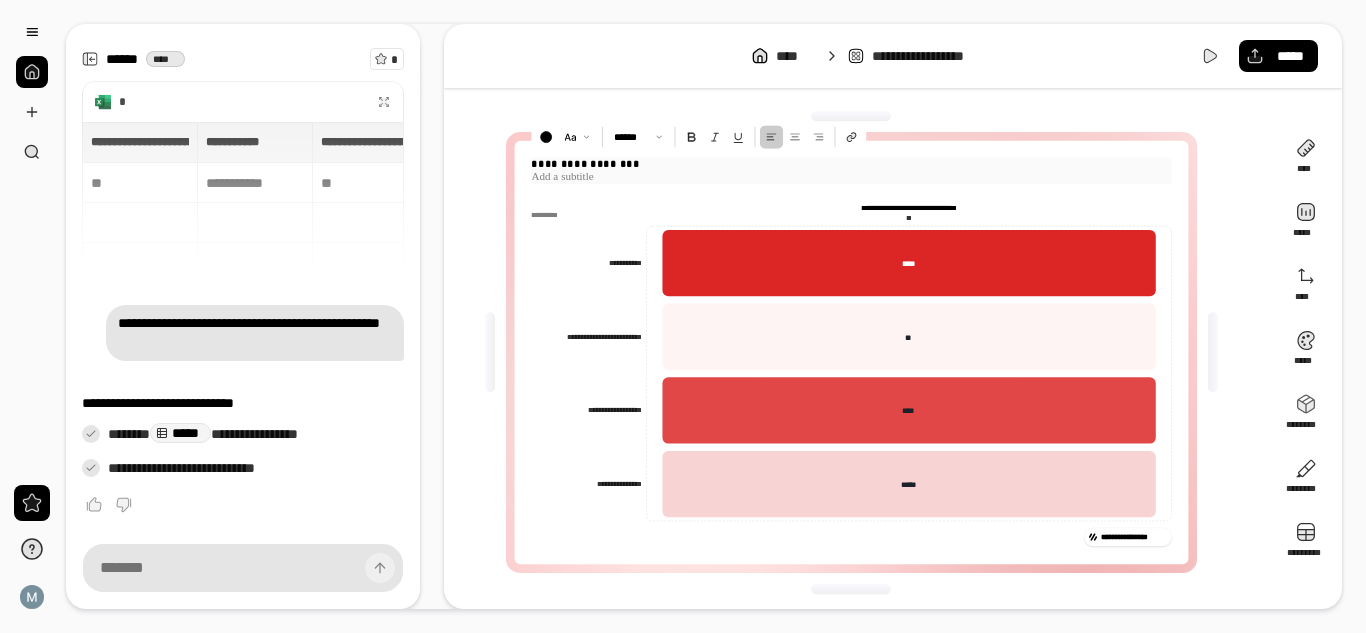 click at bounding box center [851, 177] 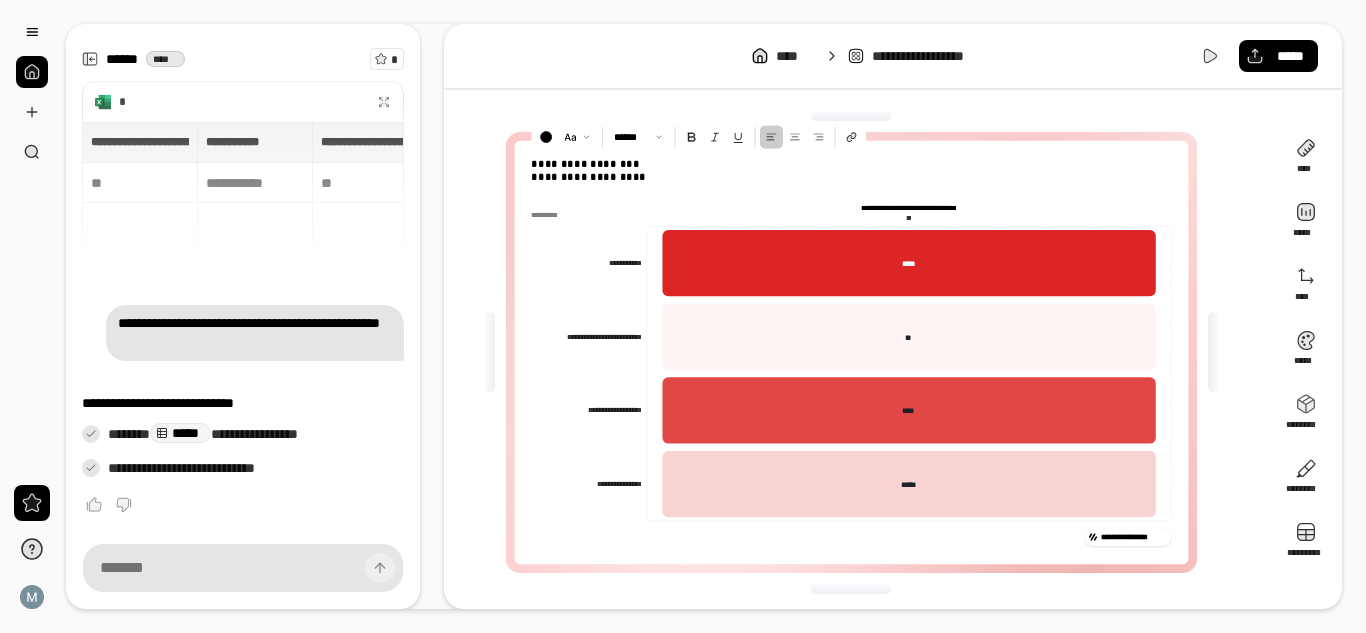 click on "*********" at bounding box center (852, 215) 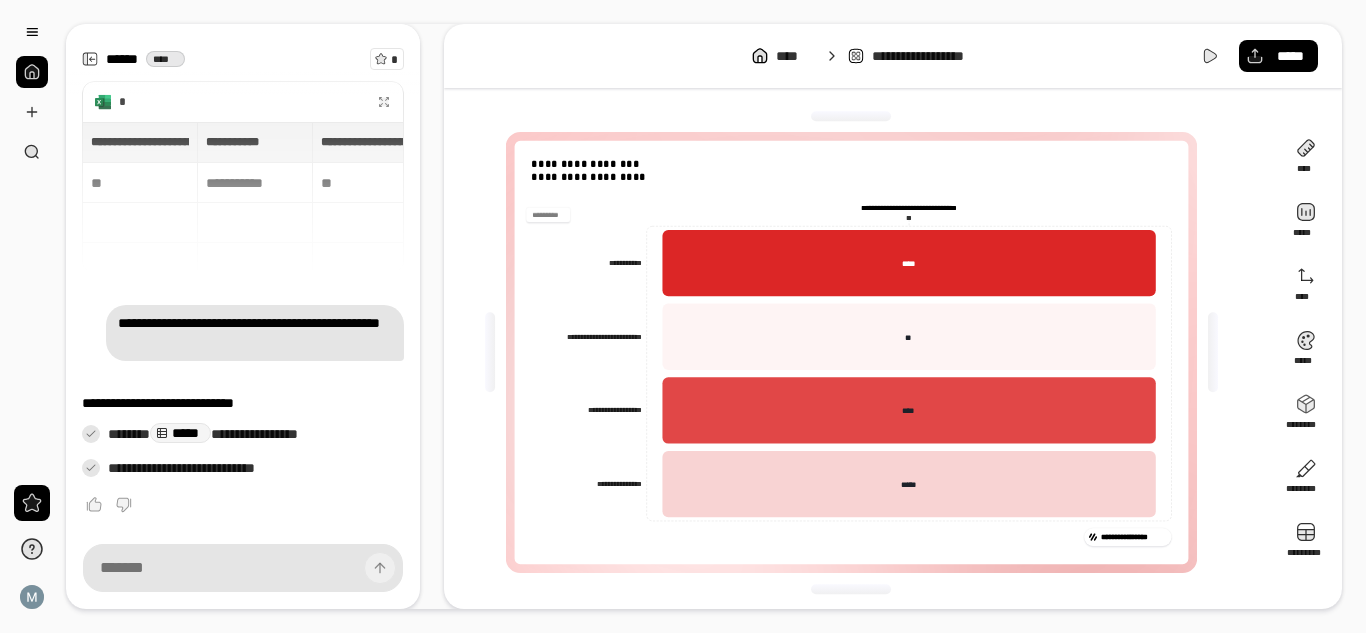 click on "**********" at bounding box center (908, 207) 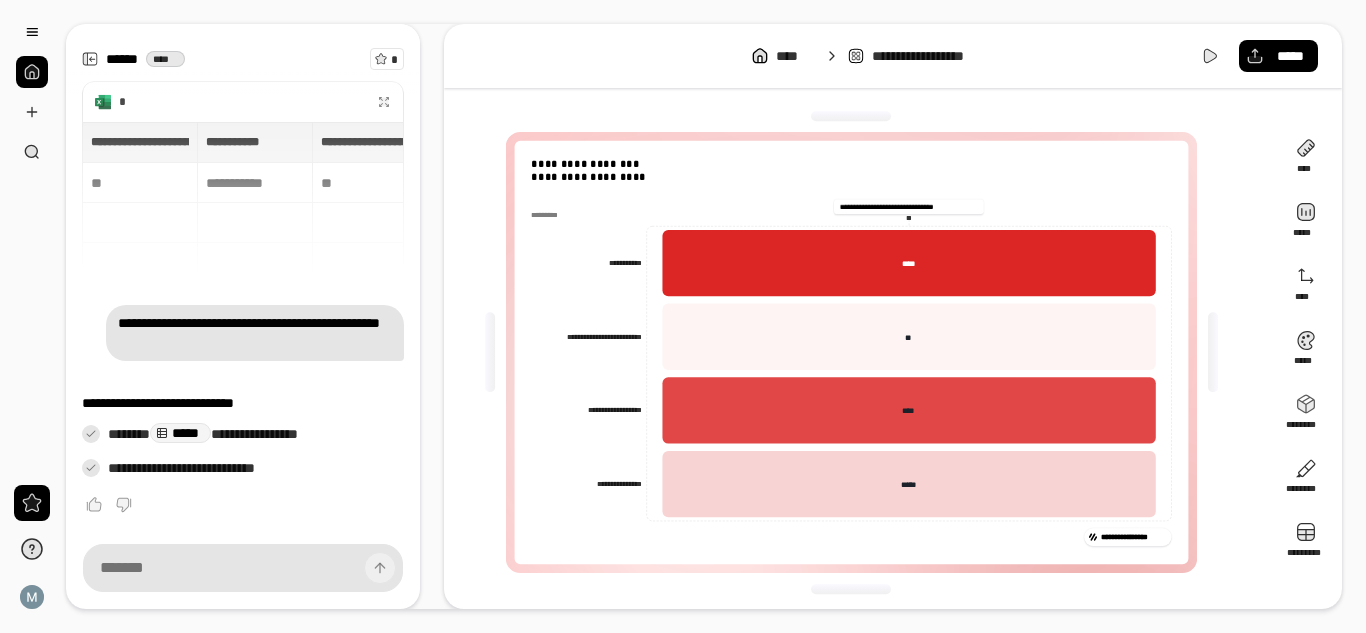 click on "**********" at bounding box center [908, 207] 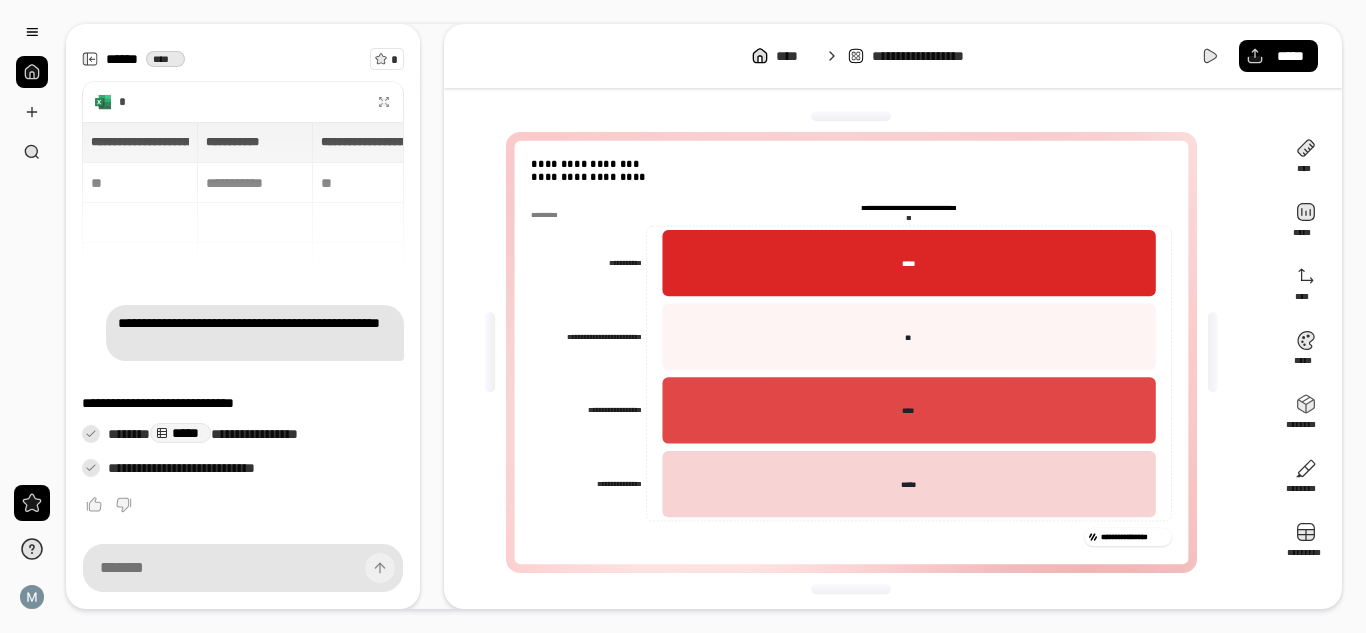 drag, startPoint x: 979, startPoint y: 204, endPoint x: 853, endPoint y: 200, distance: 126.06348 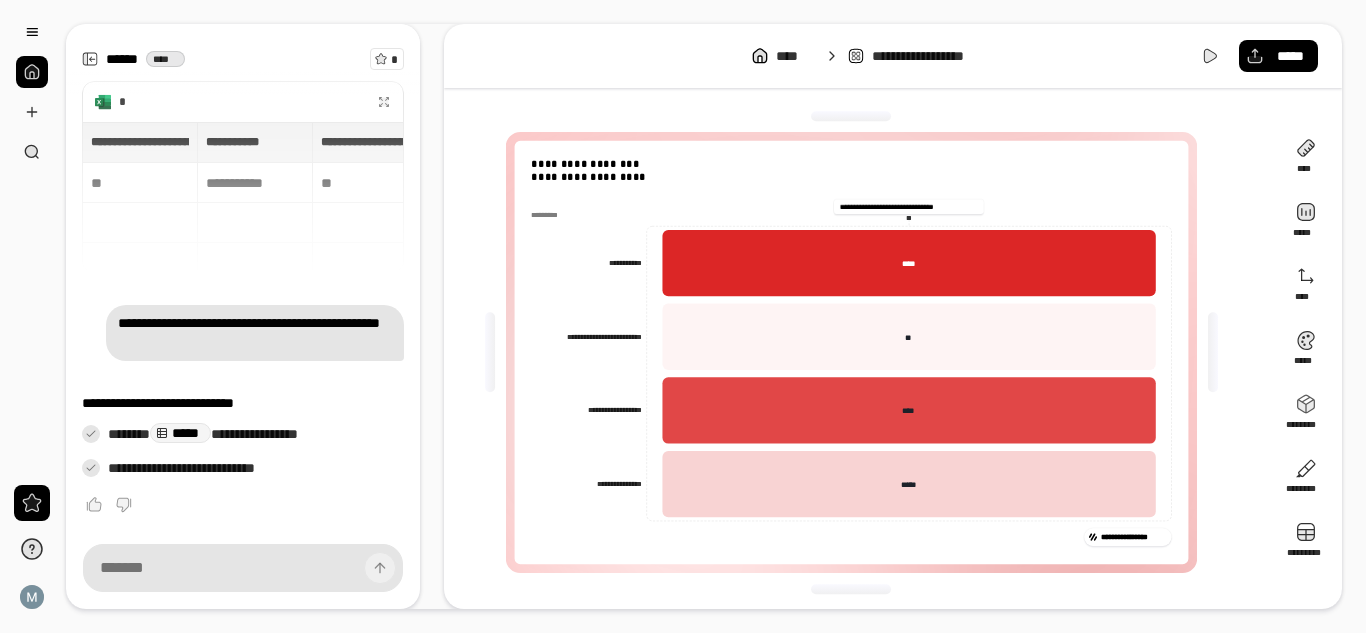 click on "**********" at bounding box center [908, 207] 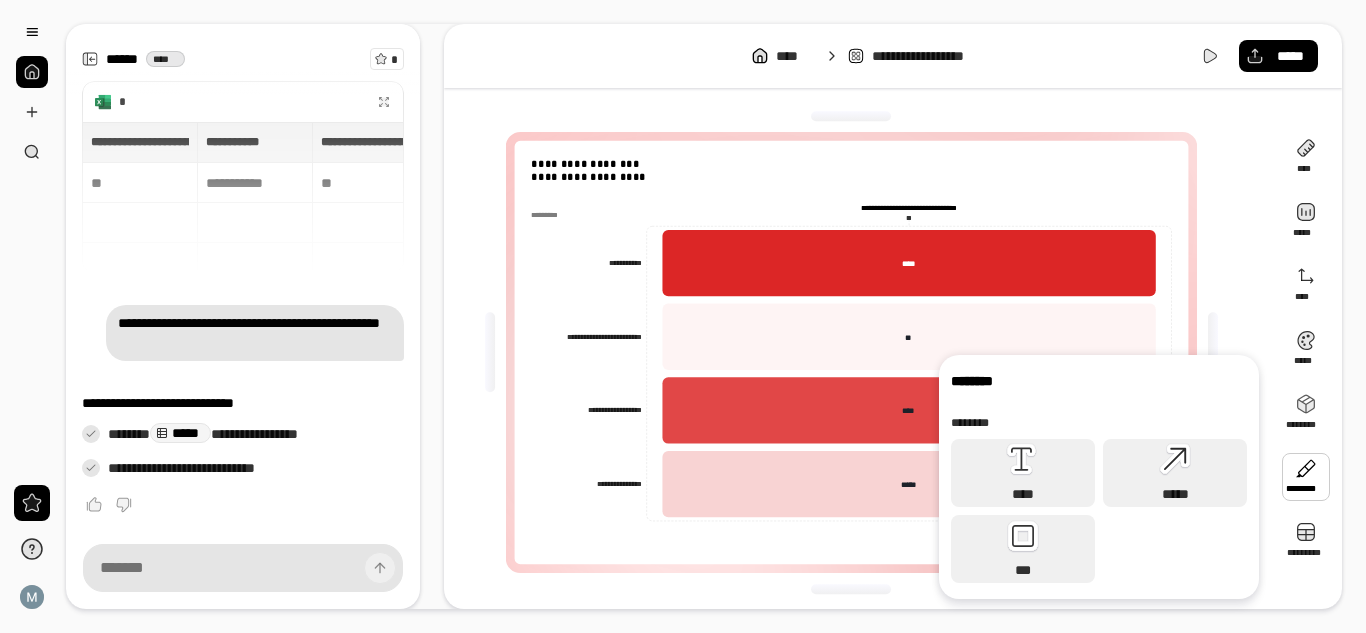 click on "**** ***** **** ***** ******** ******** *********" at bounding box center (1306, 353) 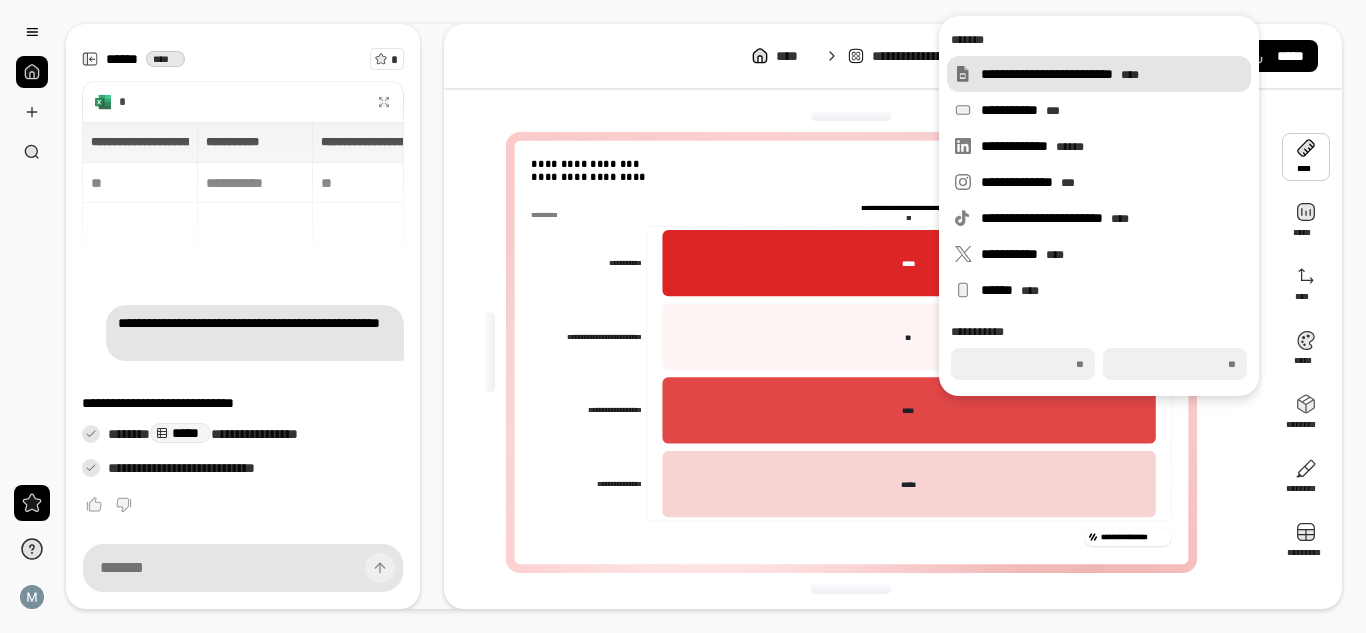 click on "**********" at bounding box center (1112, 74) 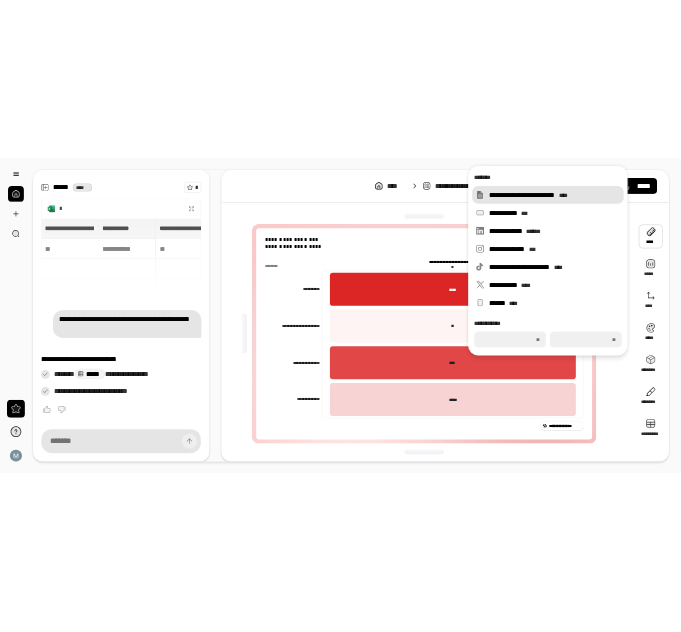 scroll, scrollTop: 0, scrollLeft: 0, axis: both 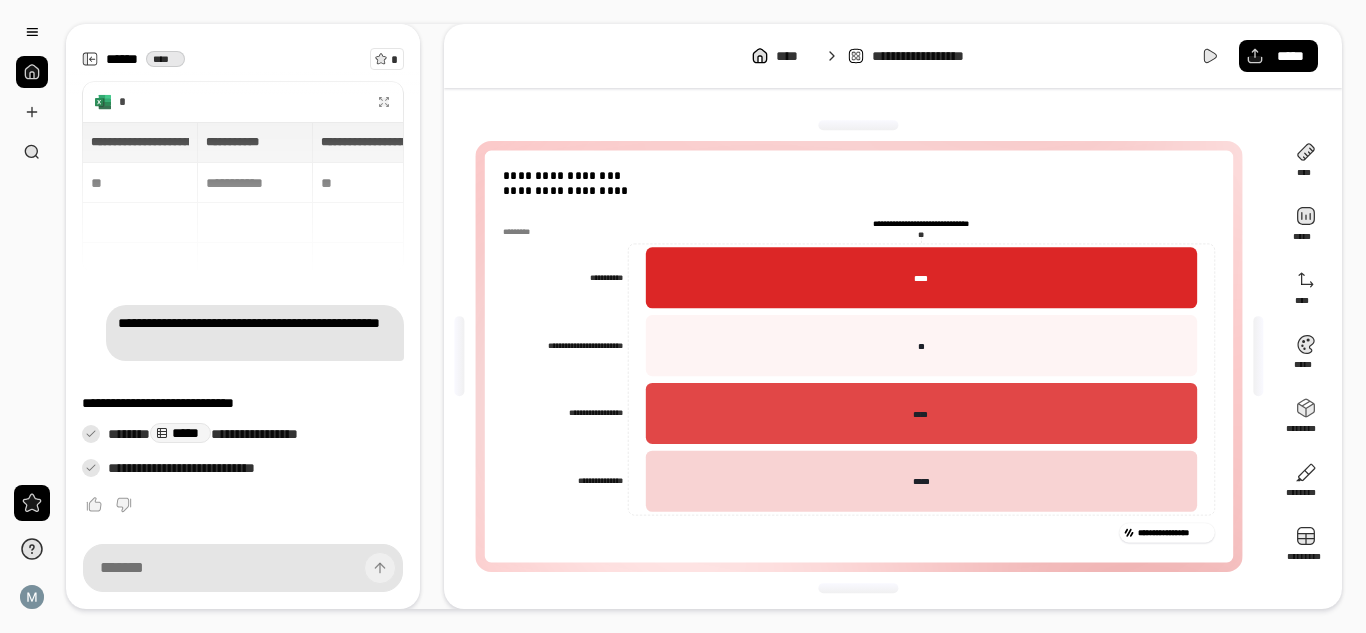 click on "**********" at bounding box center (859, 356) 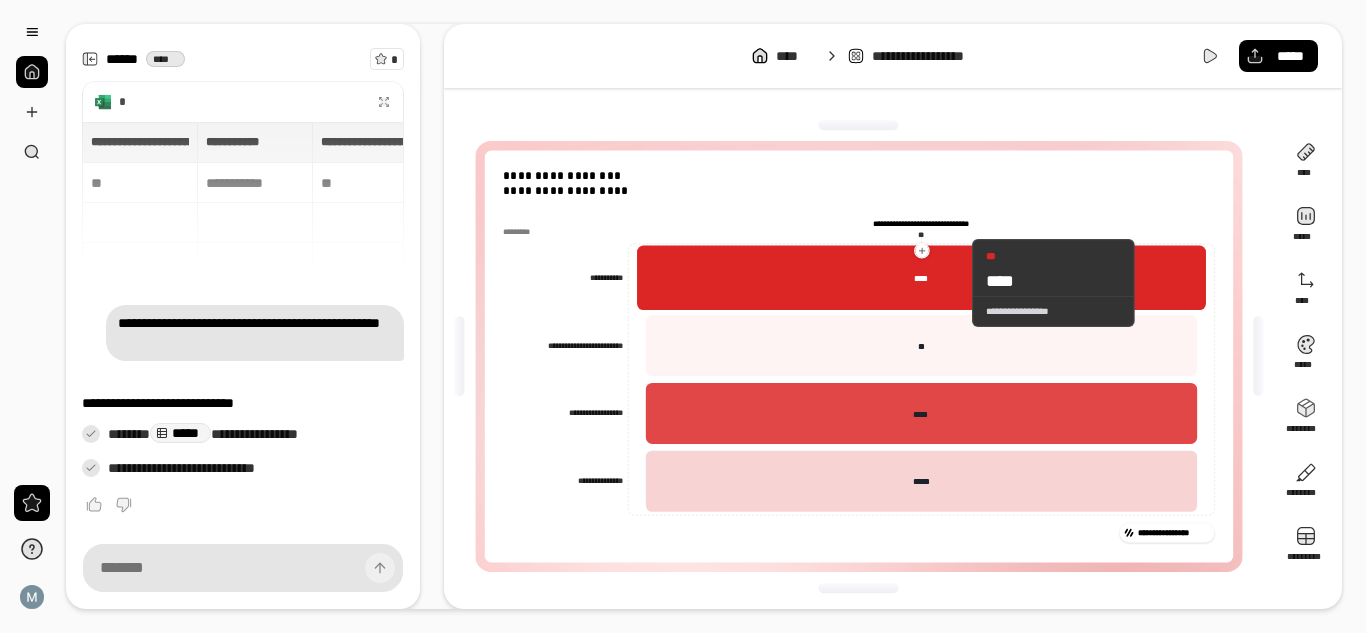 drag, startPoint x: 967, startPoint y: 283, endPoint x: 954, endPoint y: 283, distance: 13 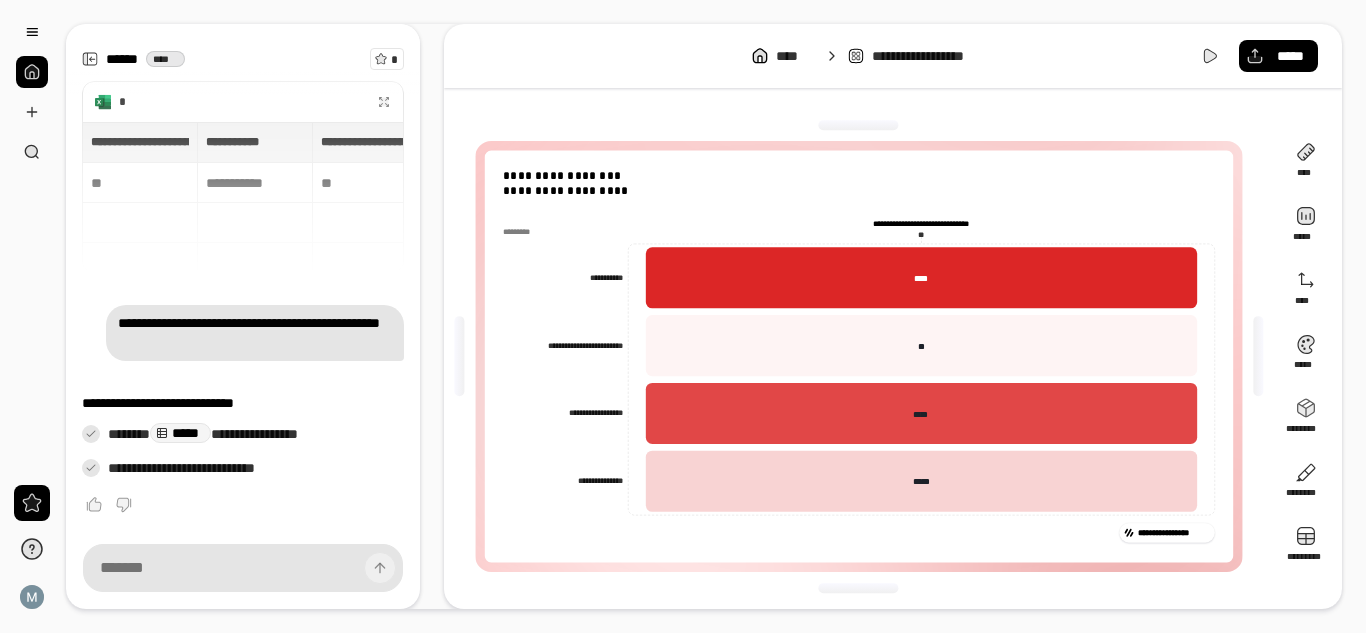 click on "**********" at bounding box center [859, 533] 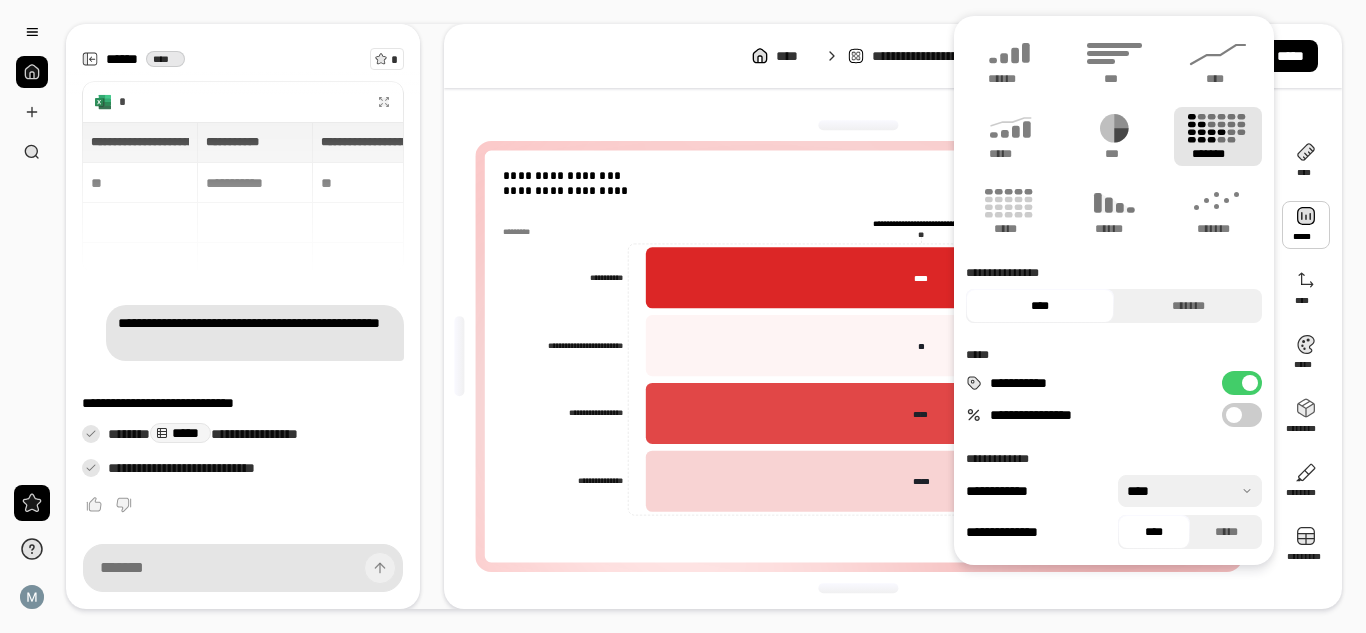 click on "**********" at bounding box center (859, 356) 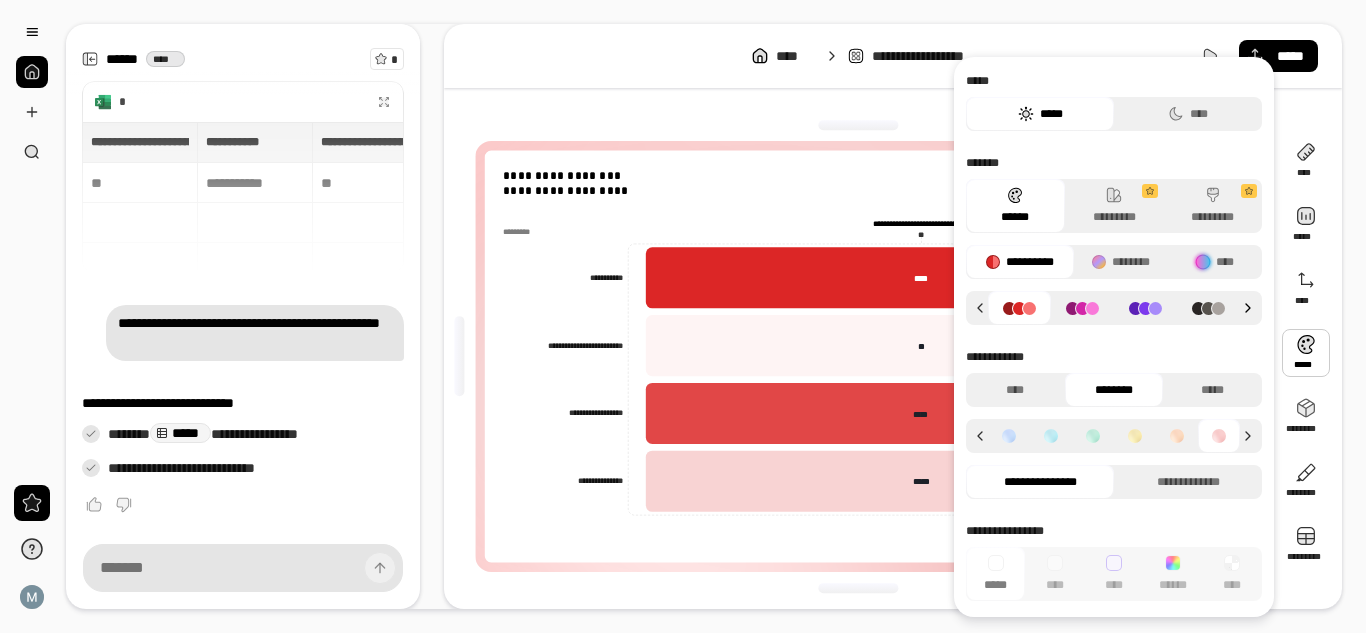 click 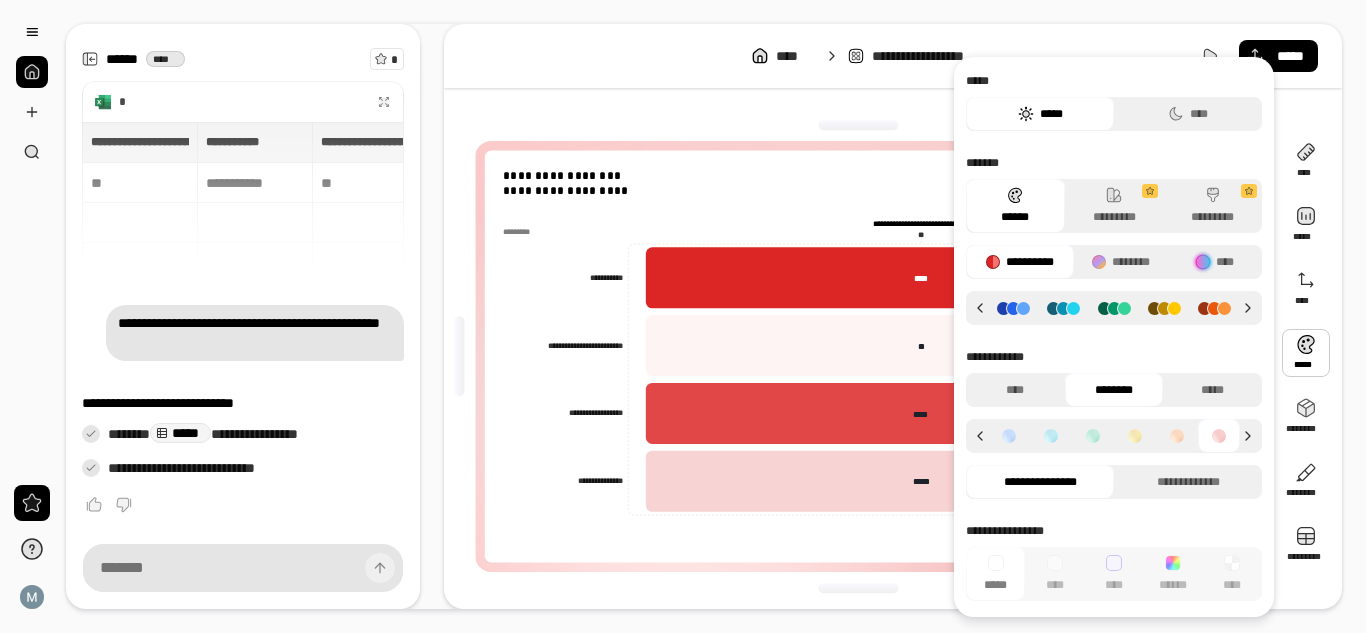 click 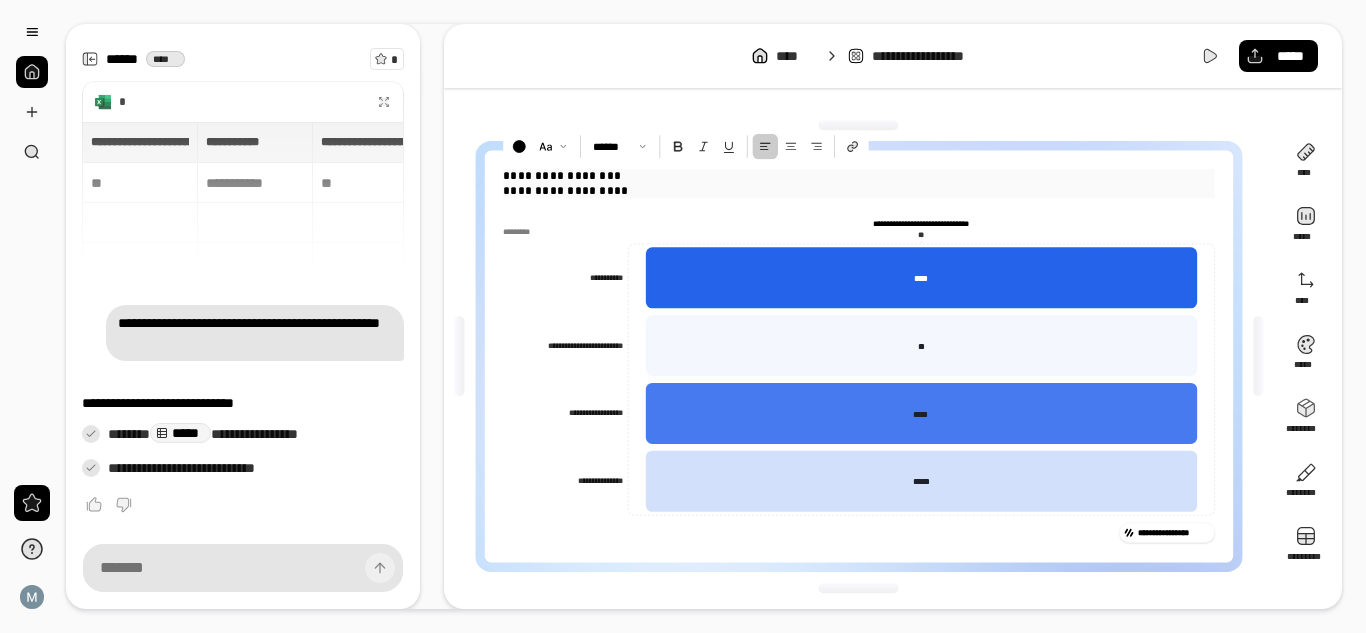 click on "**********" at bounding box center [859, 176] 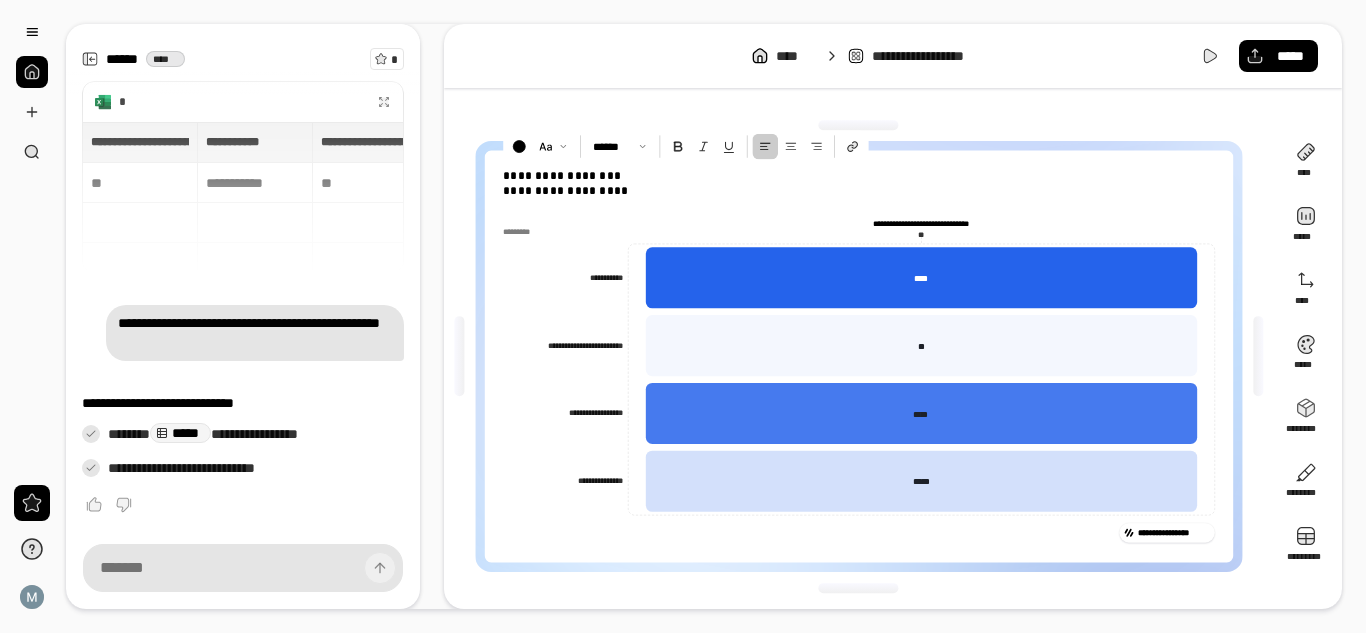 click on "**********" 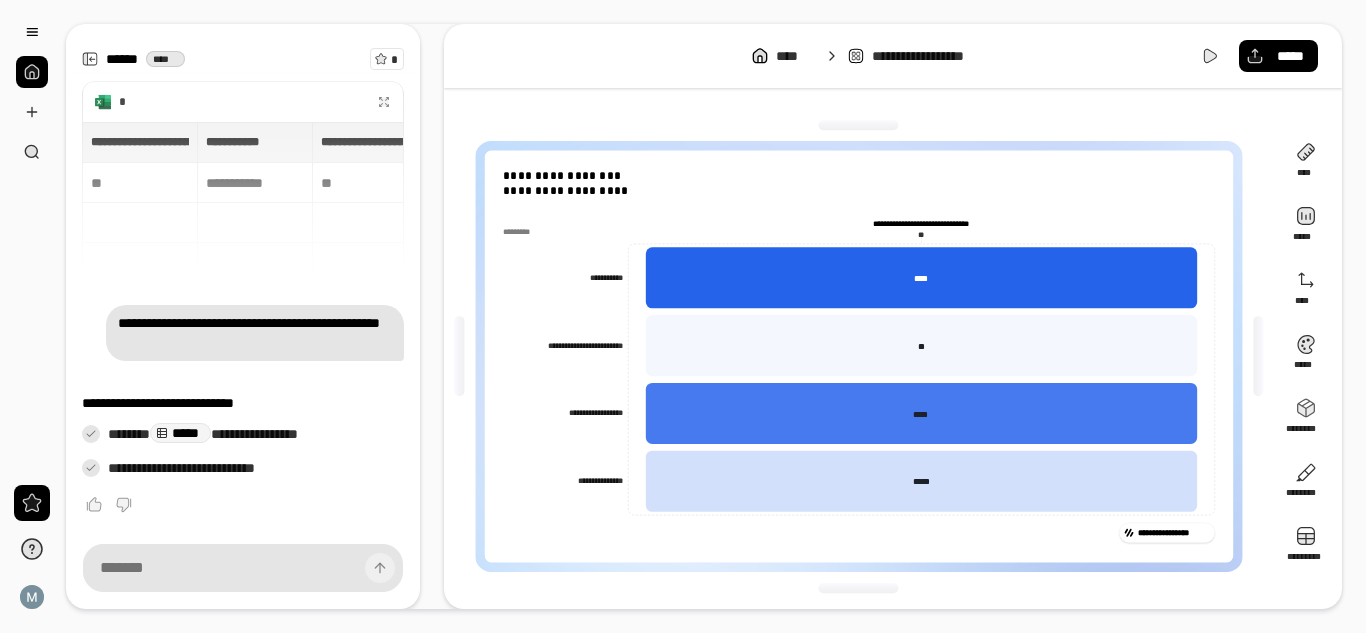 click on "**********" 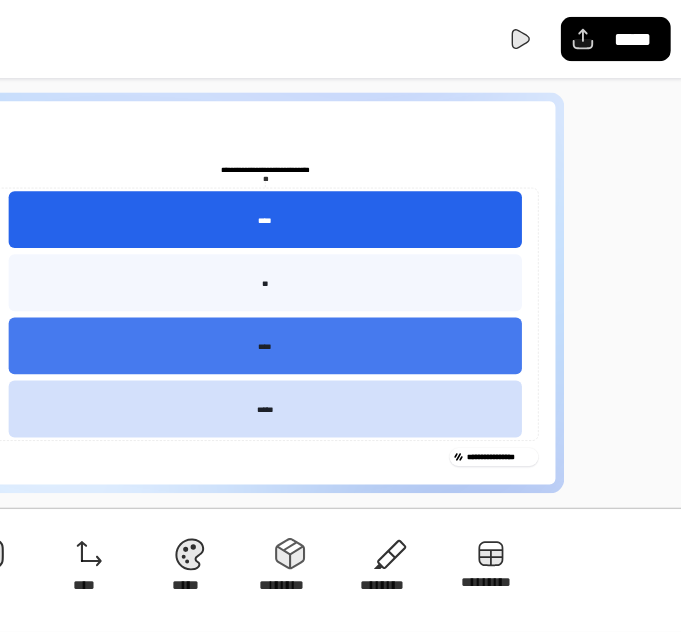 drag, startPoint x: 311, startPoint y: 358, endPoint x: 501, endPoint y: 355, distance: 190.02368 